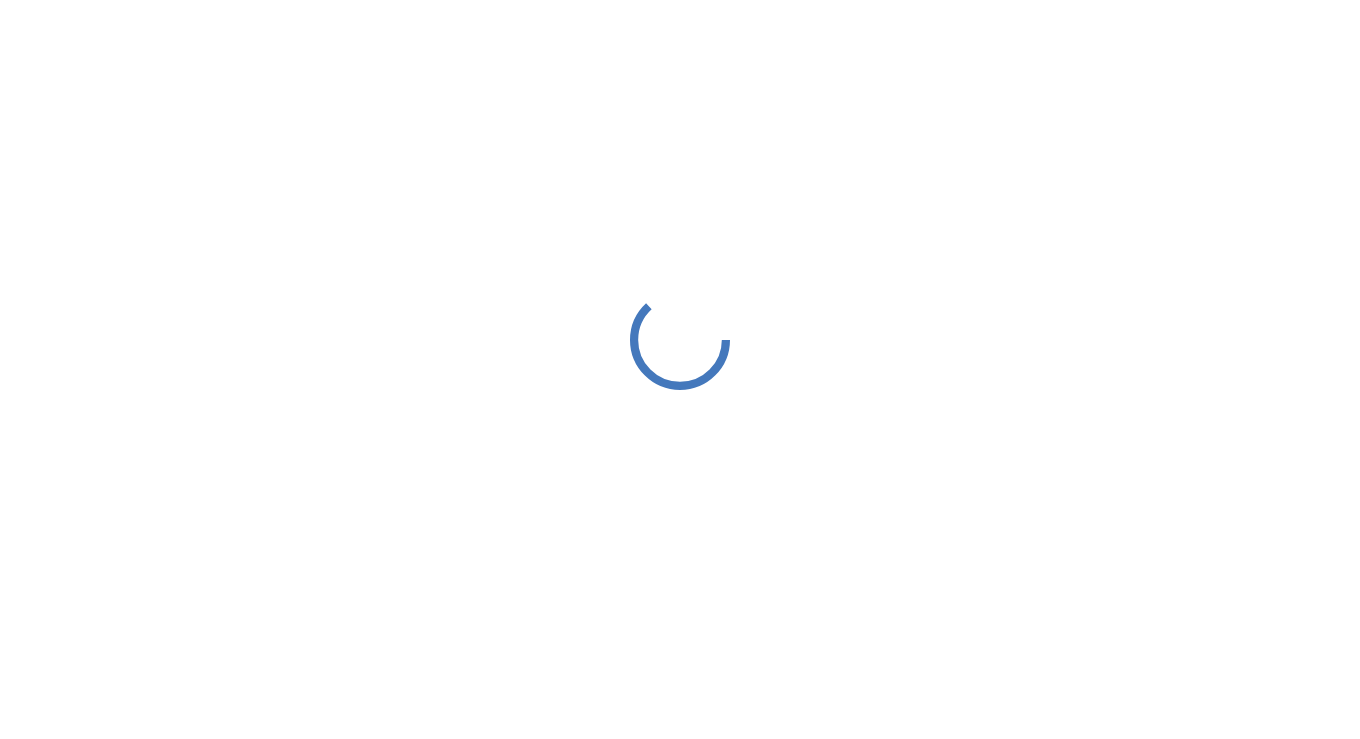 scroll, scrollTop: 0, scrollLeft: 0, axis: both 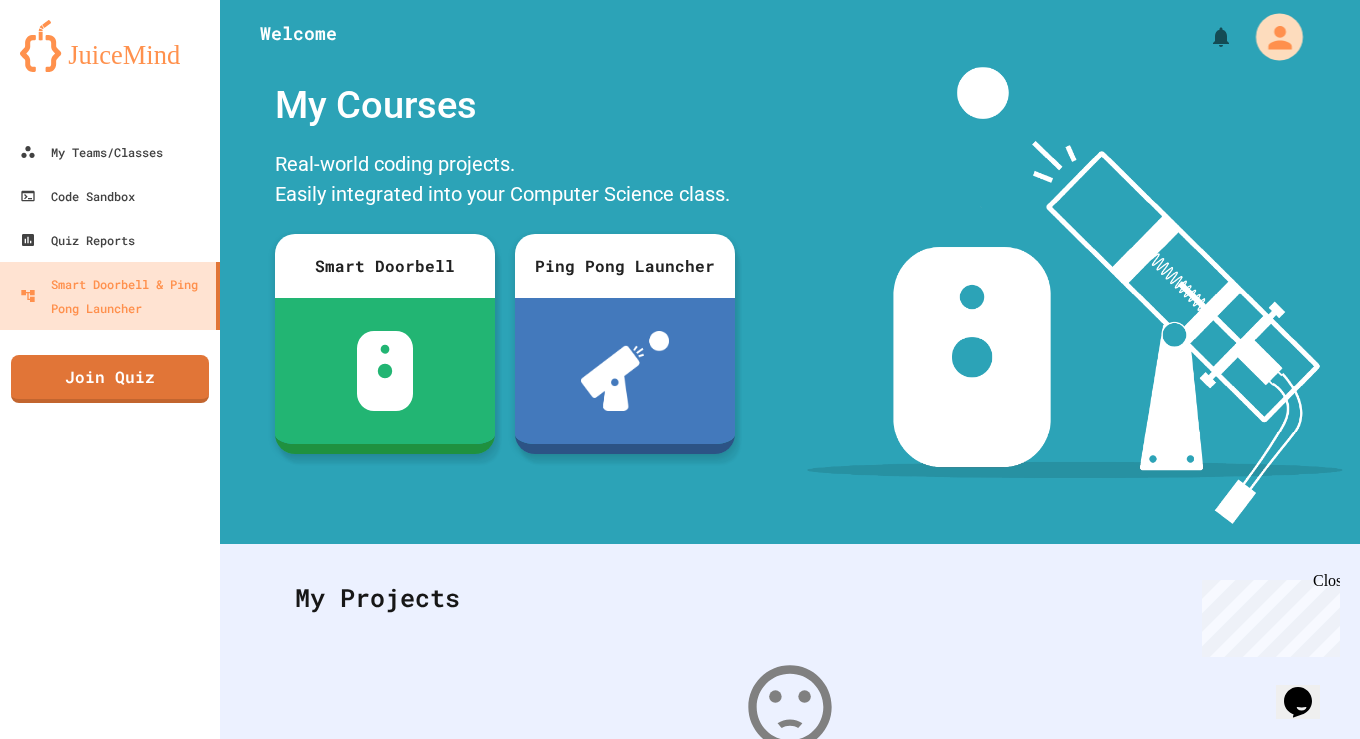 click 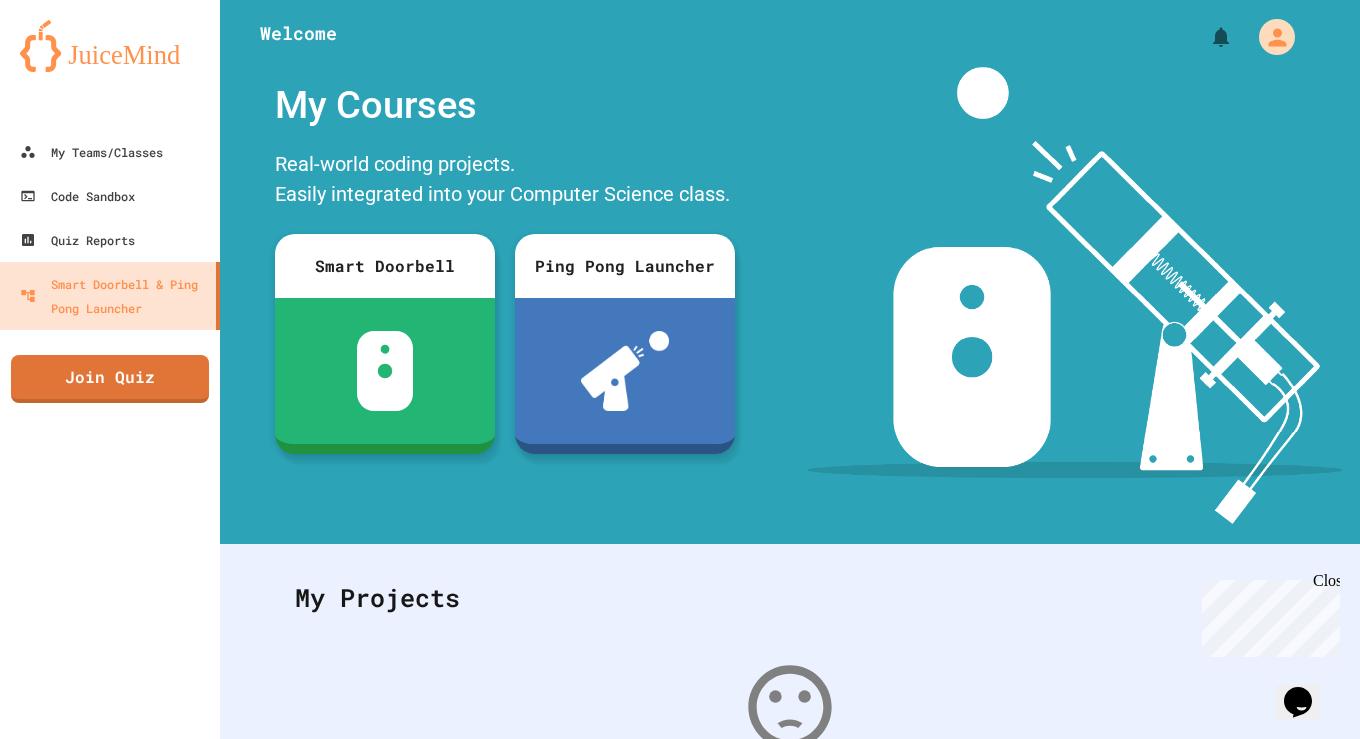 click on "Logout" at bounding box center (690, 1933) 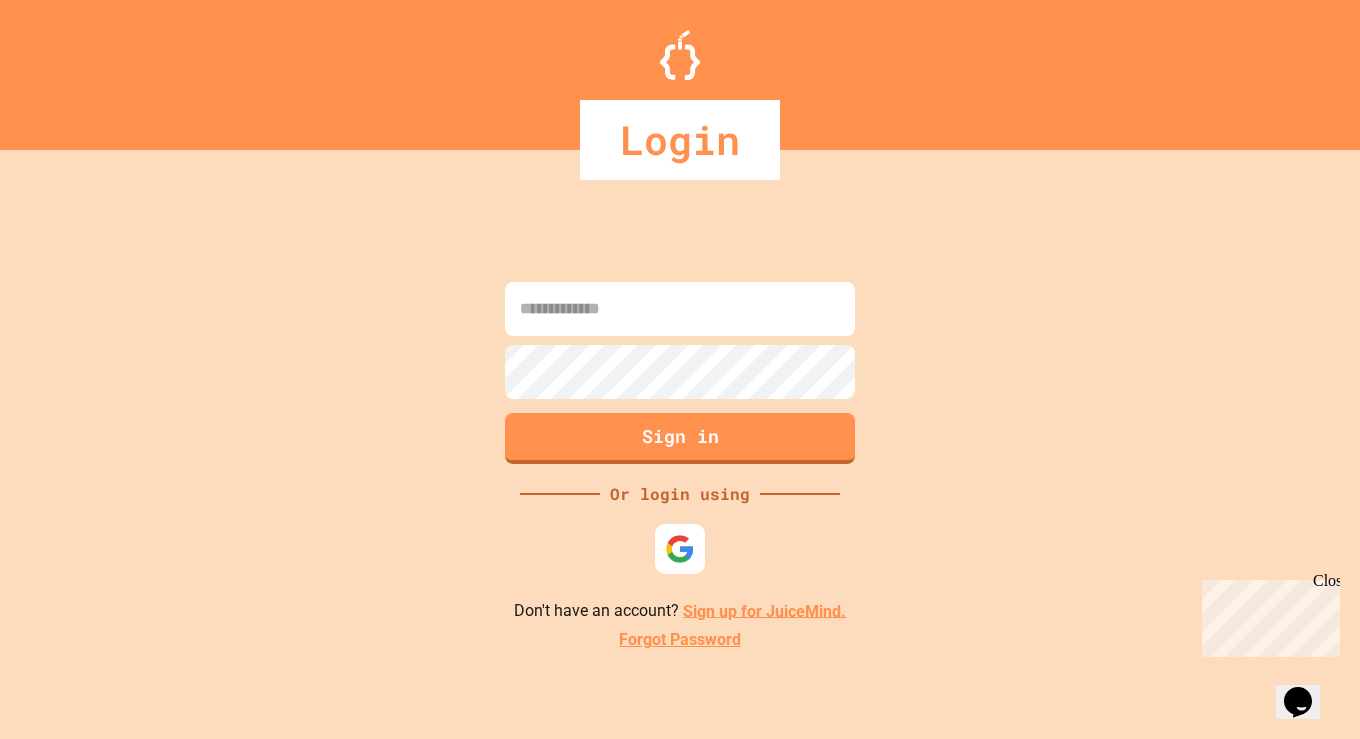 click at bounding box center [680, 309] 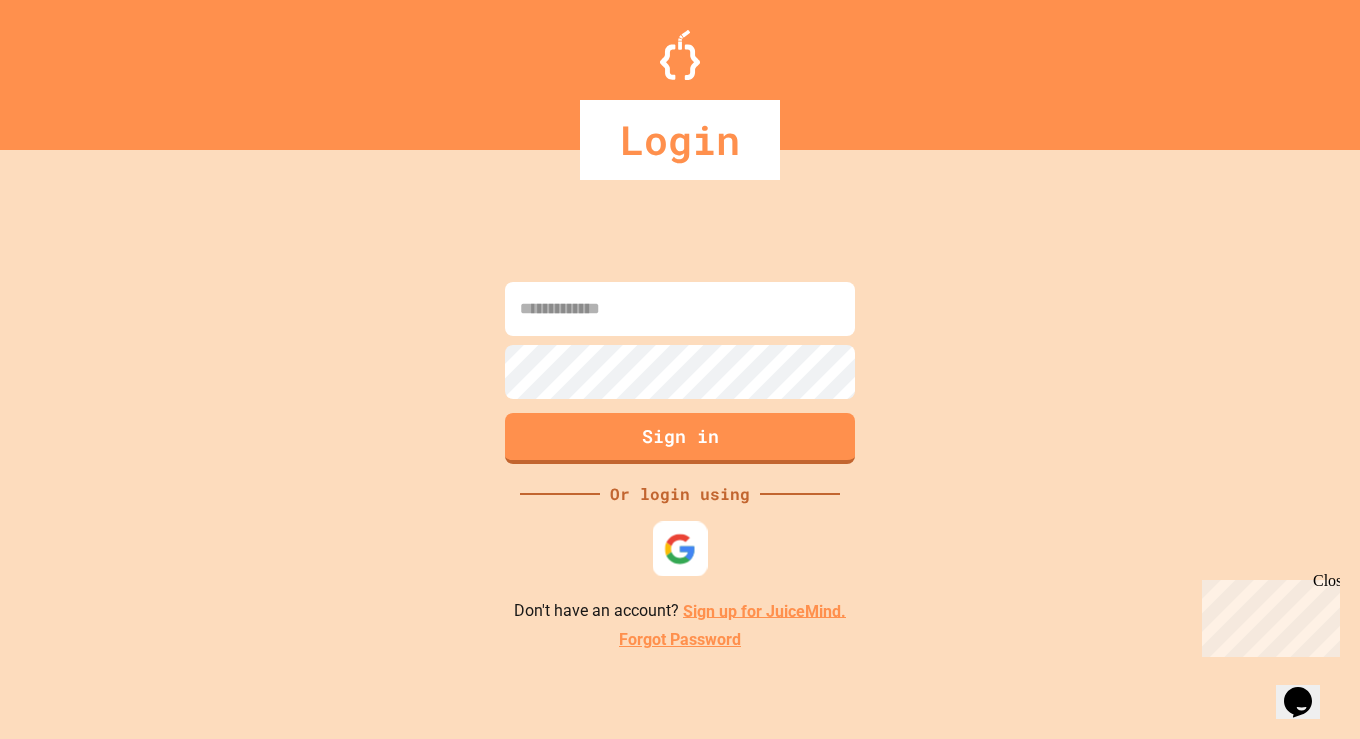 click at bounding box center [680, 548] 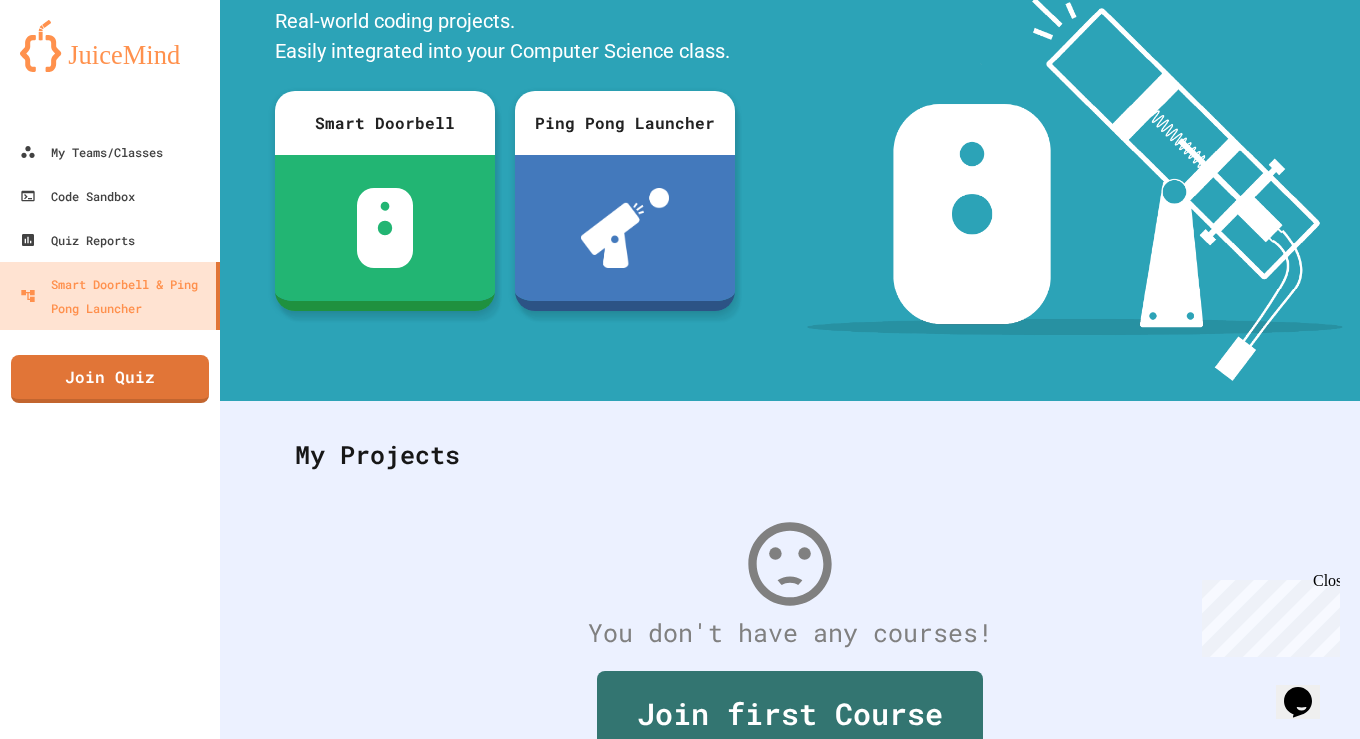 scroll, scrollTop: 0, scrollLeft: 0, axis: both 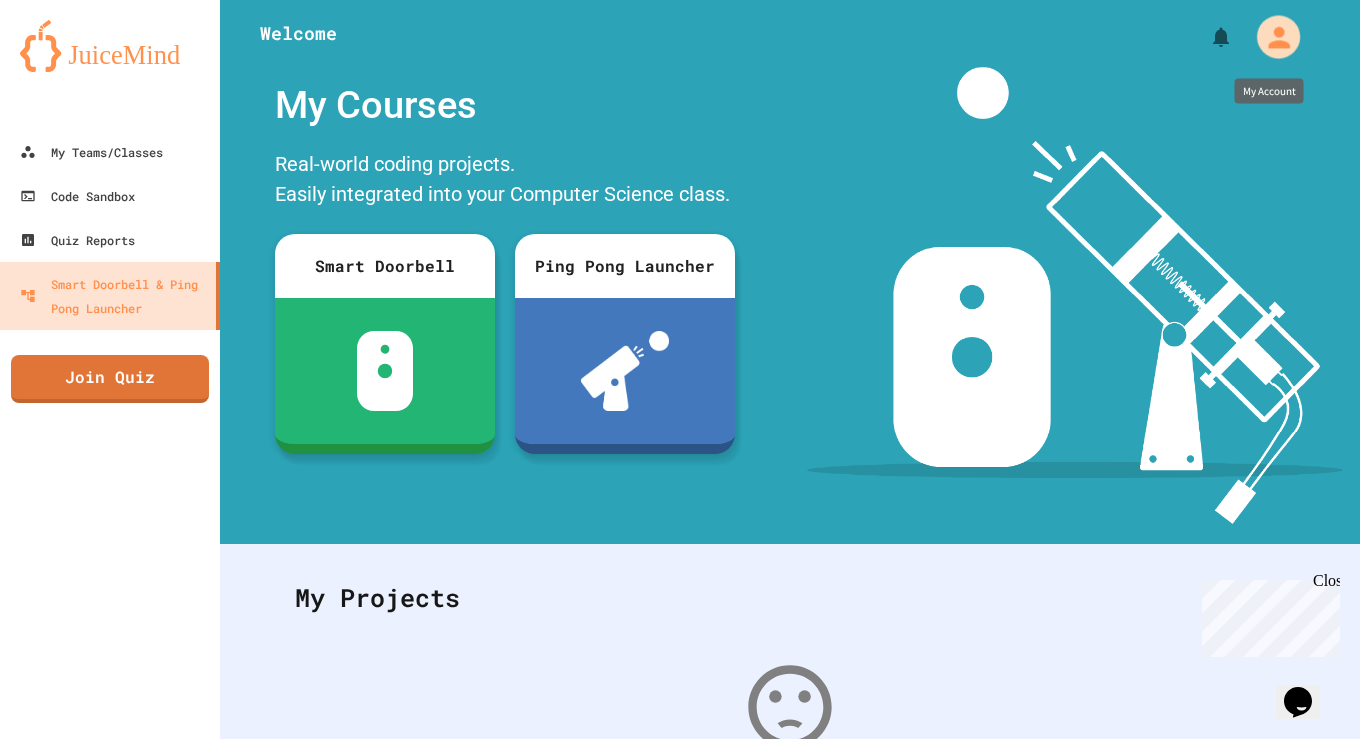 click 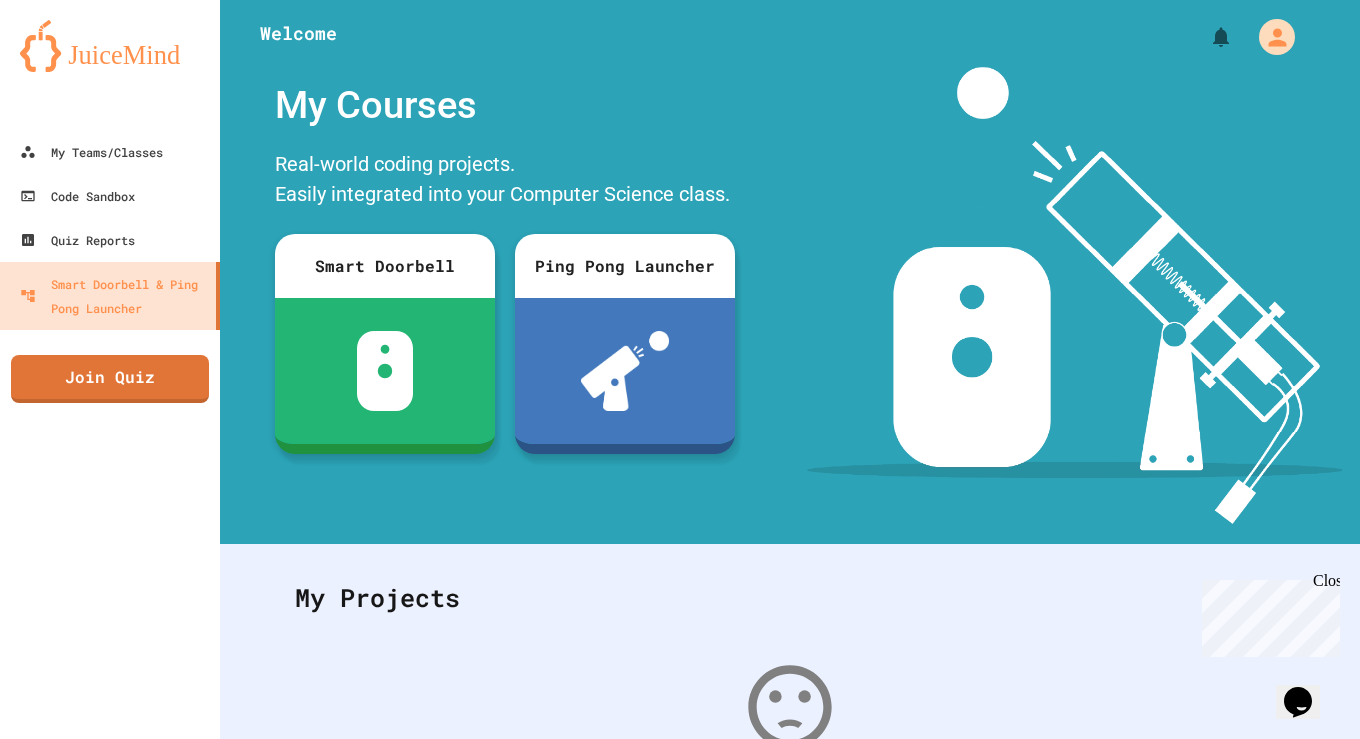 click on "Logout" at bounding box center [690, 1933] 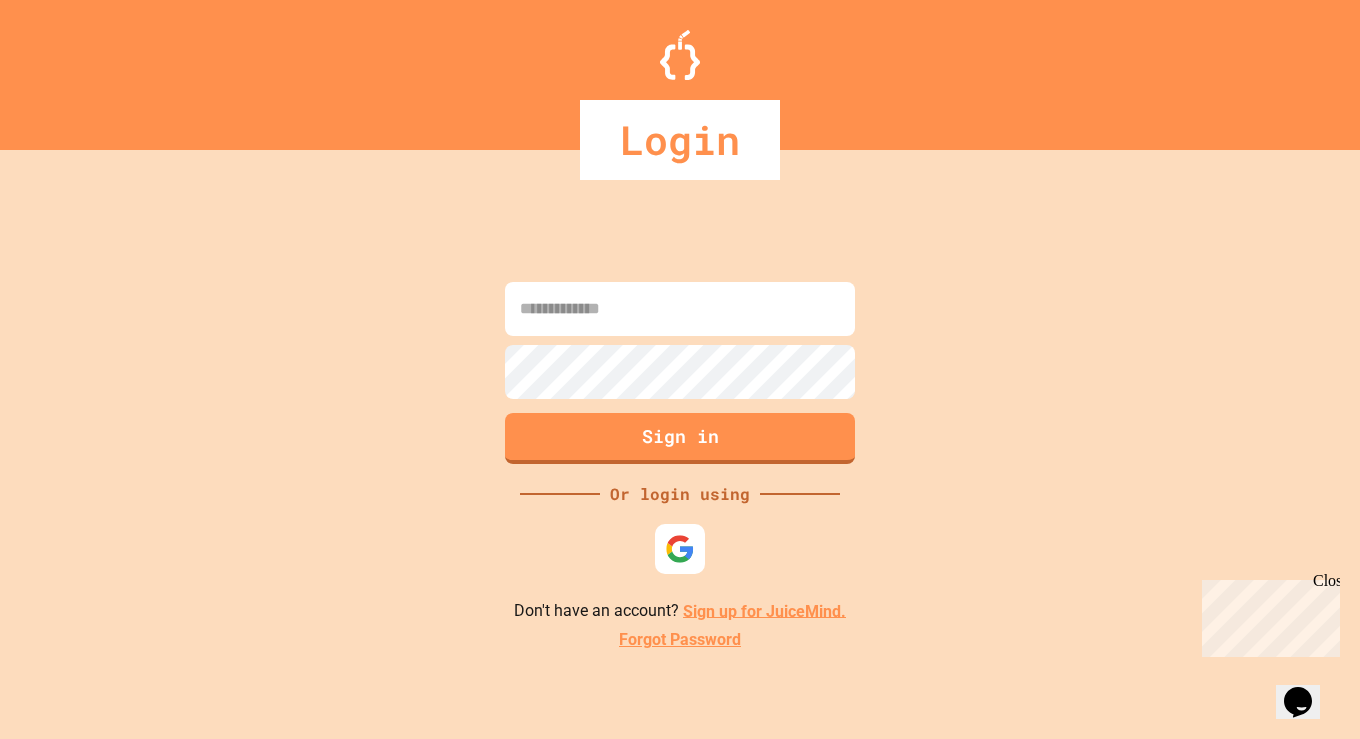 click on "Sign up for JuiceMind." at bounding box center [764, 610] 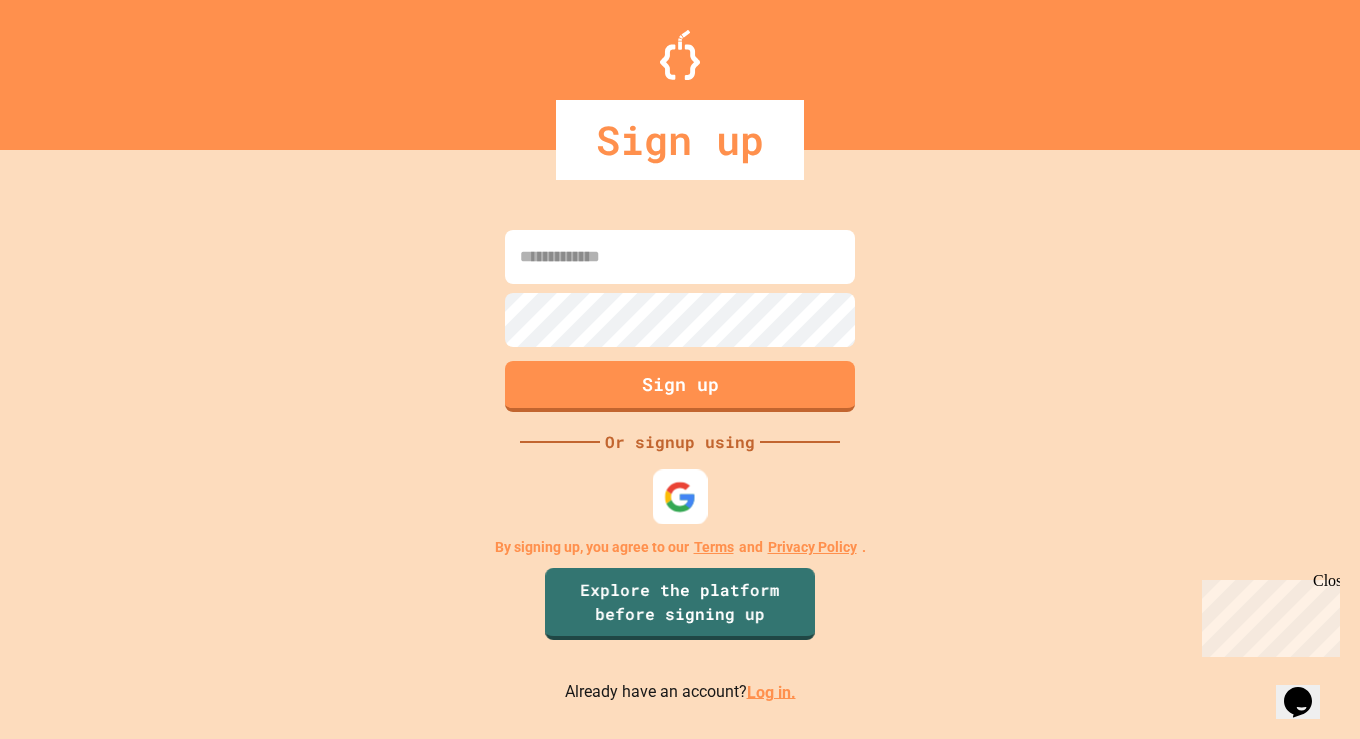 click at bounding box center [680, 496] 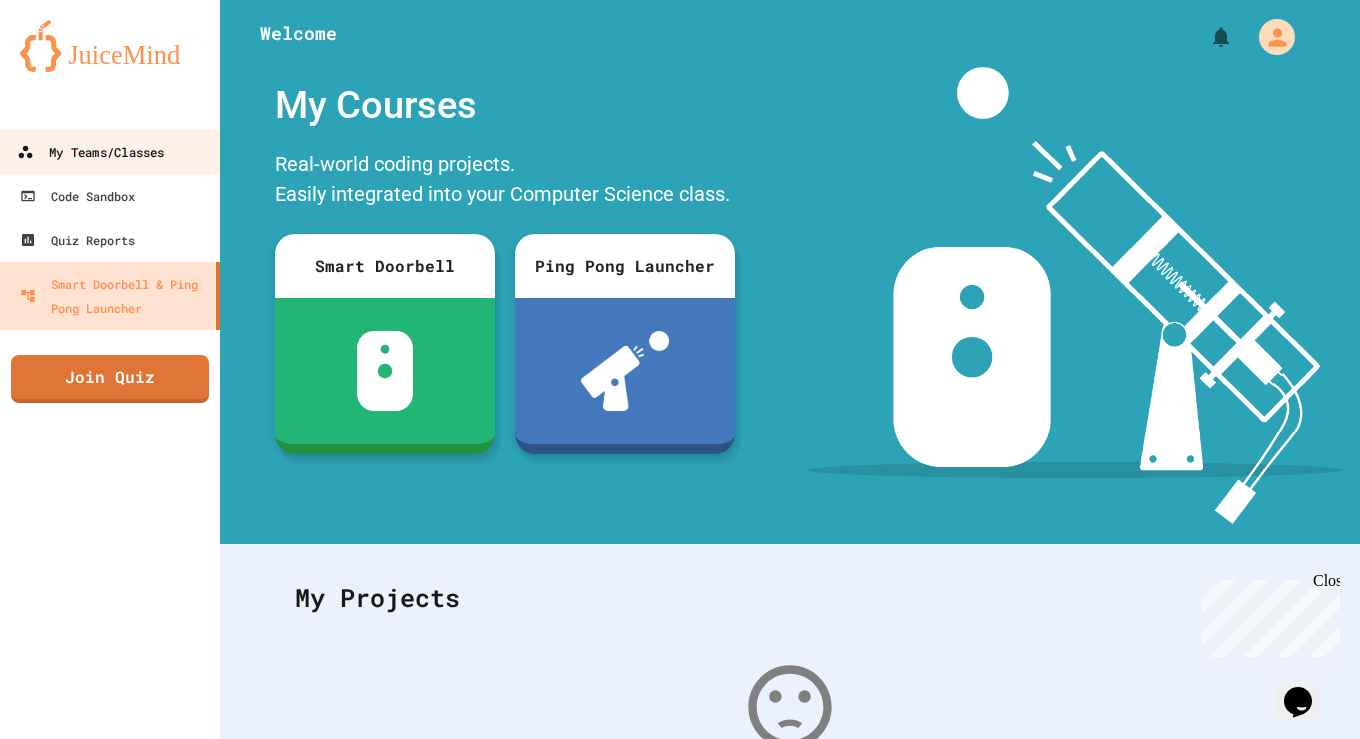 click on "My Teams/Classes" at bounding box center [90, 152] 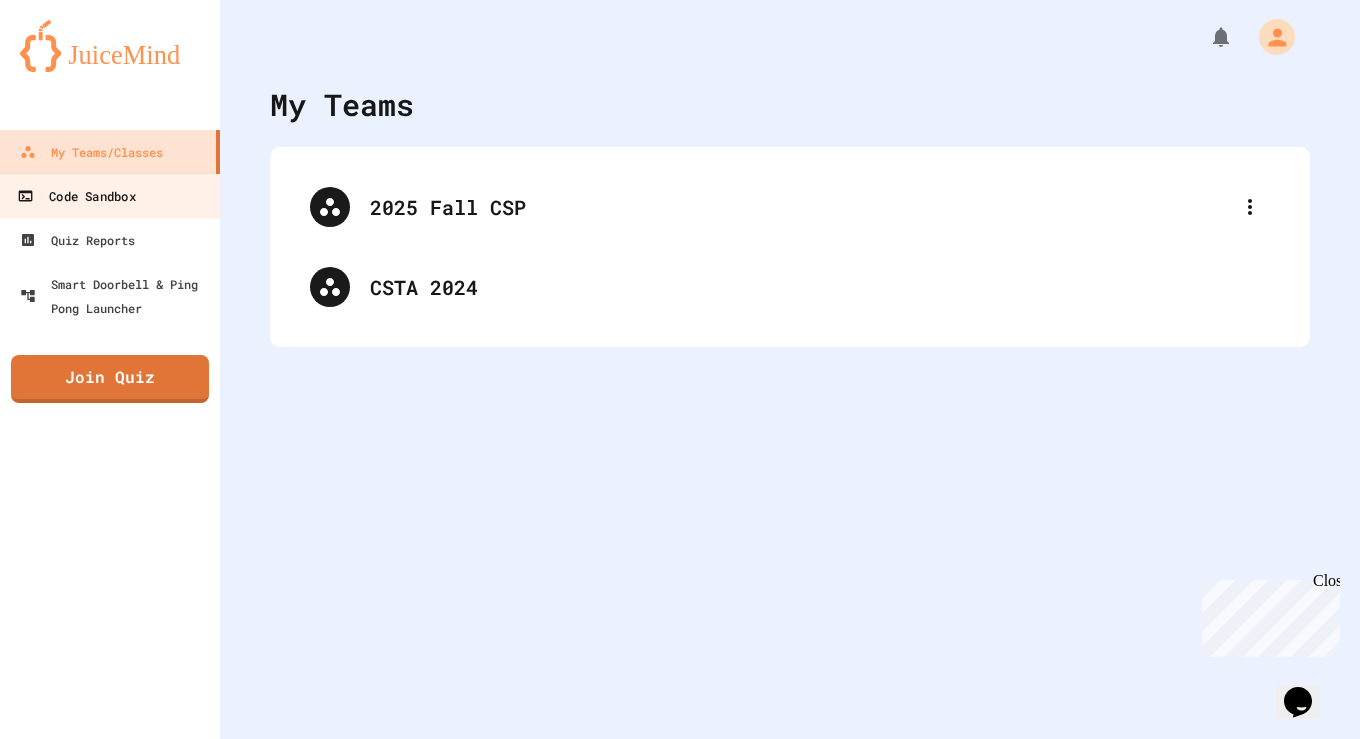click on "Code Sandbox" at bounding box center (76, 196) 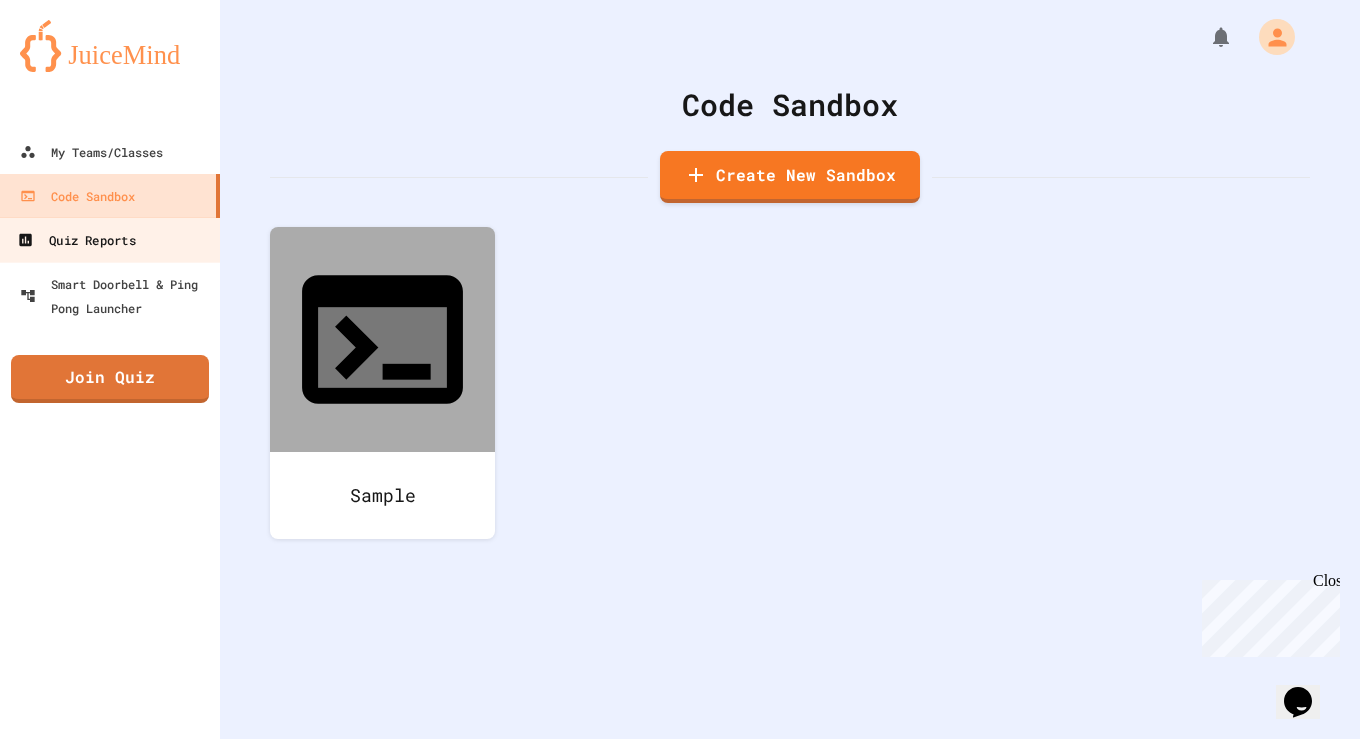 click on "Quiz Reports" at bounding box center [76, 240] 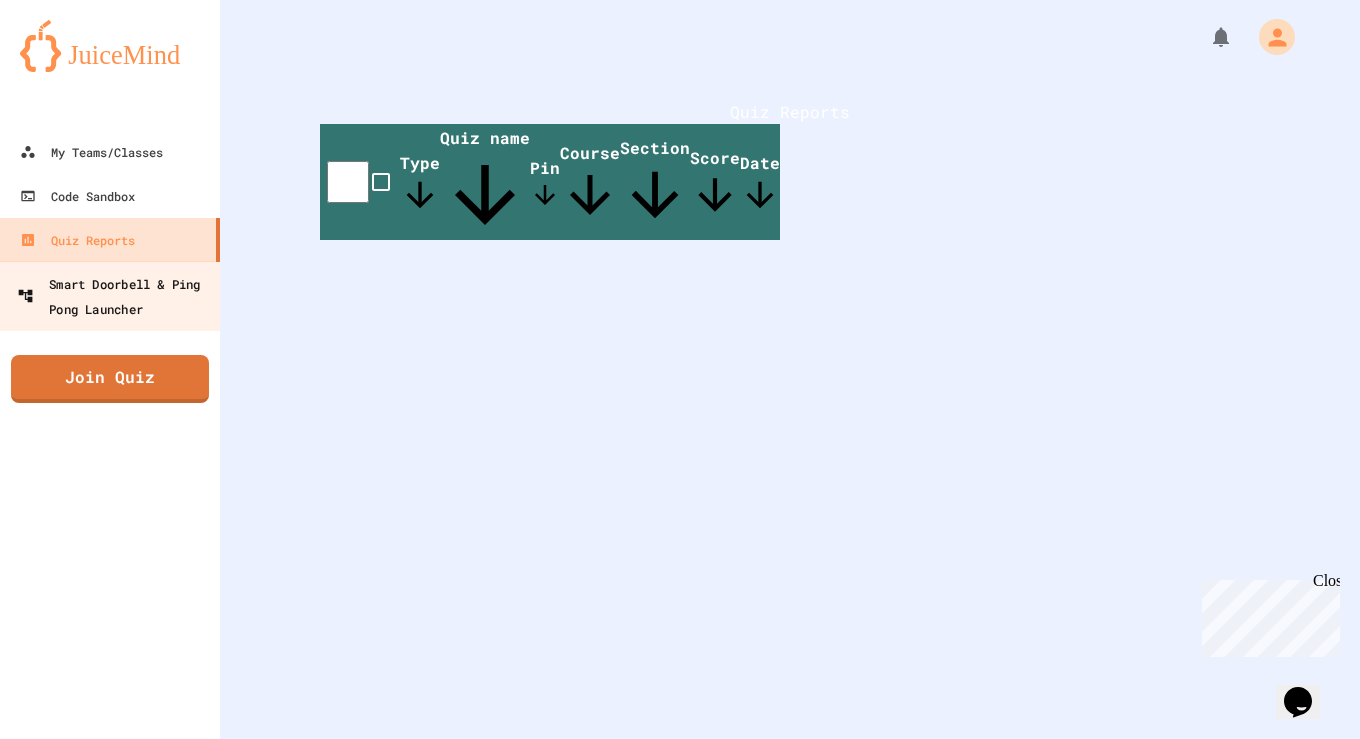 click on "Smart Doorbell & Ping Pong Launcher" at bounding box center [116, 295] 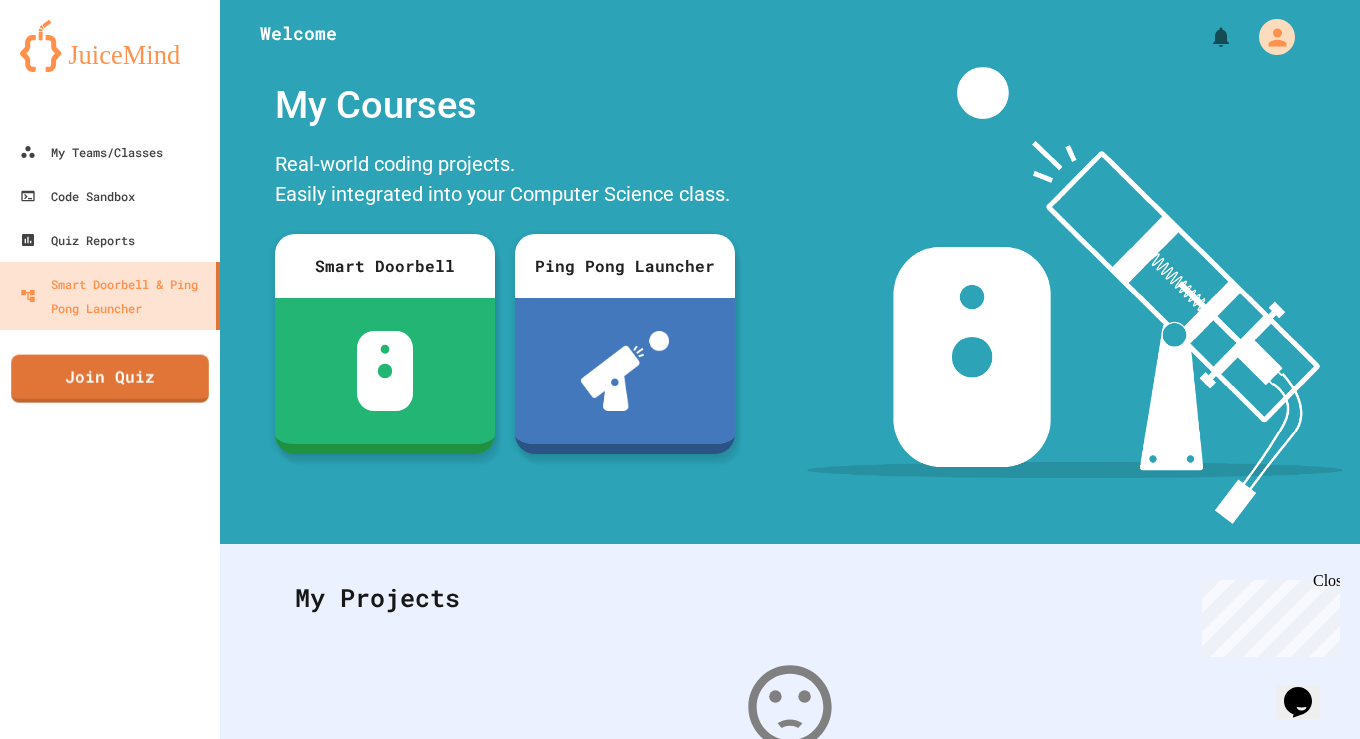 scroll, scrollTop: 249, scrollLeft: 0, axis: vertical 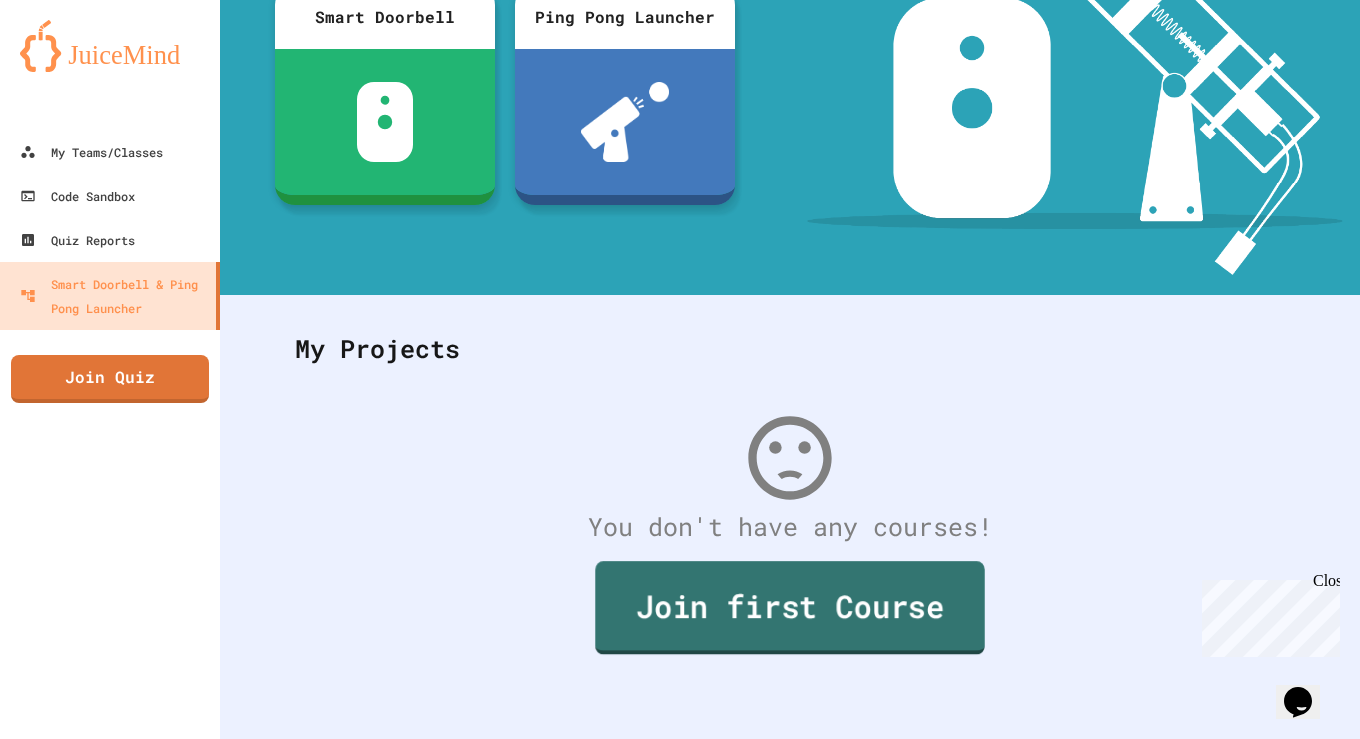 click on "Join first Course" at bounding box center (789, 607) 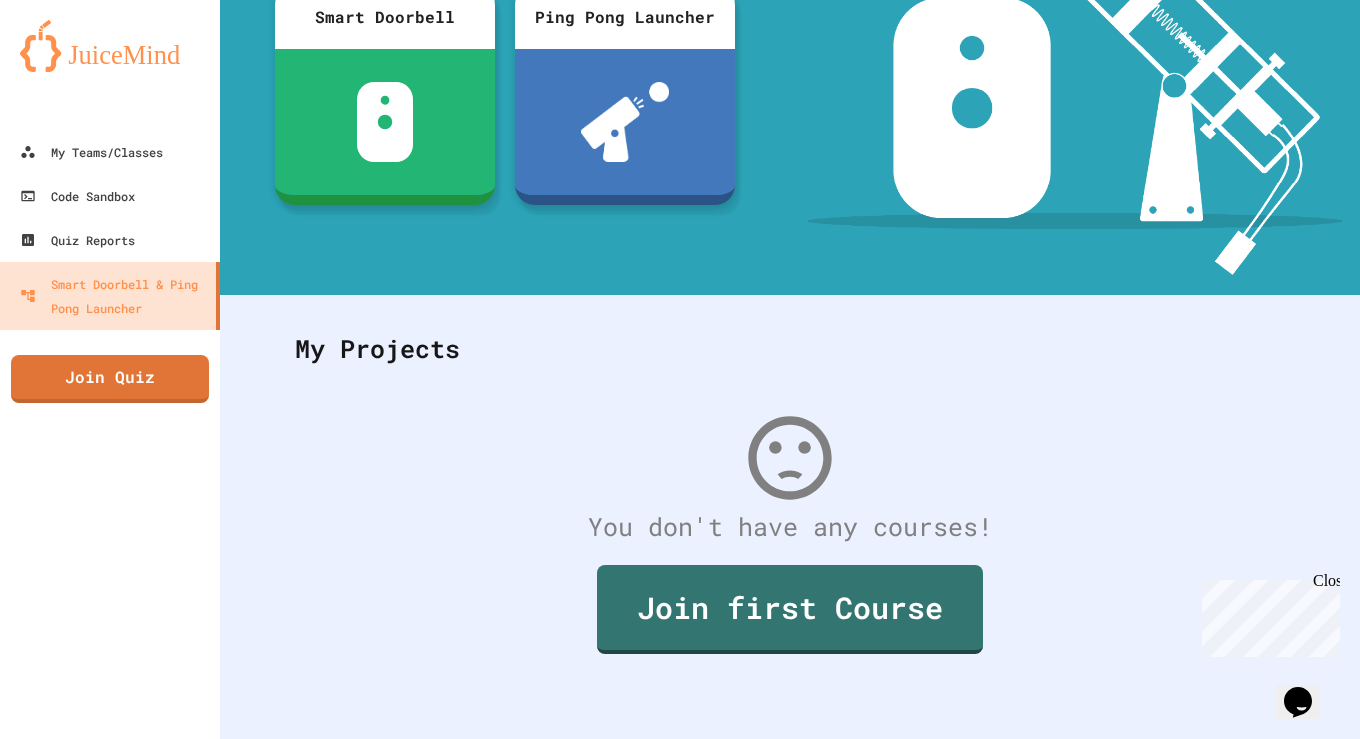 click at bounding box center (128, 989) 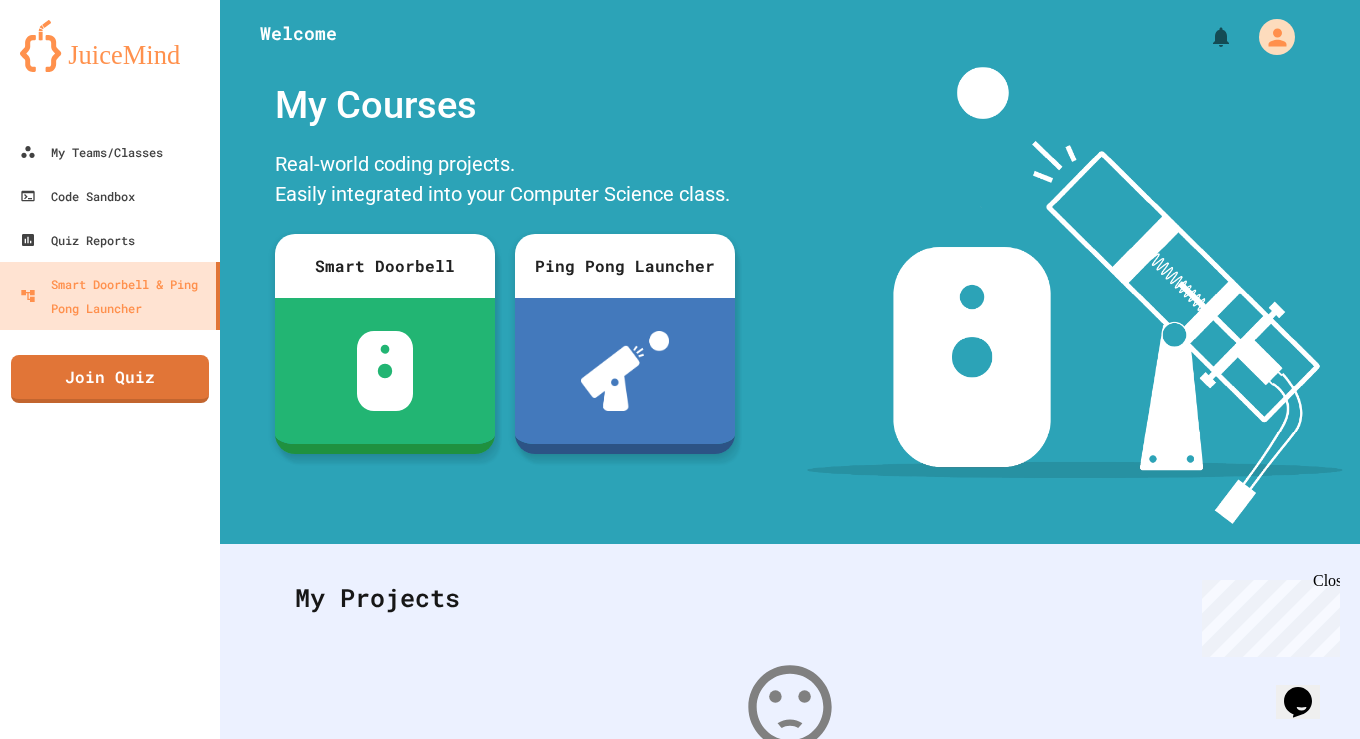 click at bounding box center [790, 30] 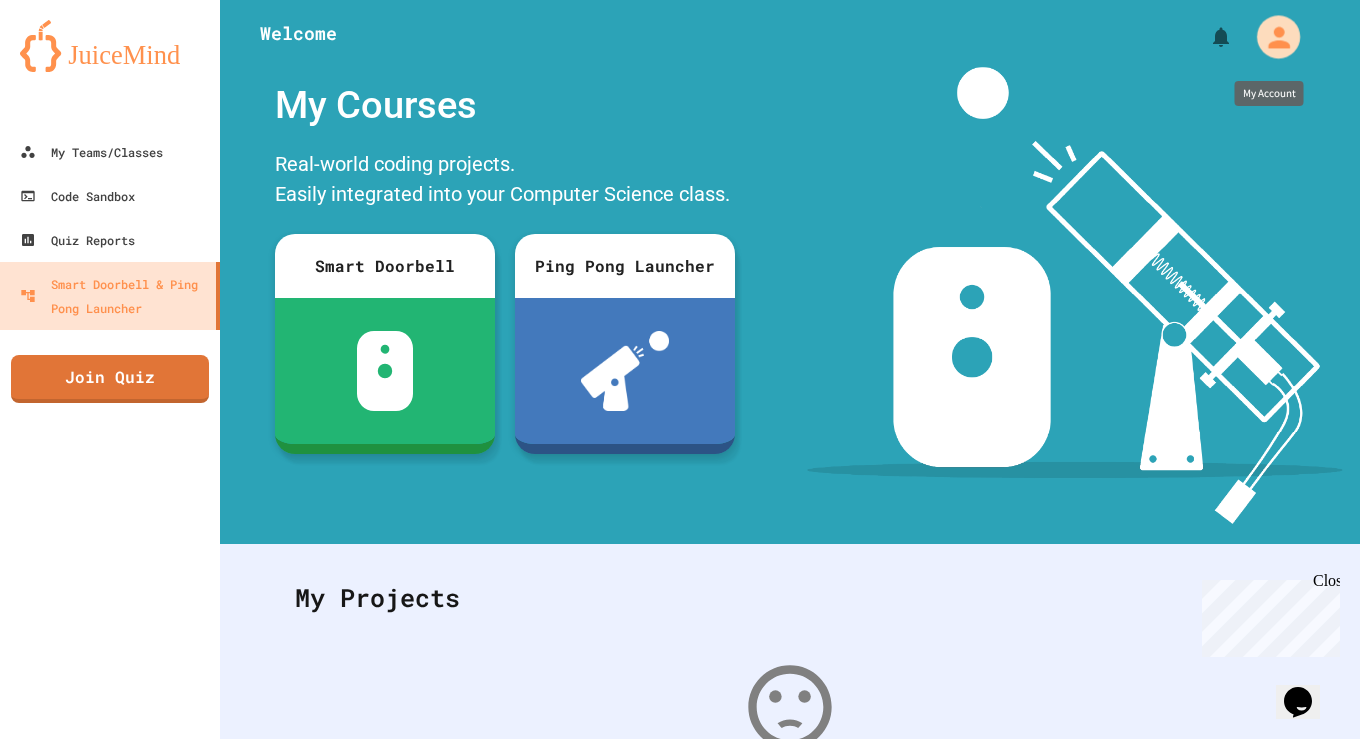 click 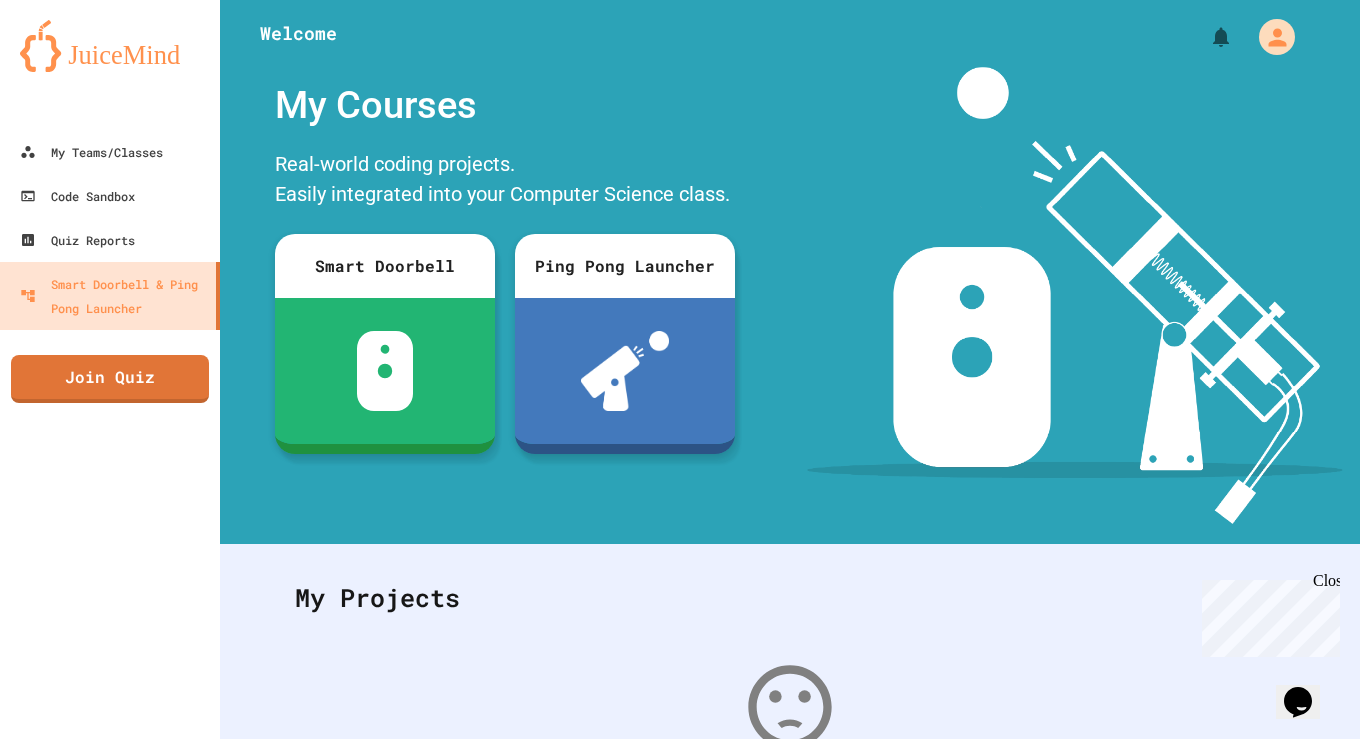 click on "Settings" at bounding box center (690, 1867) 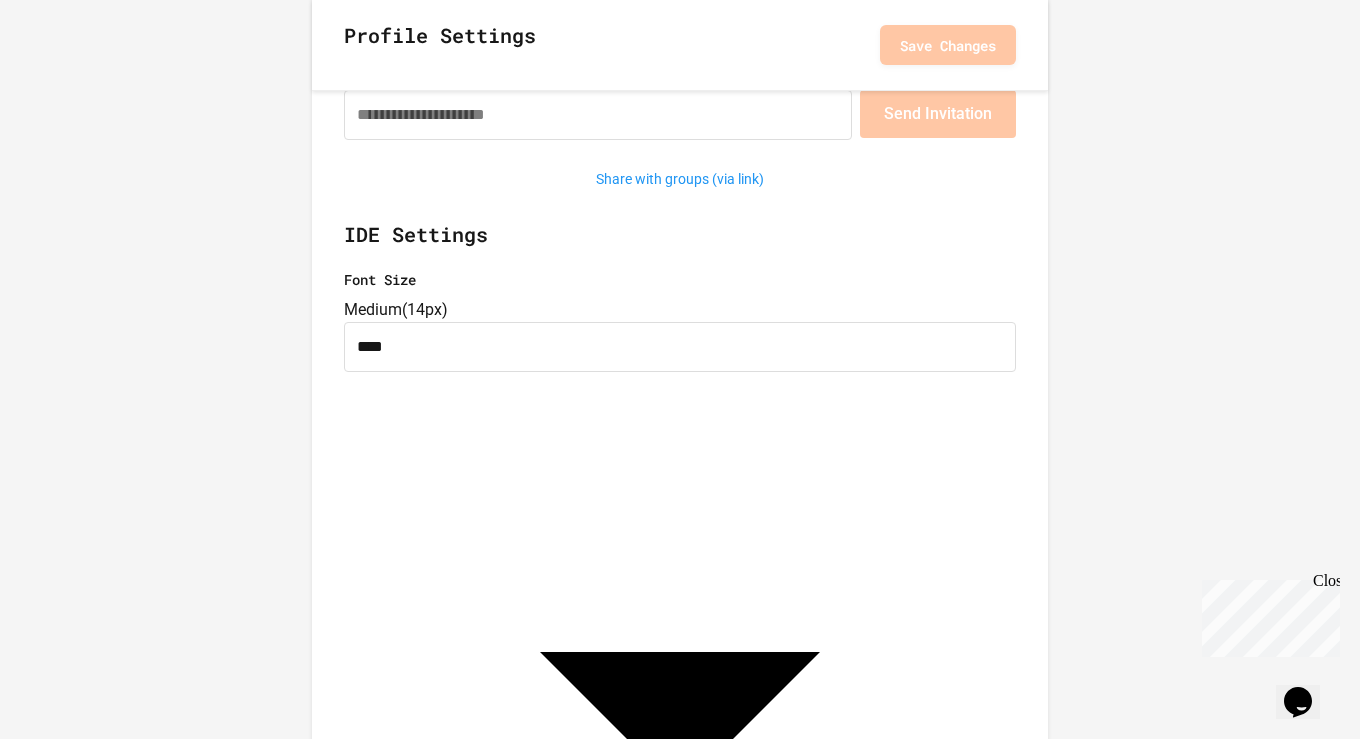 scroll, scrollTop: 0, scrollLeft: 0, axis: both 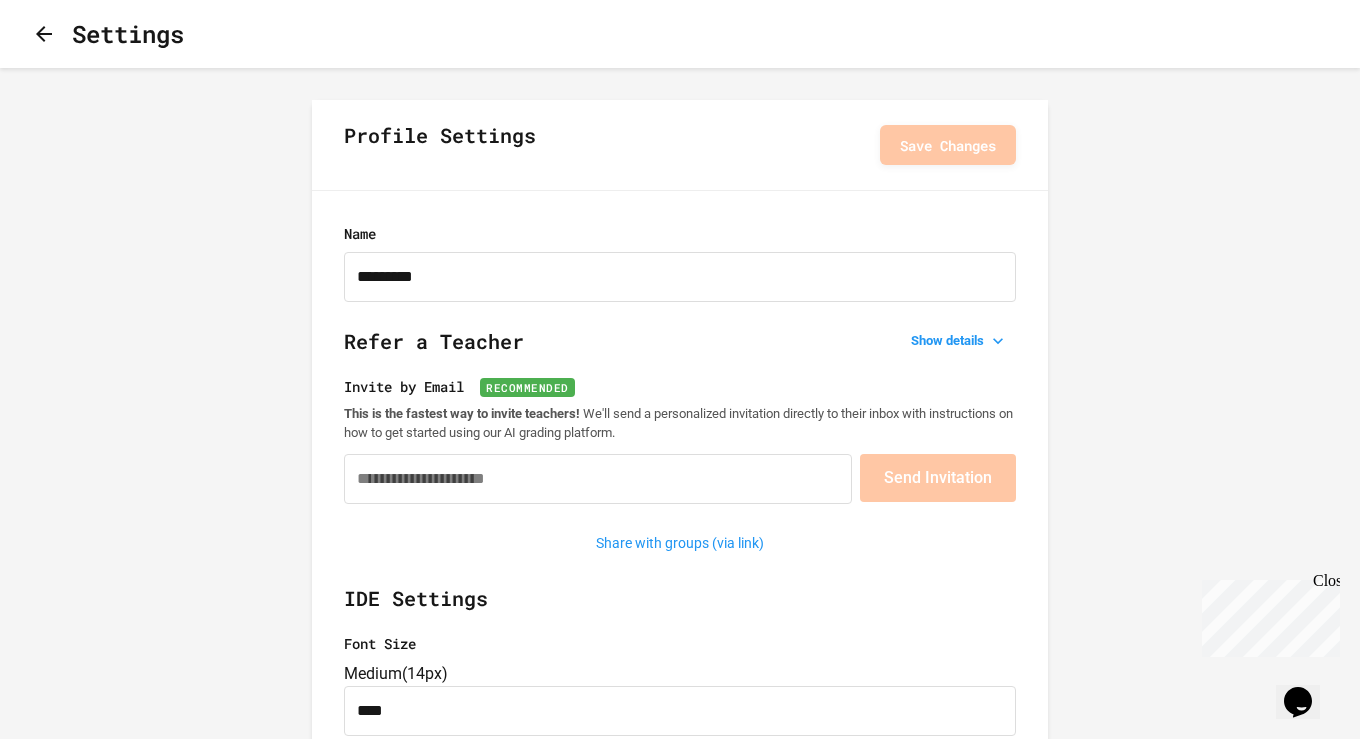 click 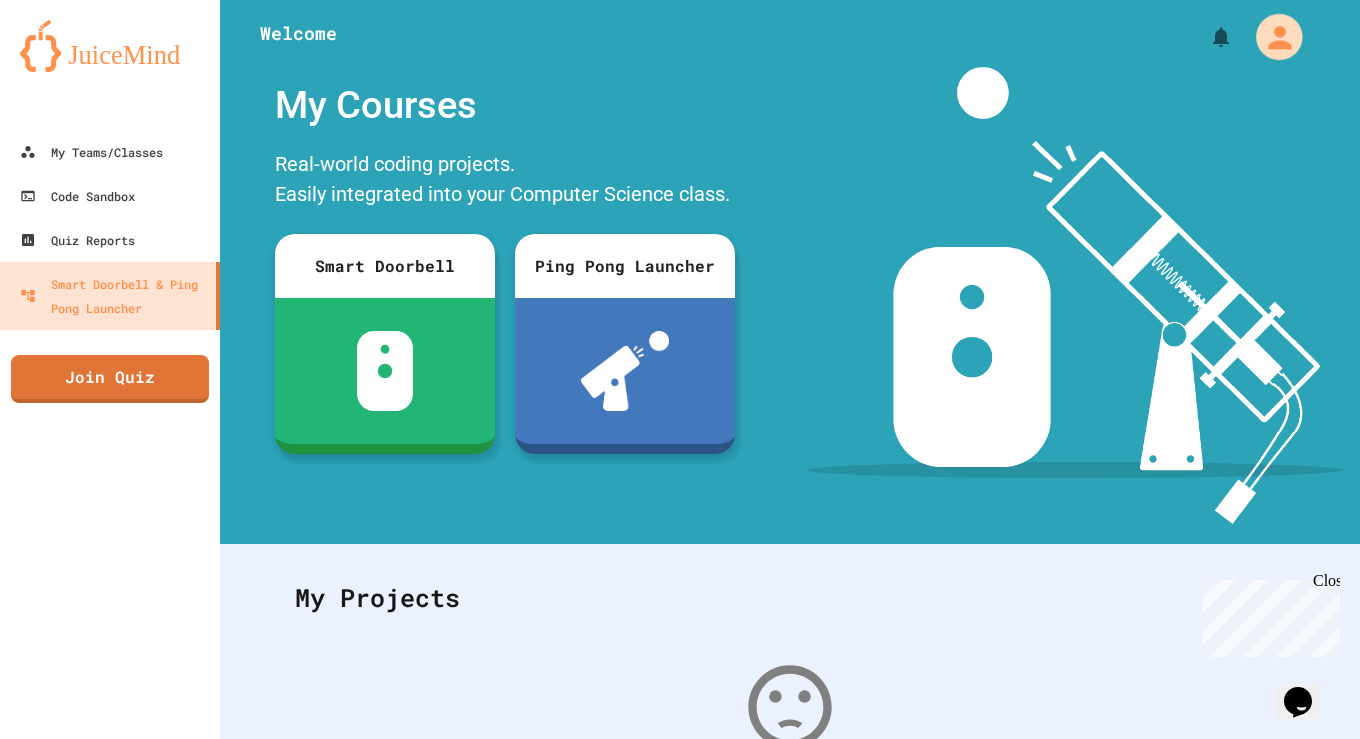 click 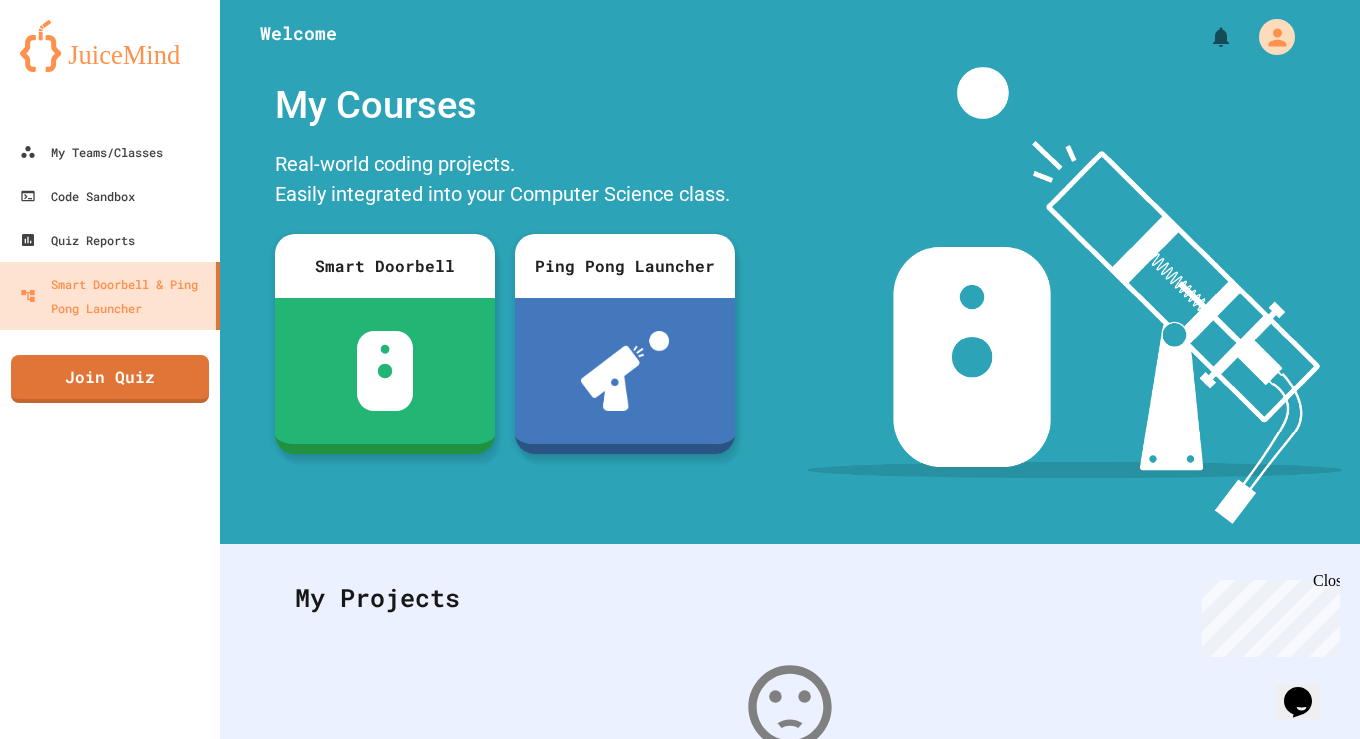 click on "Logout" at bounding box center [690, 1933] 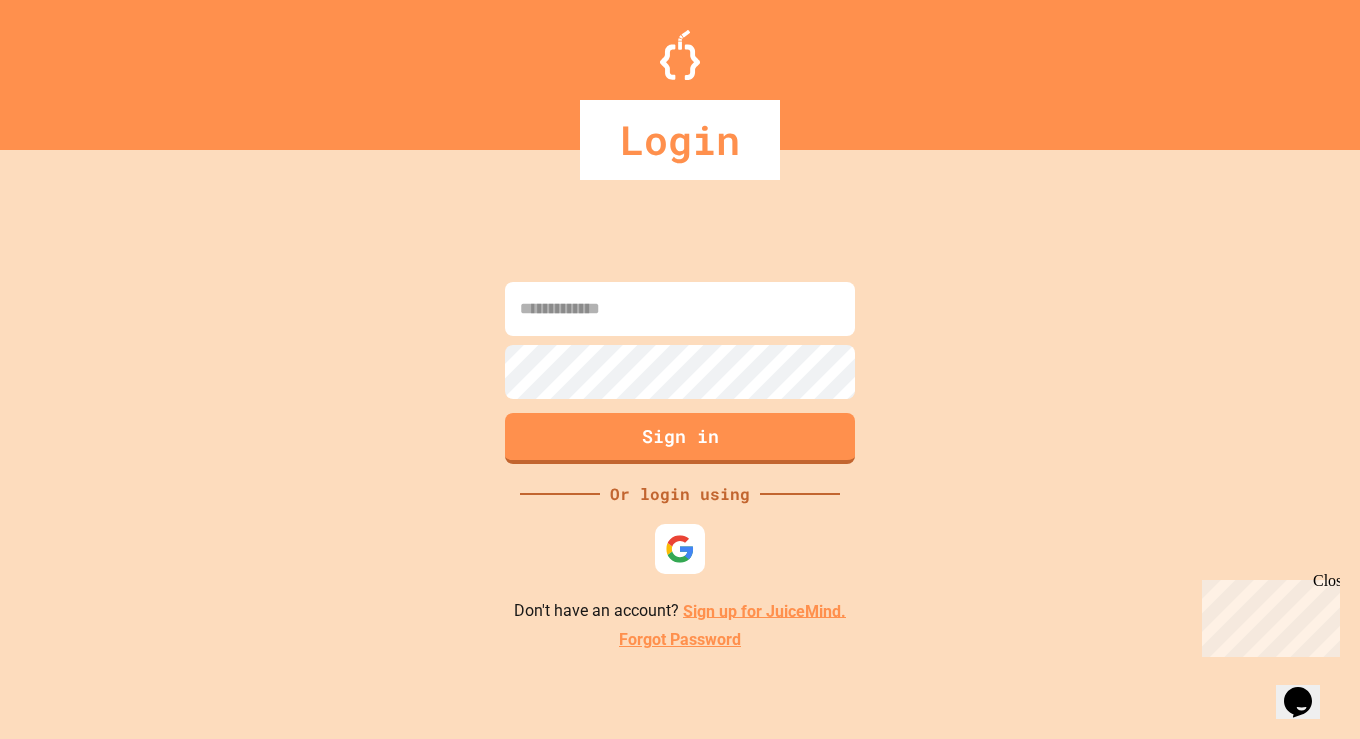 click on "Sign up for JuiceMind." at bounding box center [764, 610] 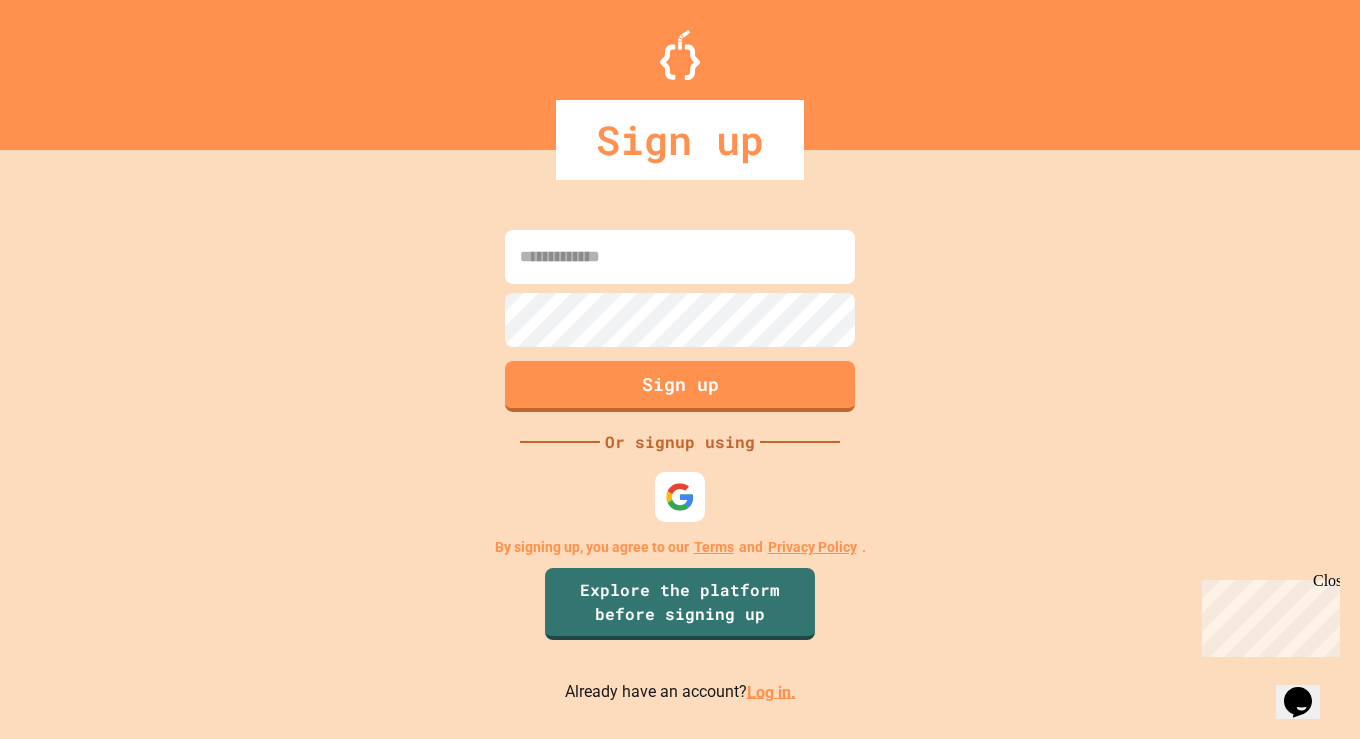 click at bounding box center (680, 257) 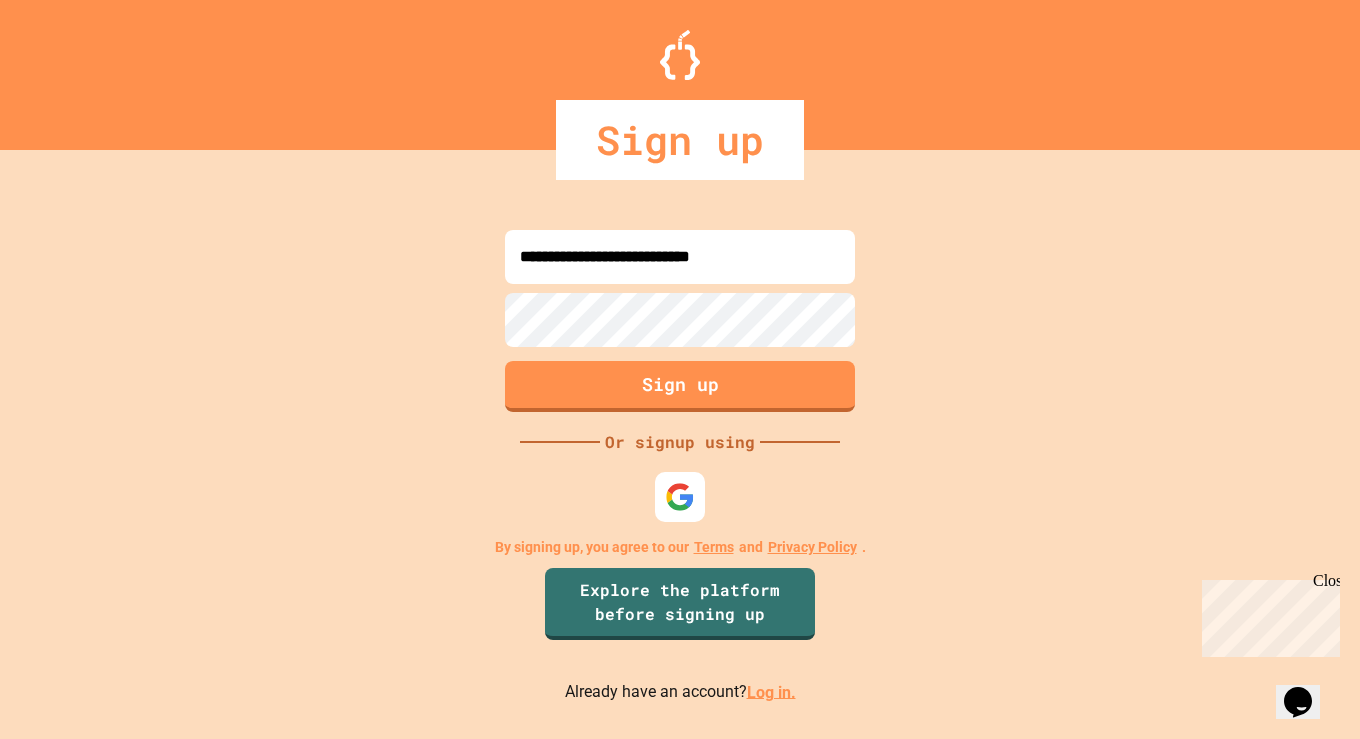 type on "**********" 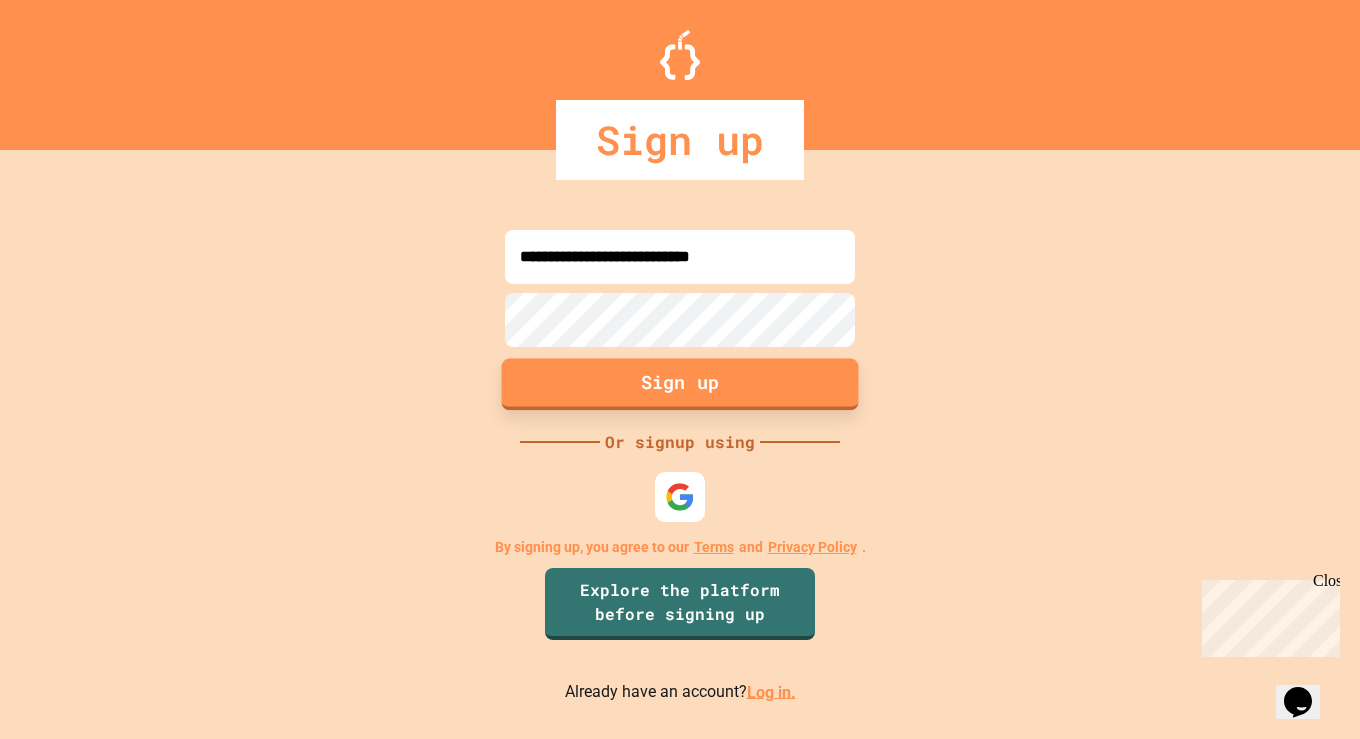 click on "Sign up" at bounding box center [680, 384] 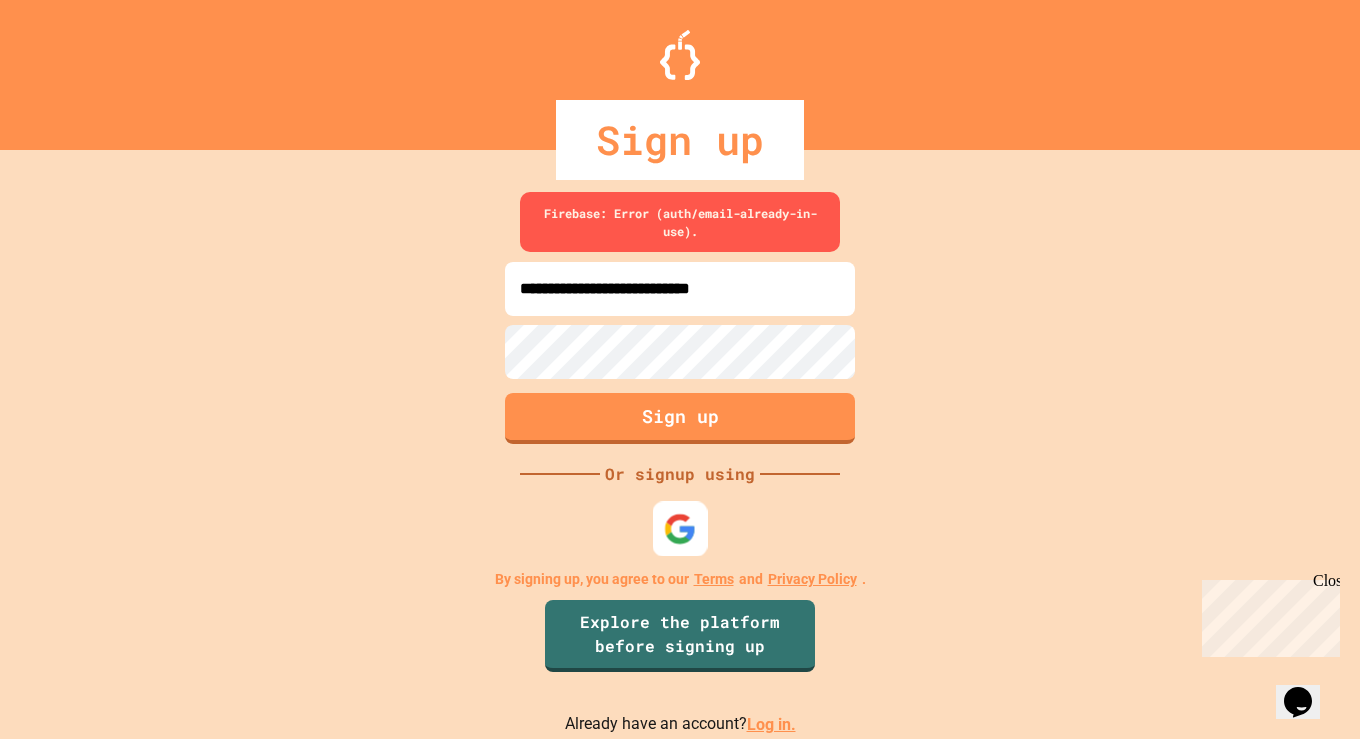 click at bounding box center (680, 529) 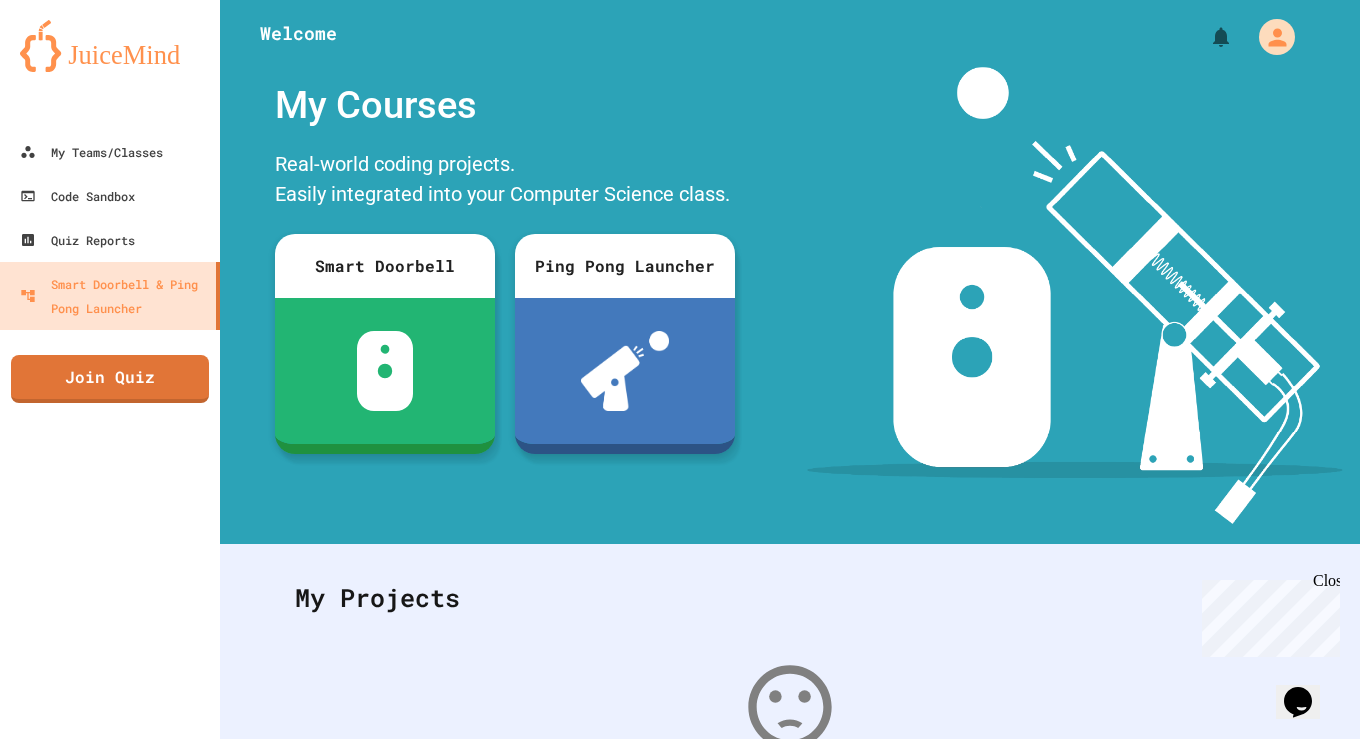 scroll, scrollTop: 5, scrollLeft: 0, axis: vertical 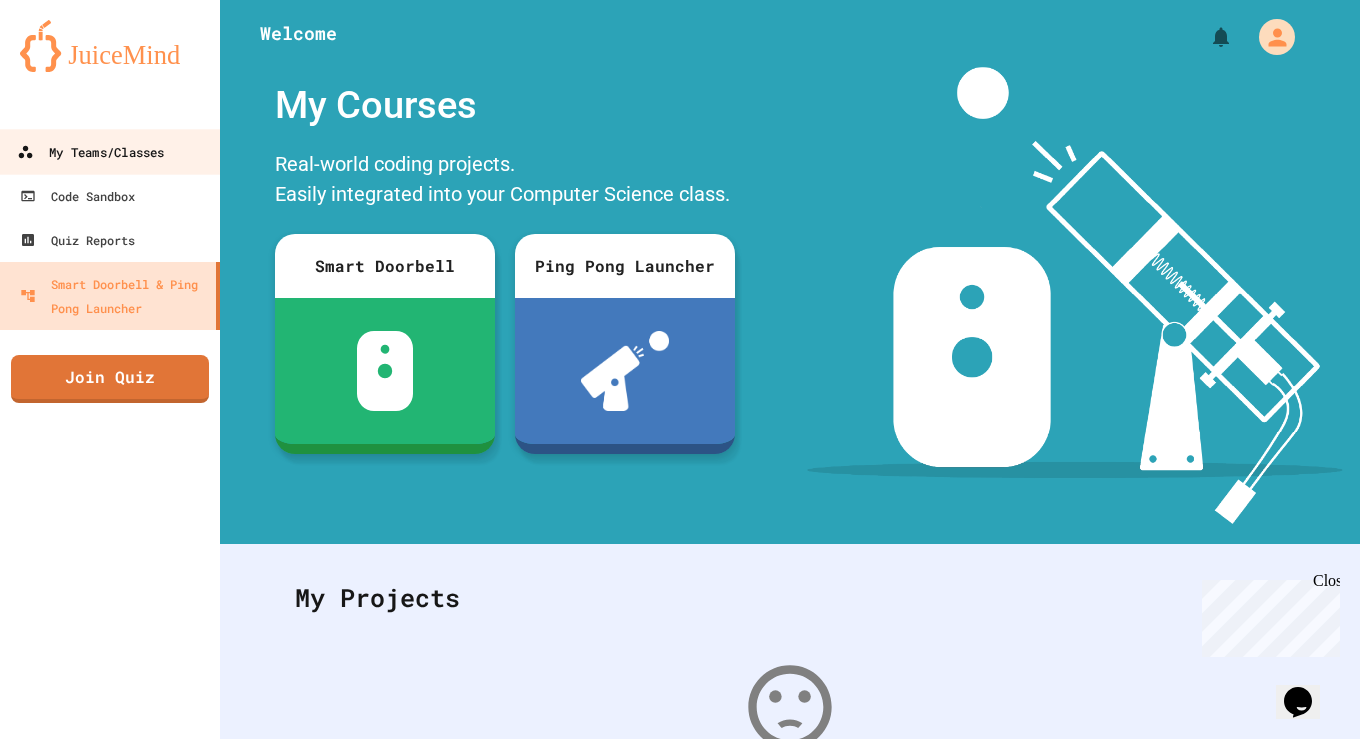 click on "My Teams/Classes" at bounding box center (90, 152) 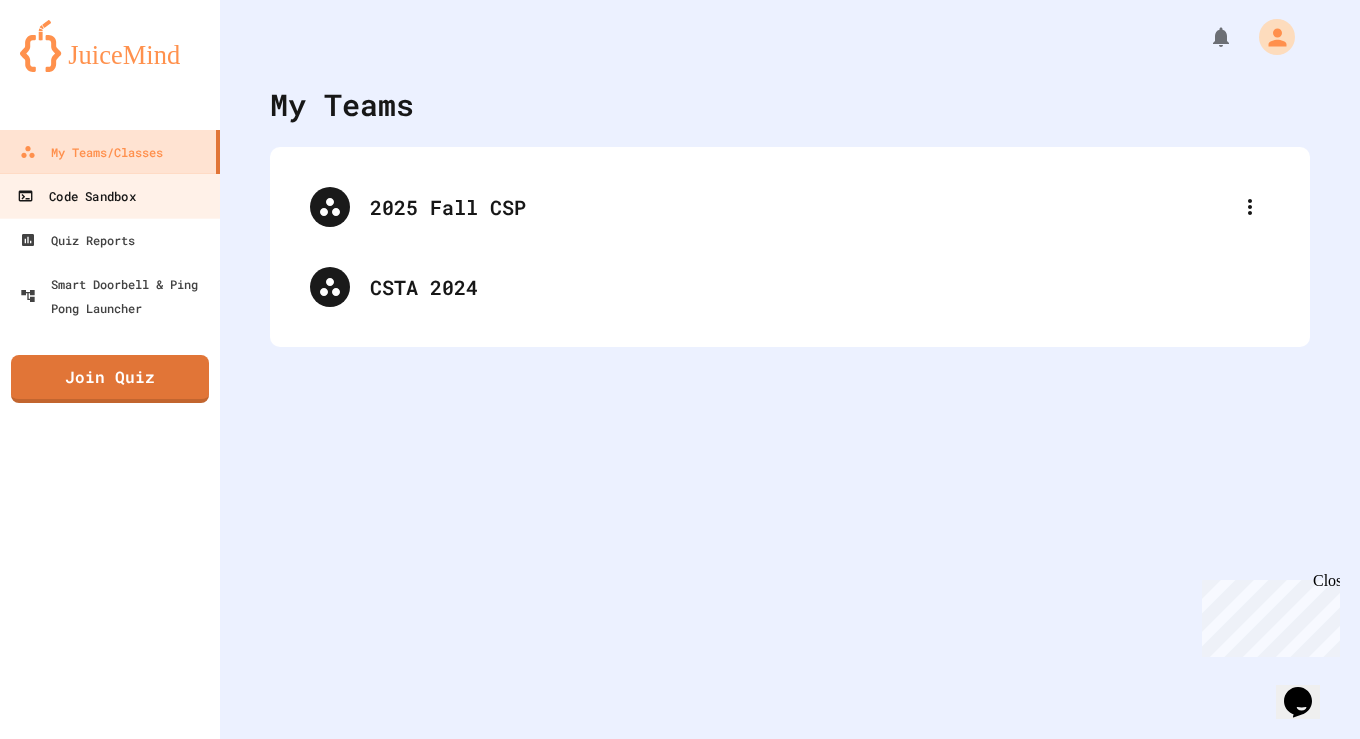 click on "Code Sandbox" at bounding box center (76, 196) 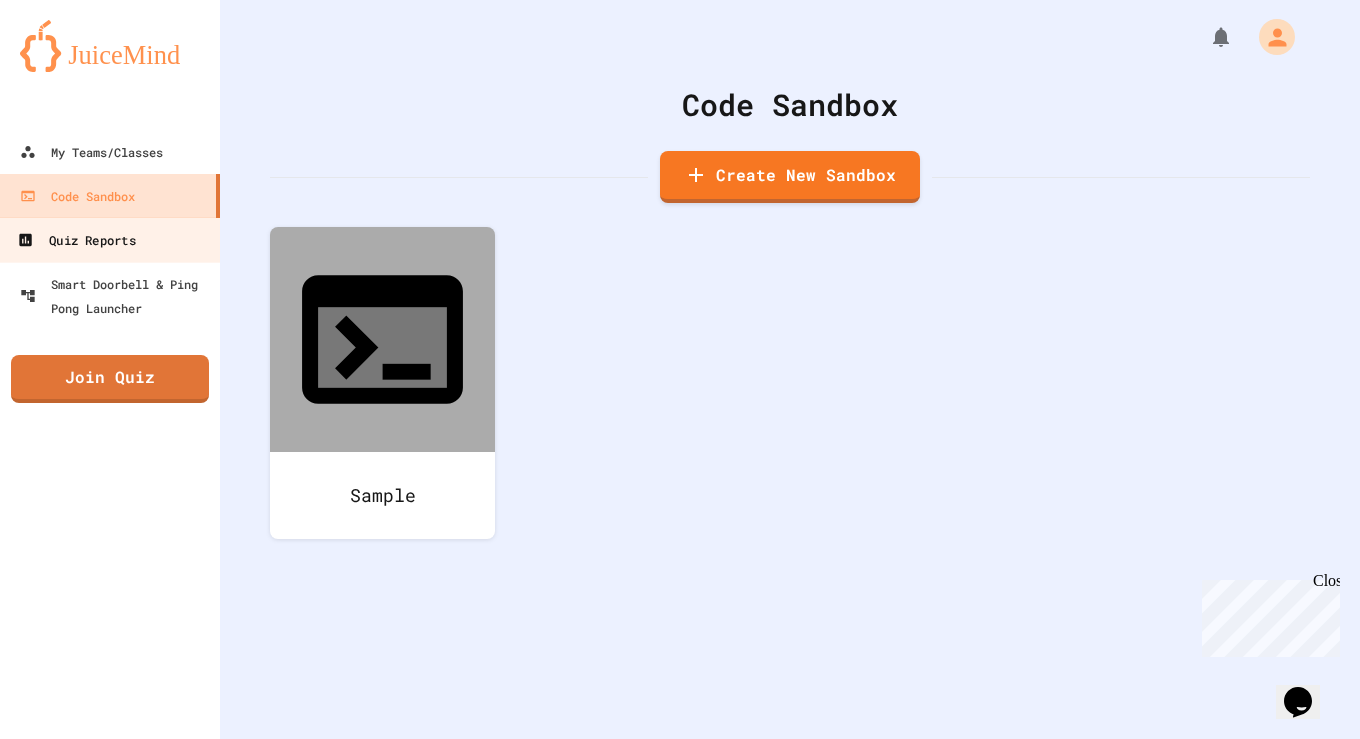 click on "Quiz Reports" at bounding box center [76, 240] 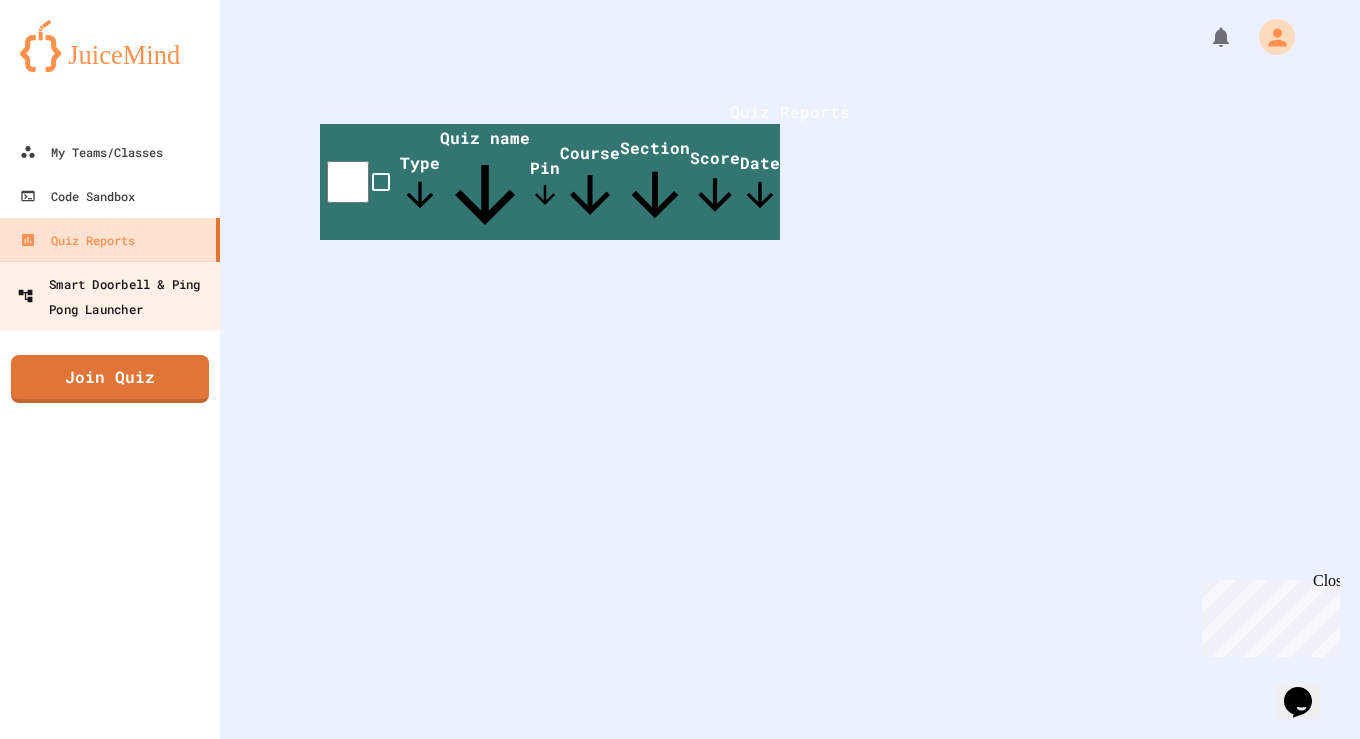 click on "Smart Doorbell & Ping Pong Launcher" at bounding box center [116, 295] 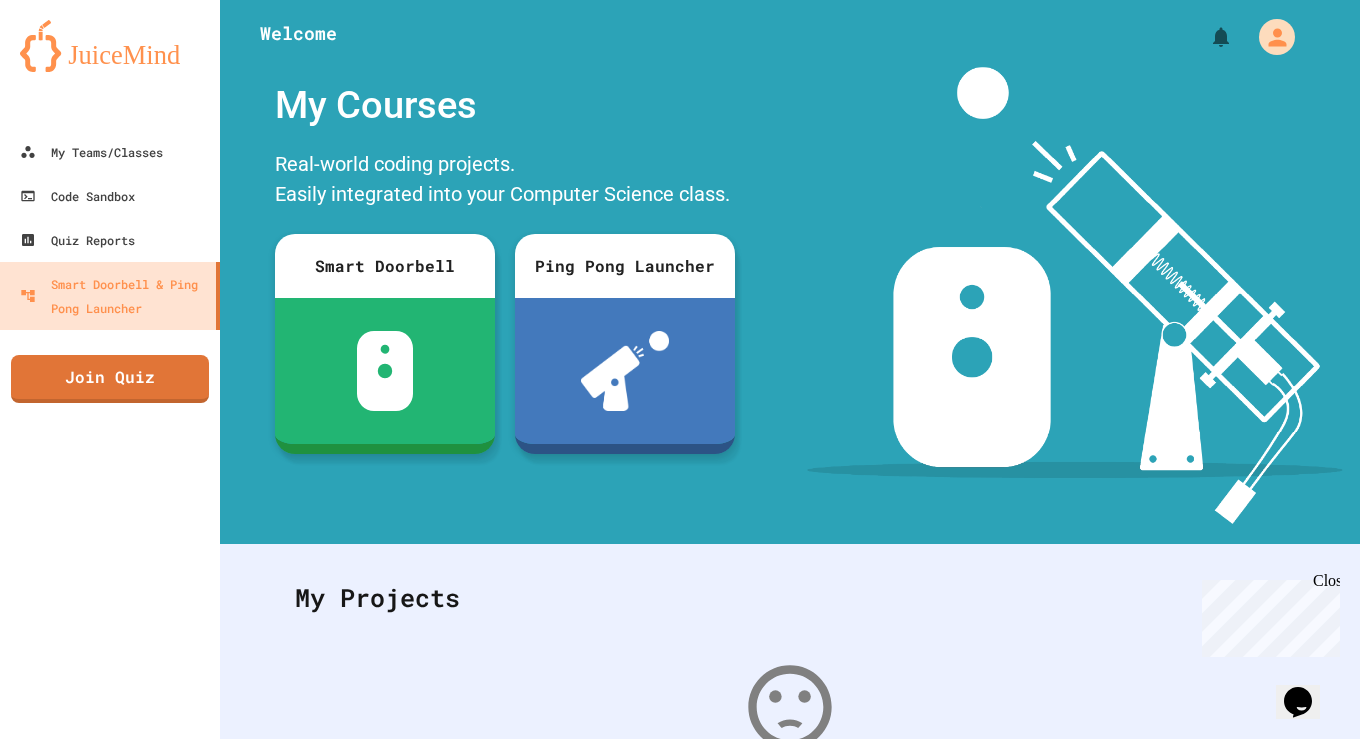 click on "My Teams/Classes Code Sandbox Quiz Reports Smart Doorbell & Ping Pong Launcher Join Quiz" at bounding box center (110, 369) 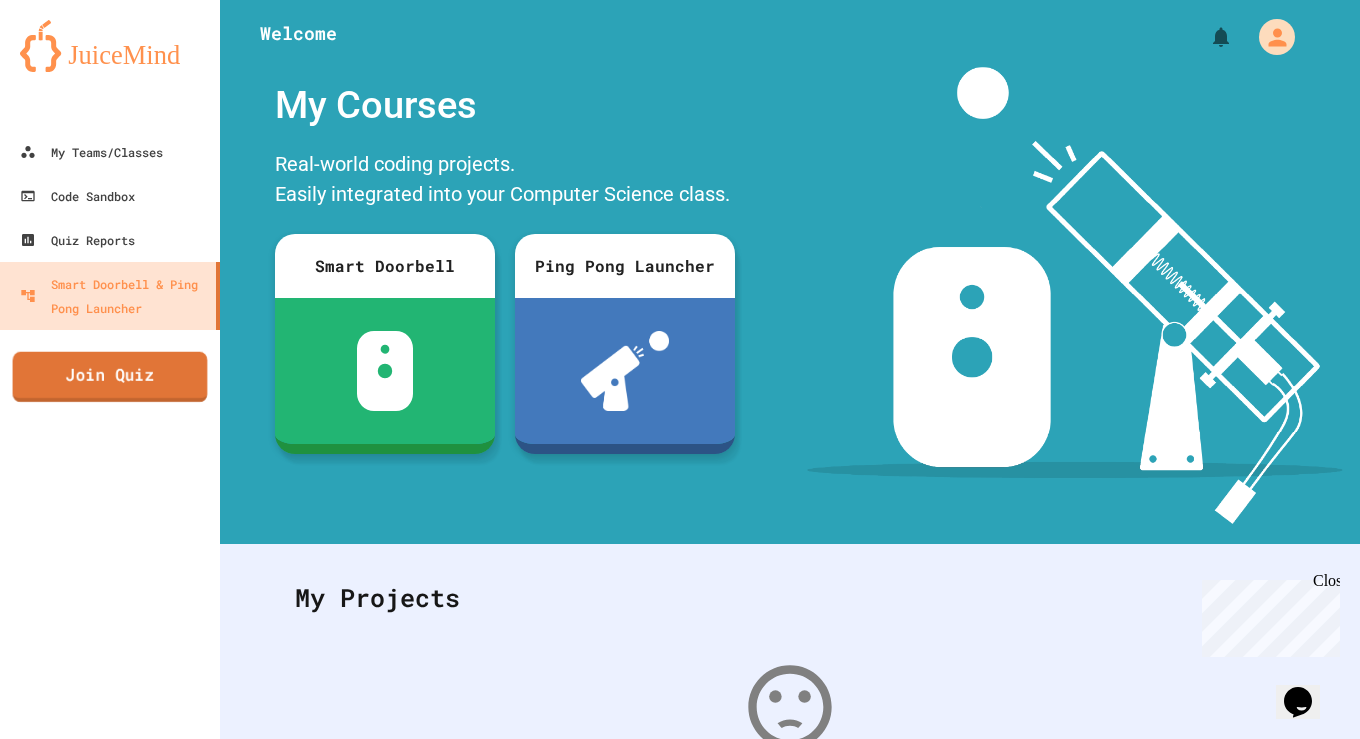 click on "Join Quiz" at bounding box center [110, 377] 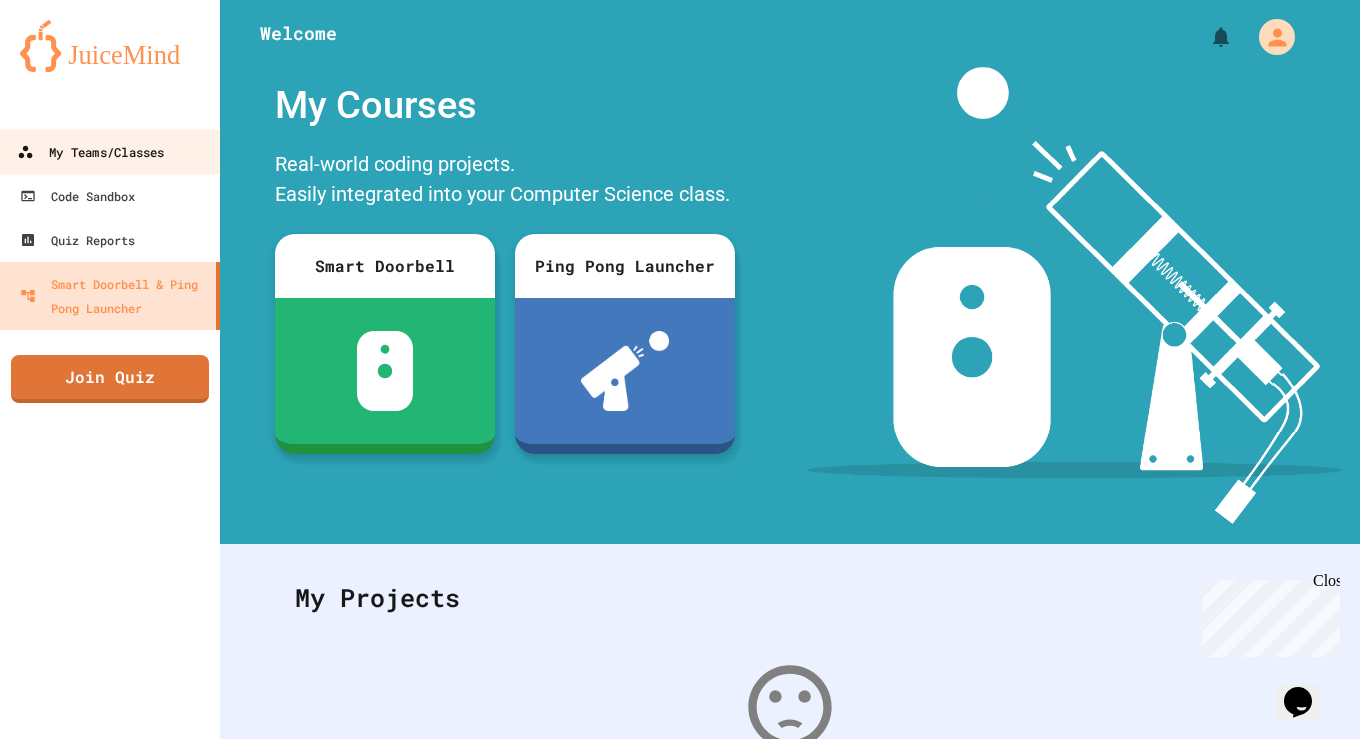 click on "My Teams/Classes" at bounding box center (90, 152) 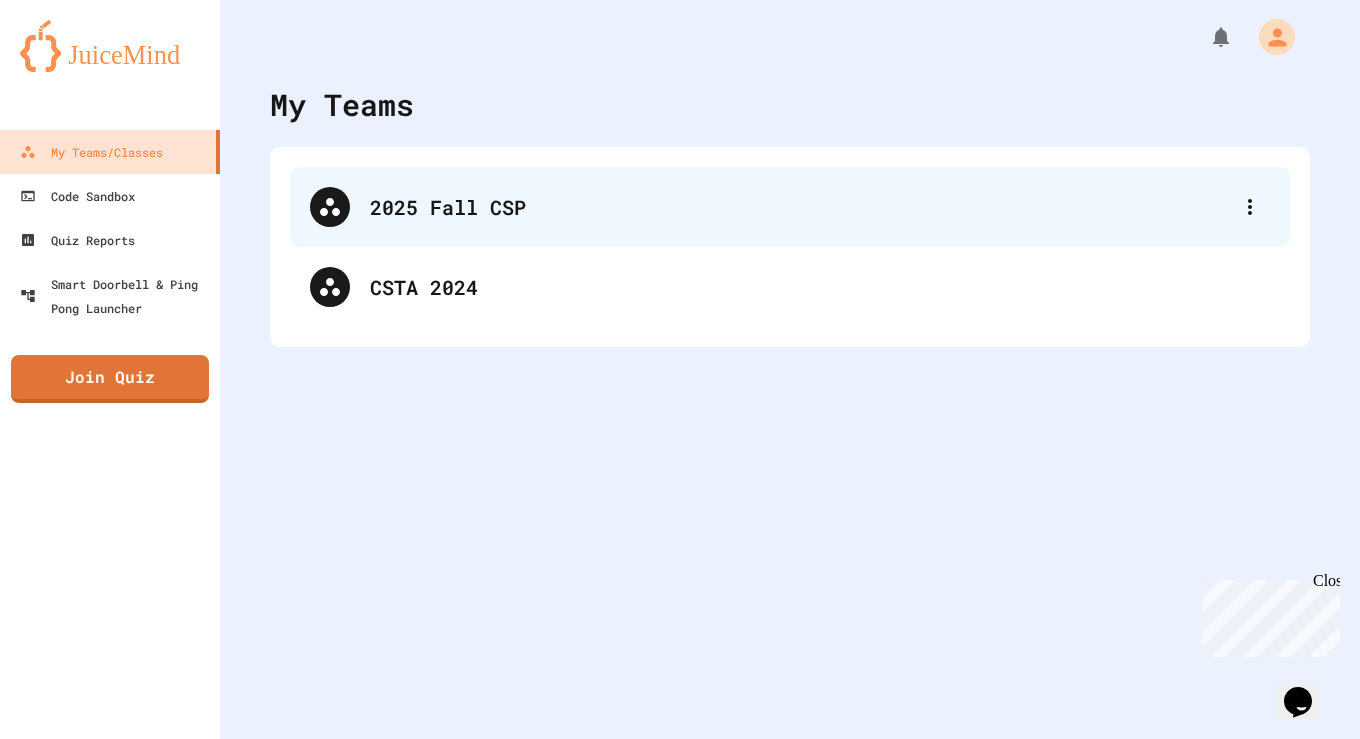 click on "2025 Fall CSP" at bounding box center [800, 207] 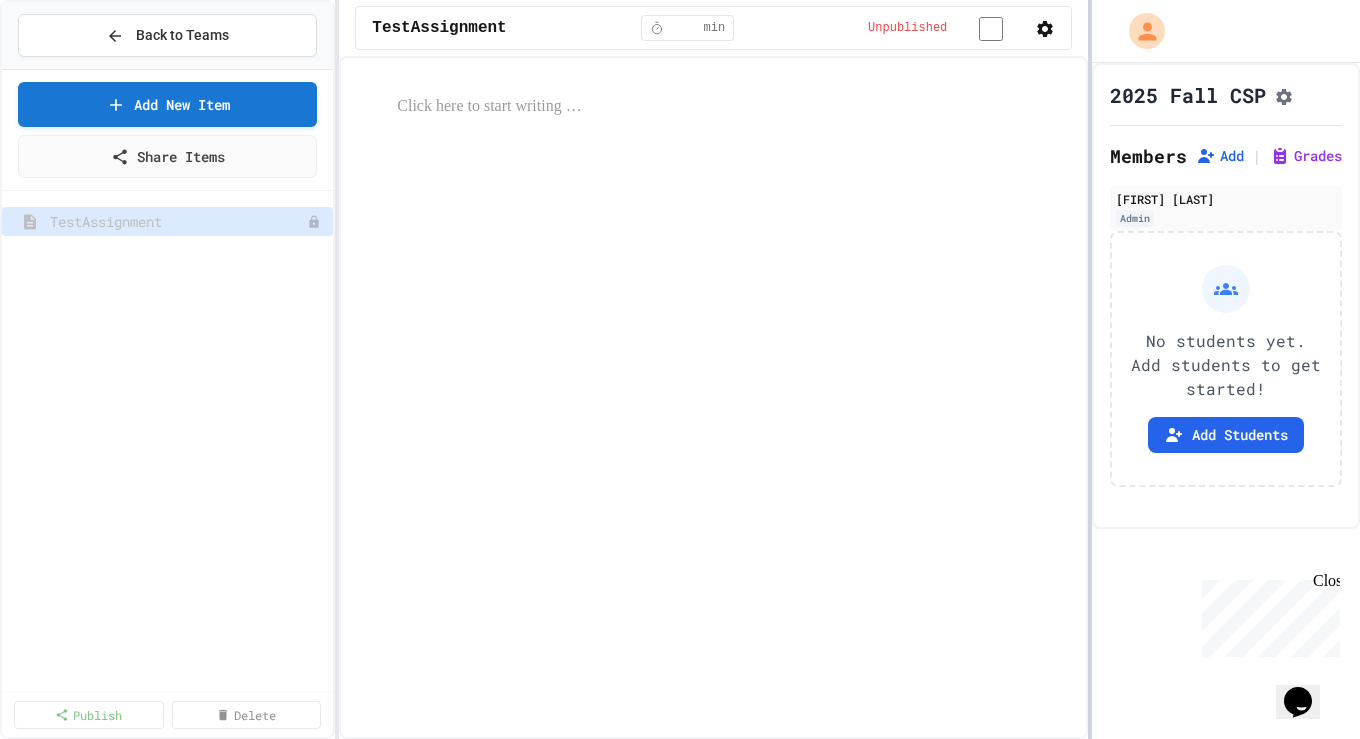 click at bounding box center (1090, 369) 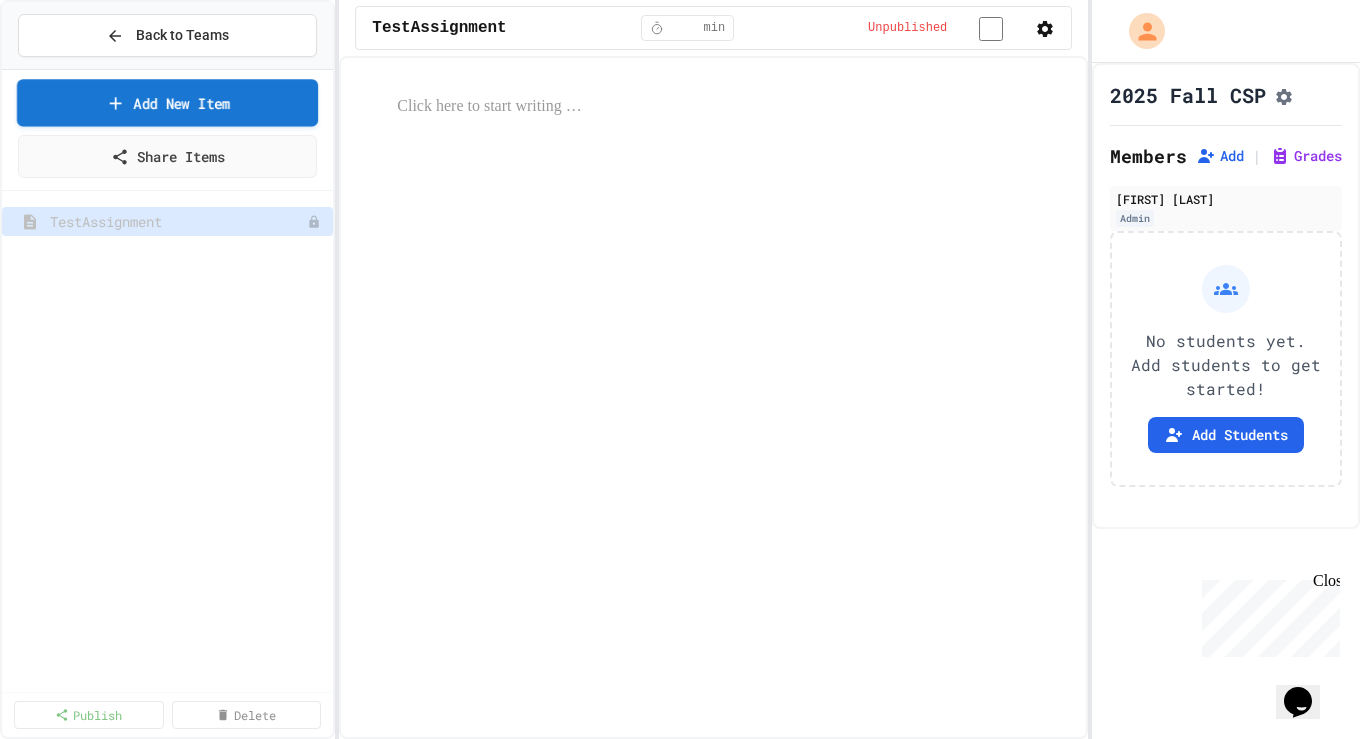 click on "Add New Item" at bounding box center [168, 102] 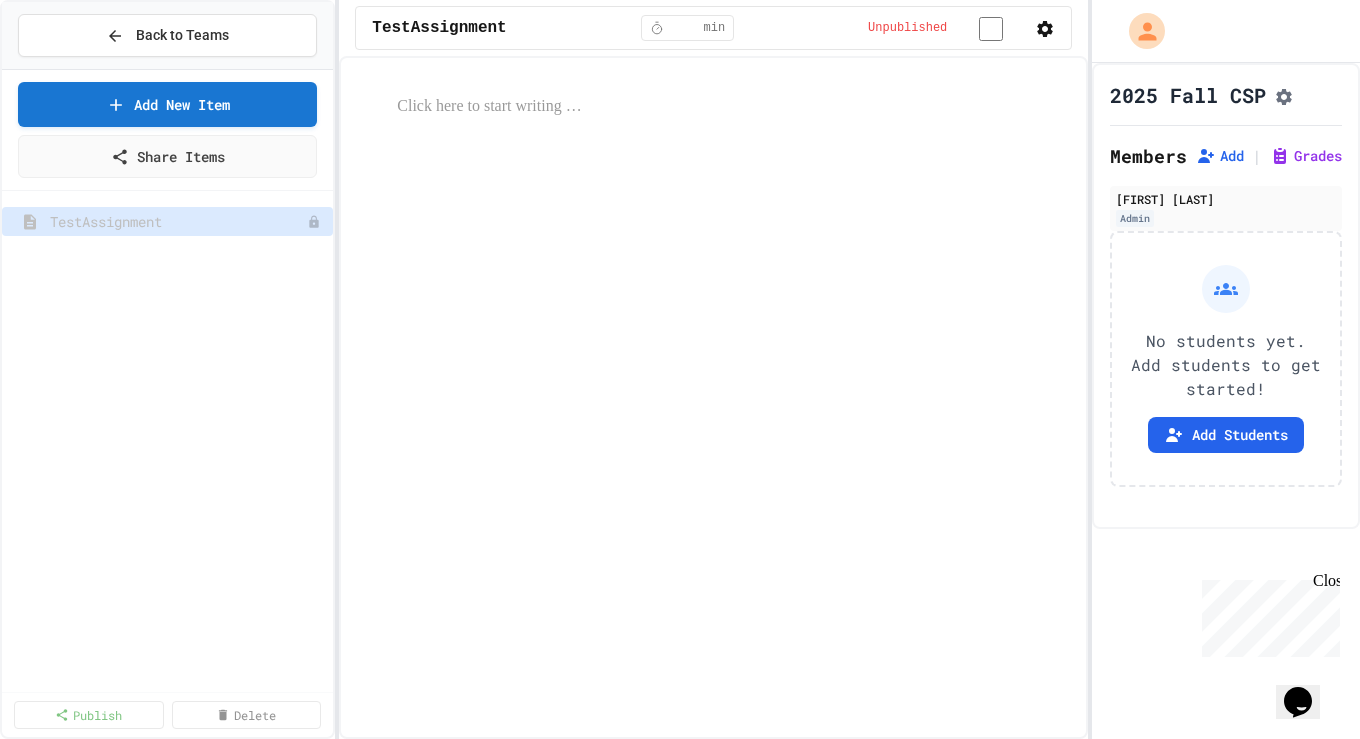 click on "Browse Premade Content" at bounding box center (680, 1048) 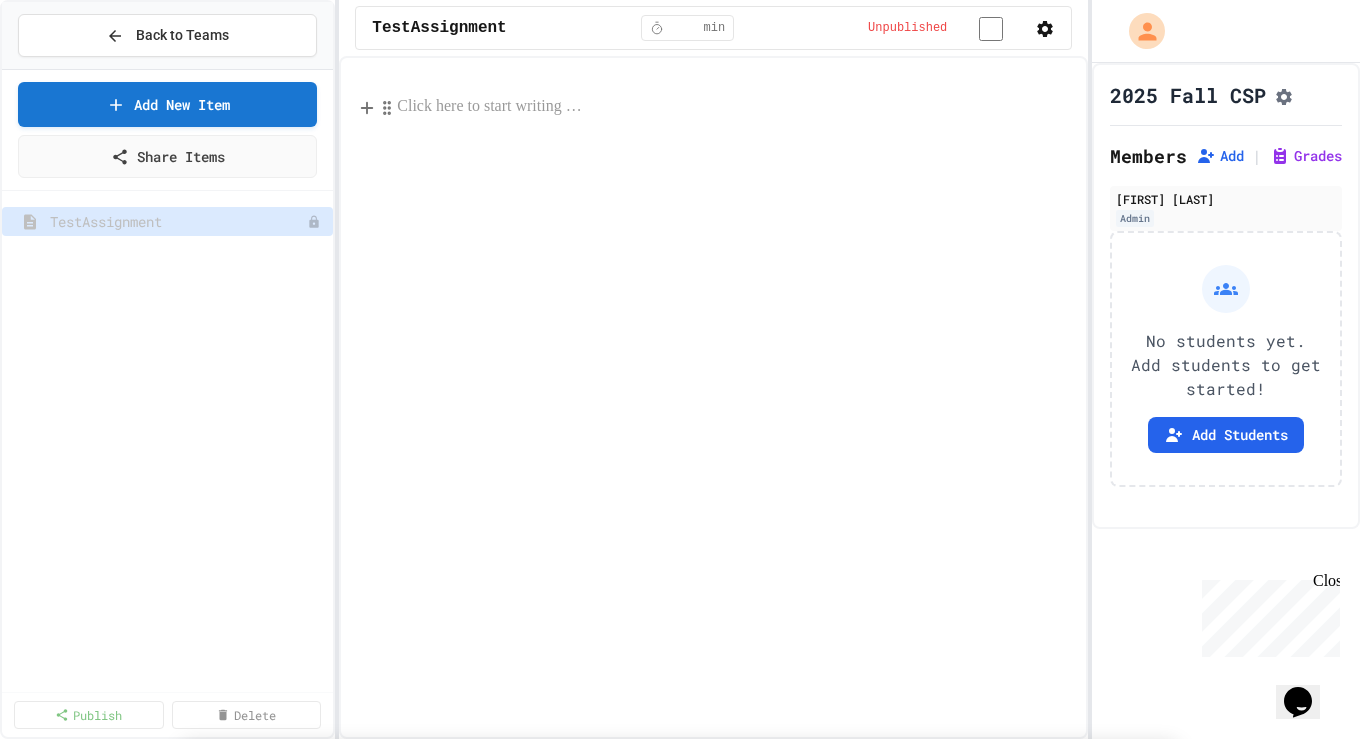 scroll, scrollTop: 2283, scrollLeft: 0, axis: vertical 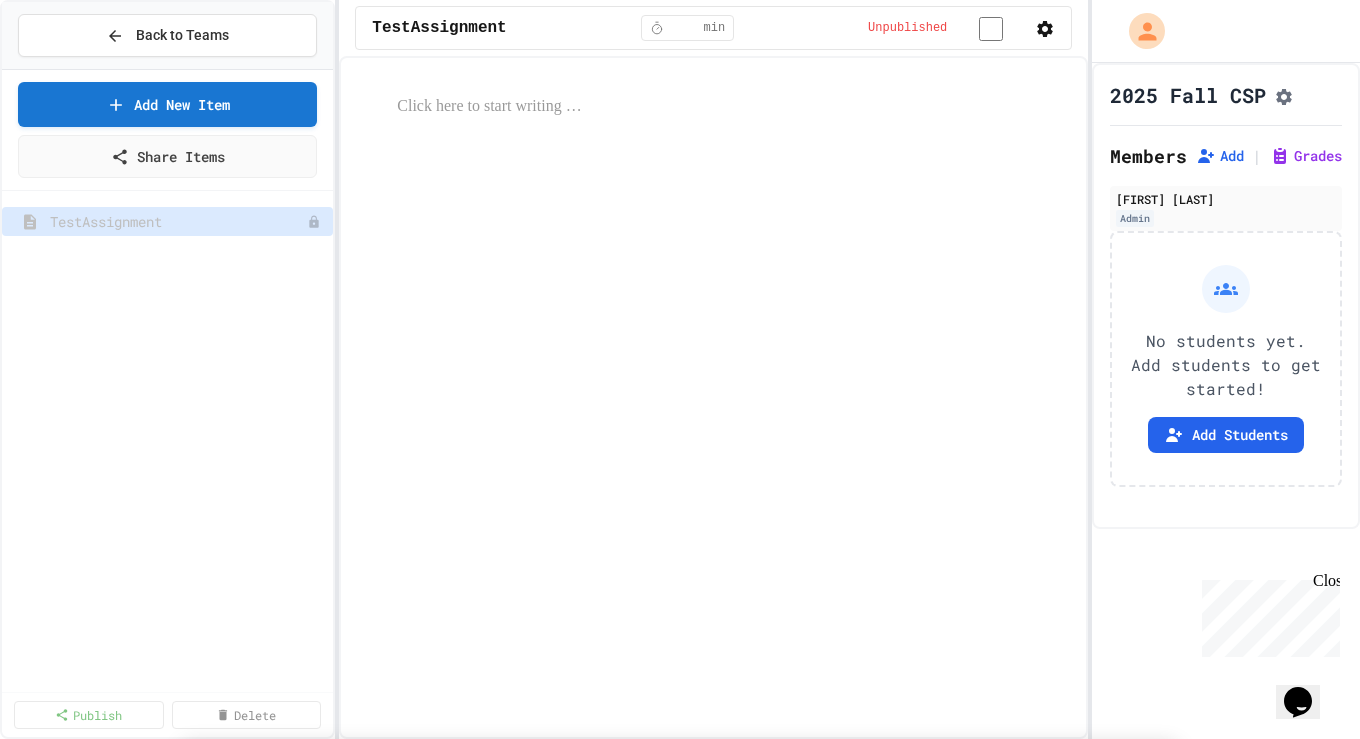 click at bounding box center [419, 1092] 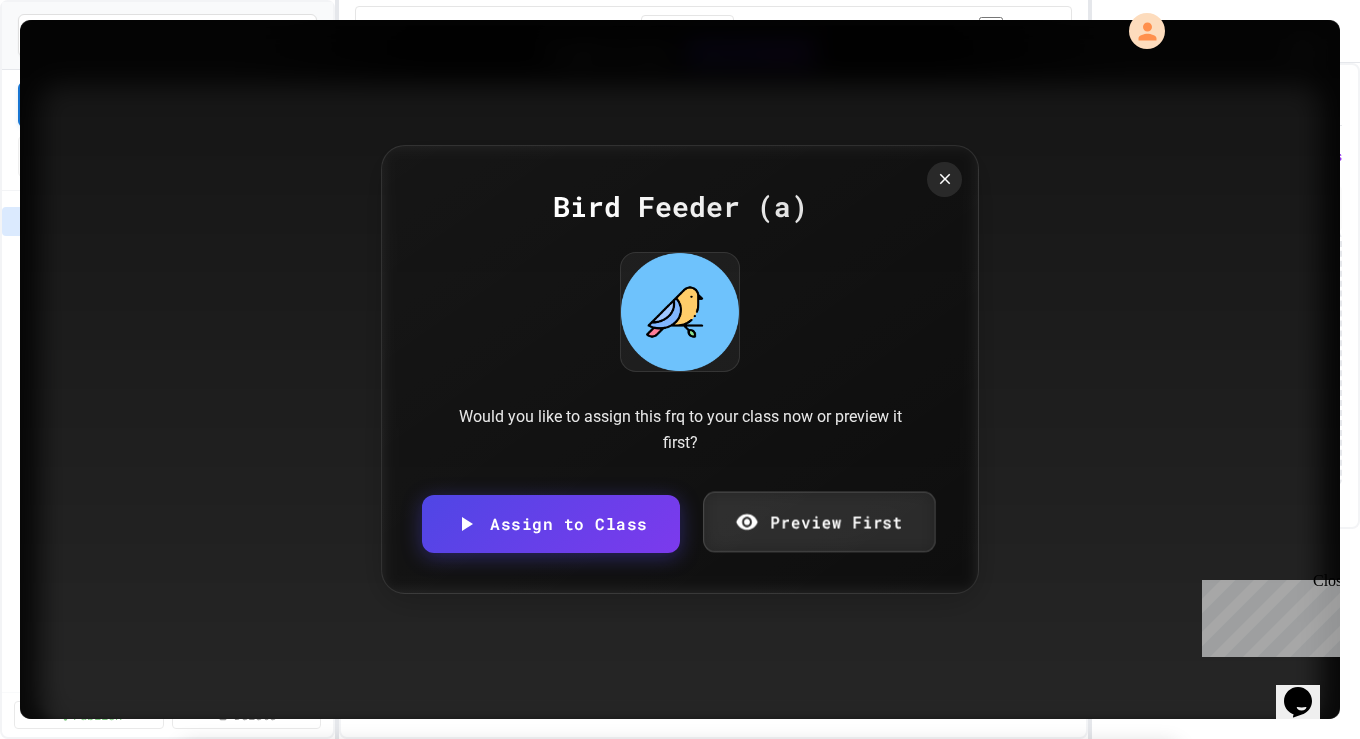 click on "Preview First" at bounding box center (819, 522) 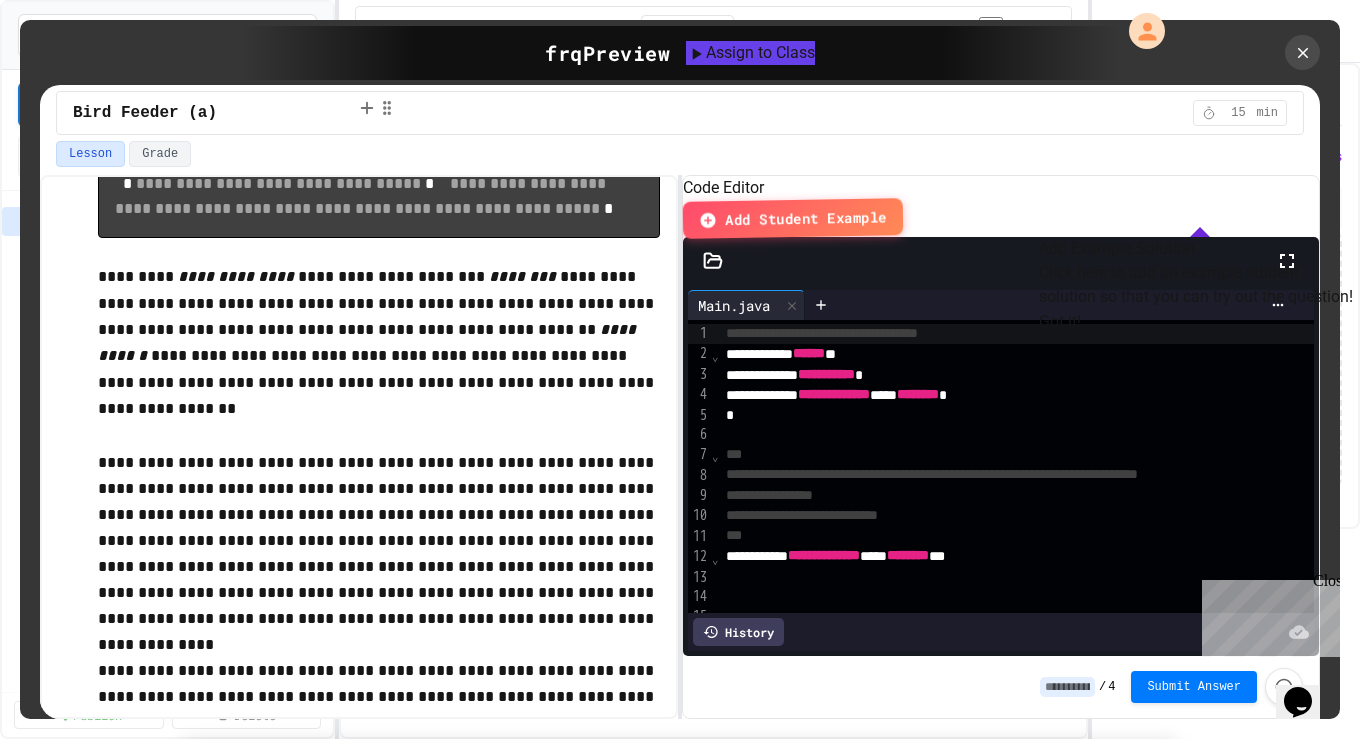 scroll, scrollTop: 0, scrollLeft: 0, axis: both 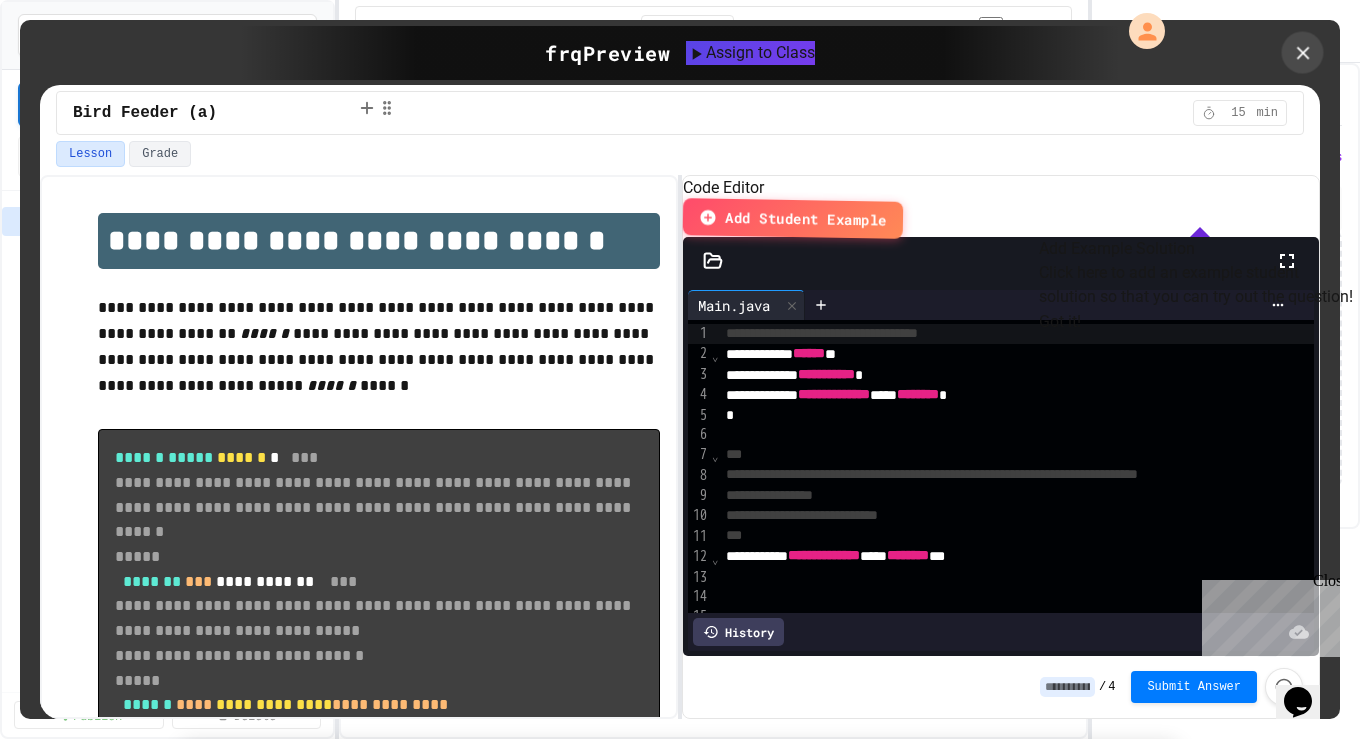 click 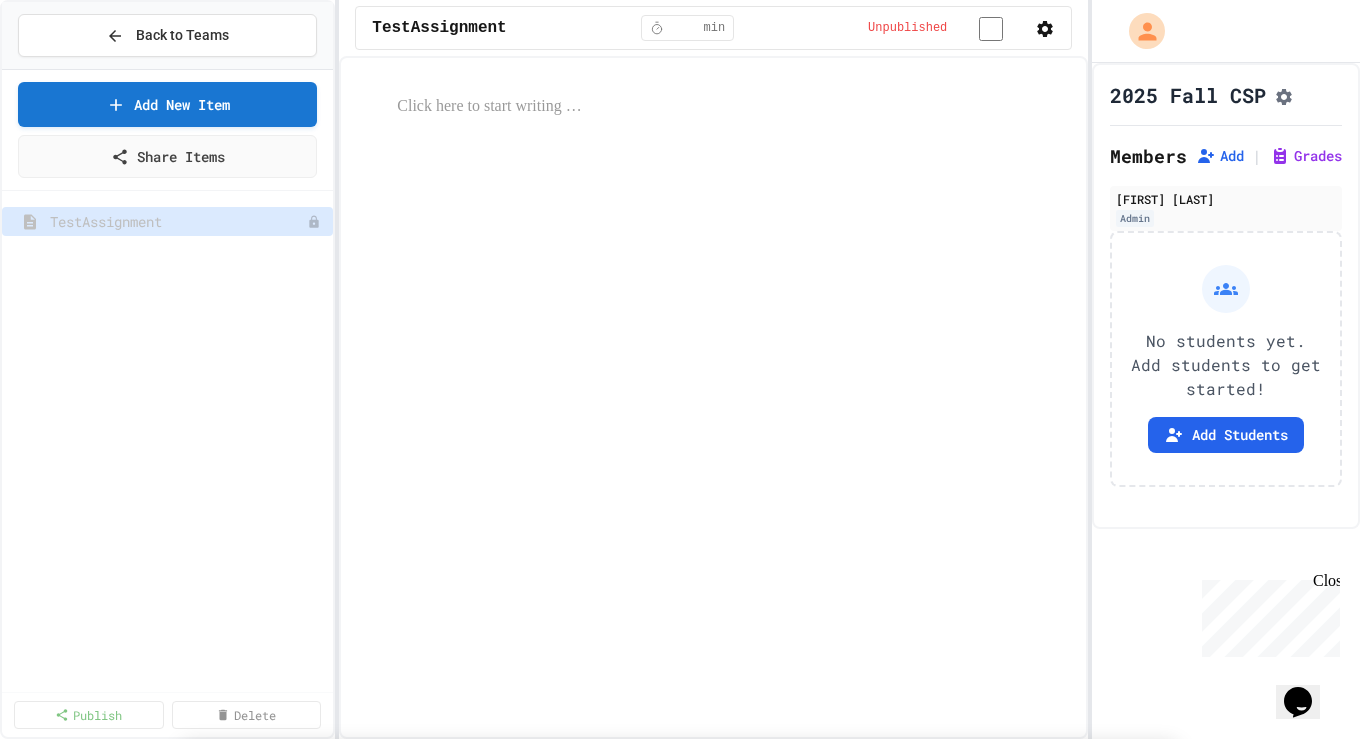 click 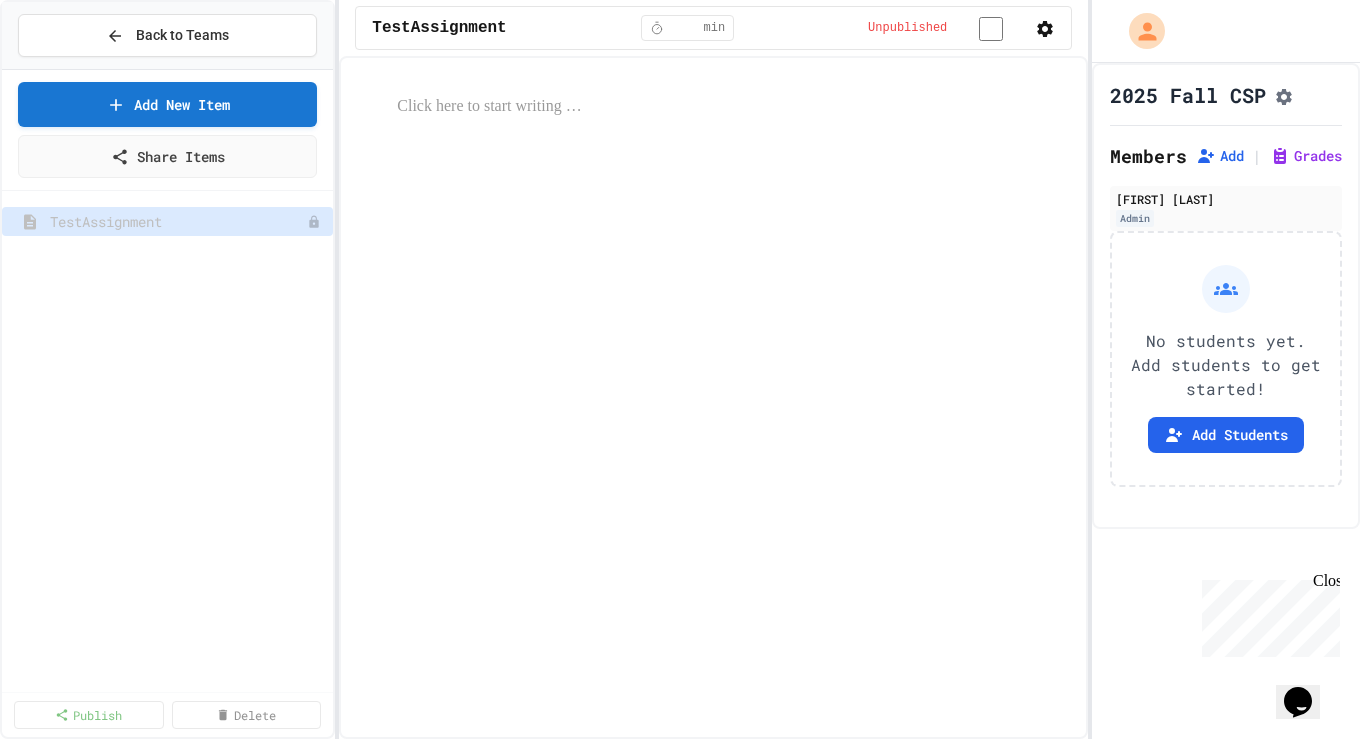 click at bounding box center [430, 952] 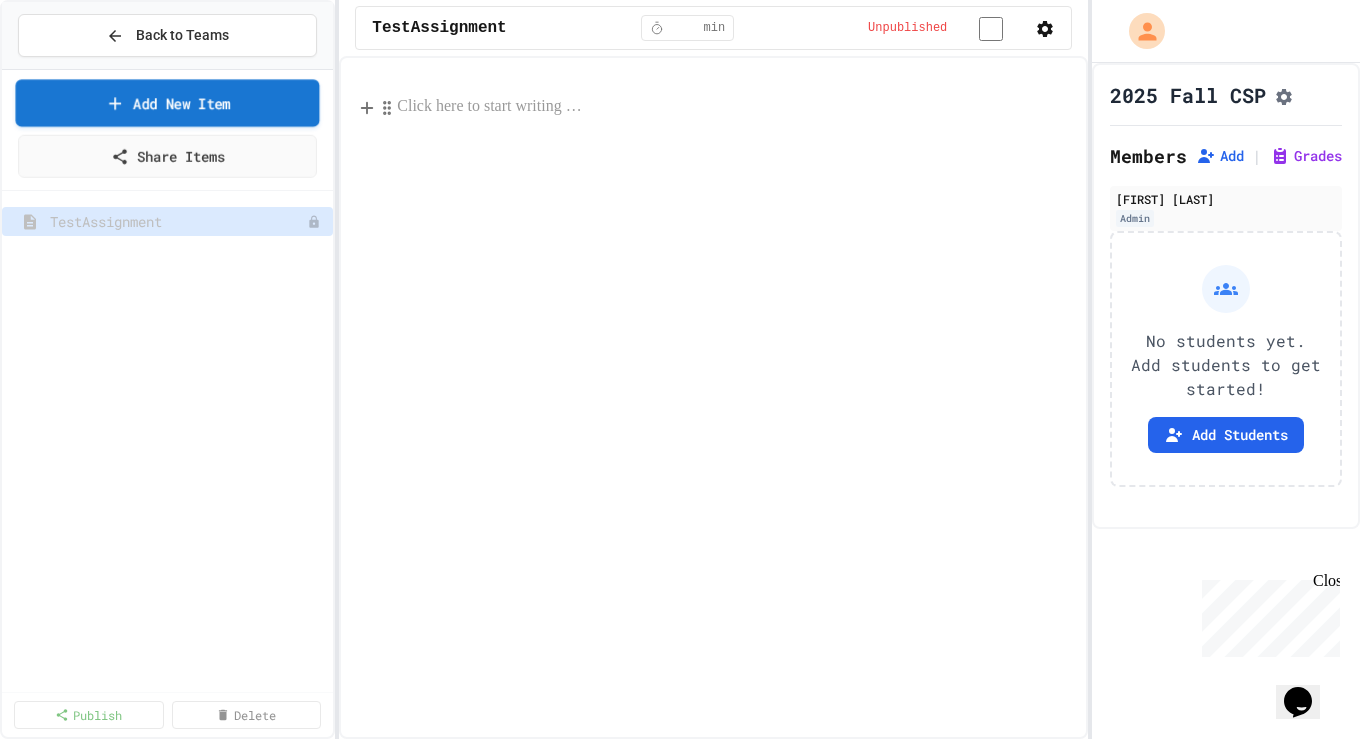 click on "Add New Item" at bounding box center (167, 102) 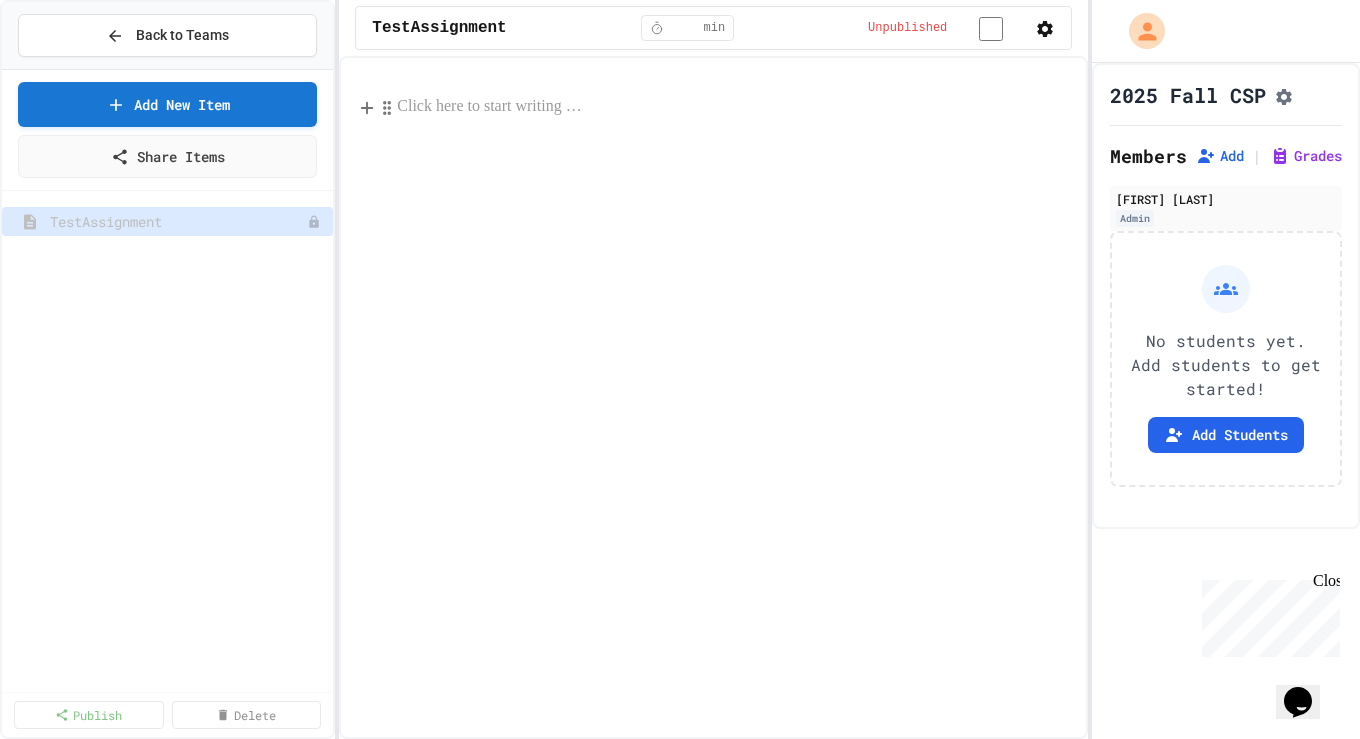 click on "Browse Premade Content" at bounding box center (680, 1048) 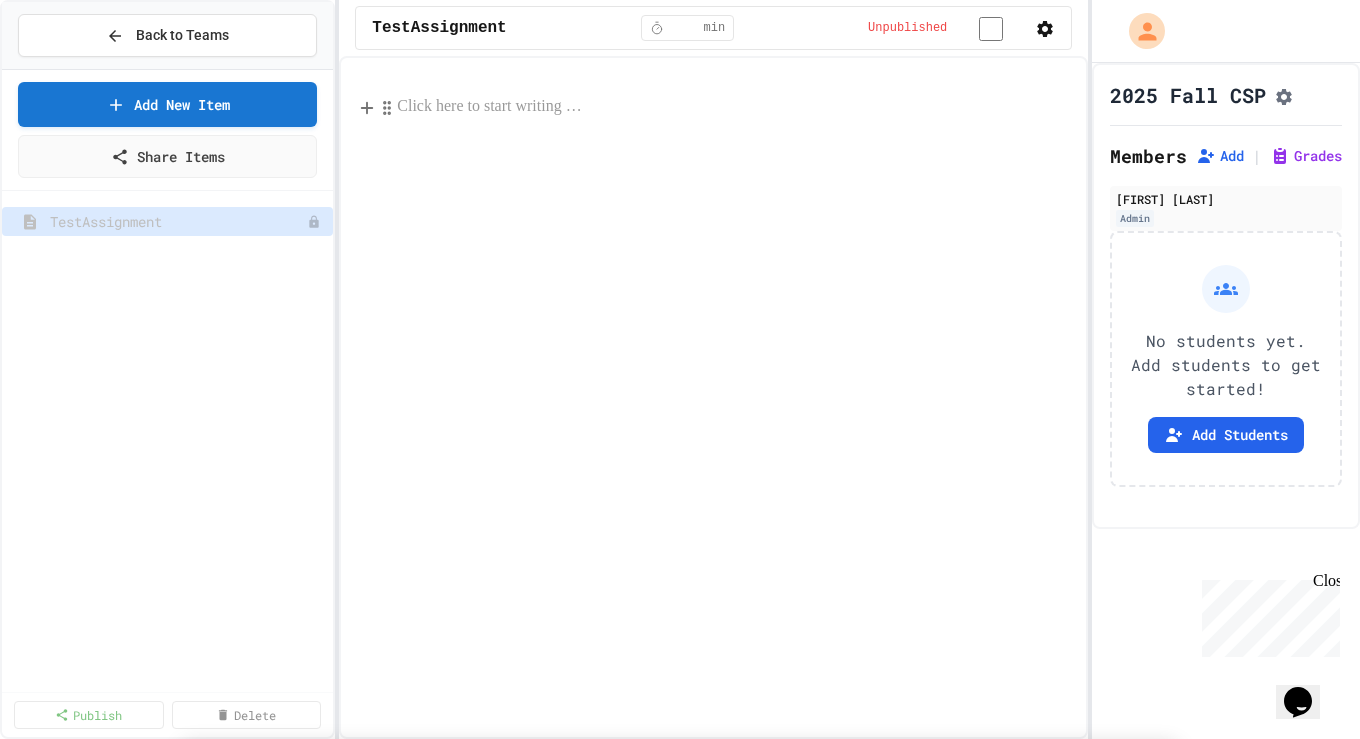 click on "Exercises" at bounding box center [530, 957] 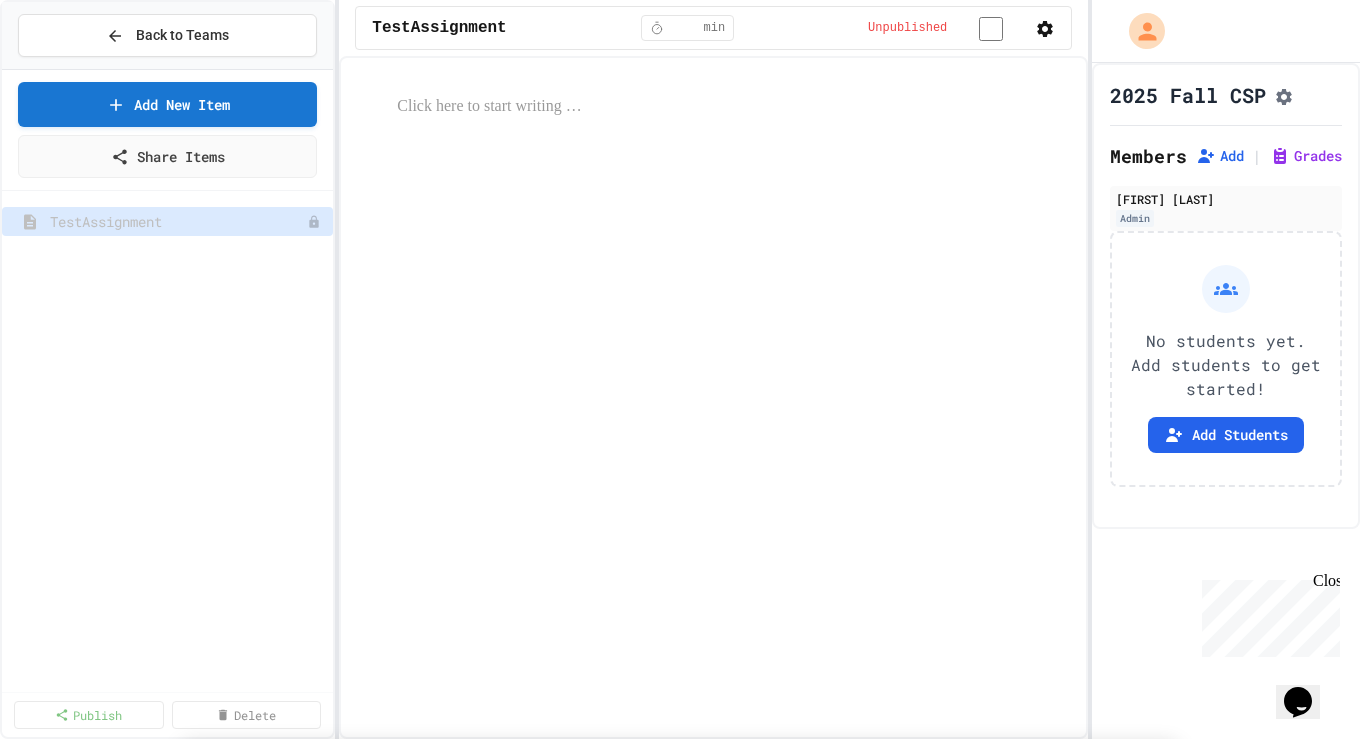 click on "Lessons" at bounding box center (388, 957) 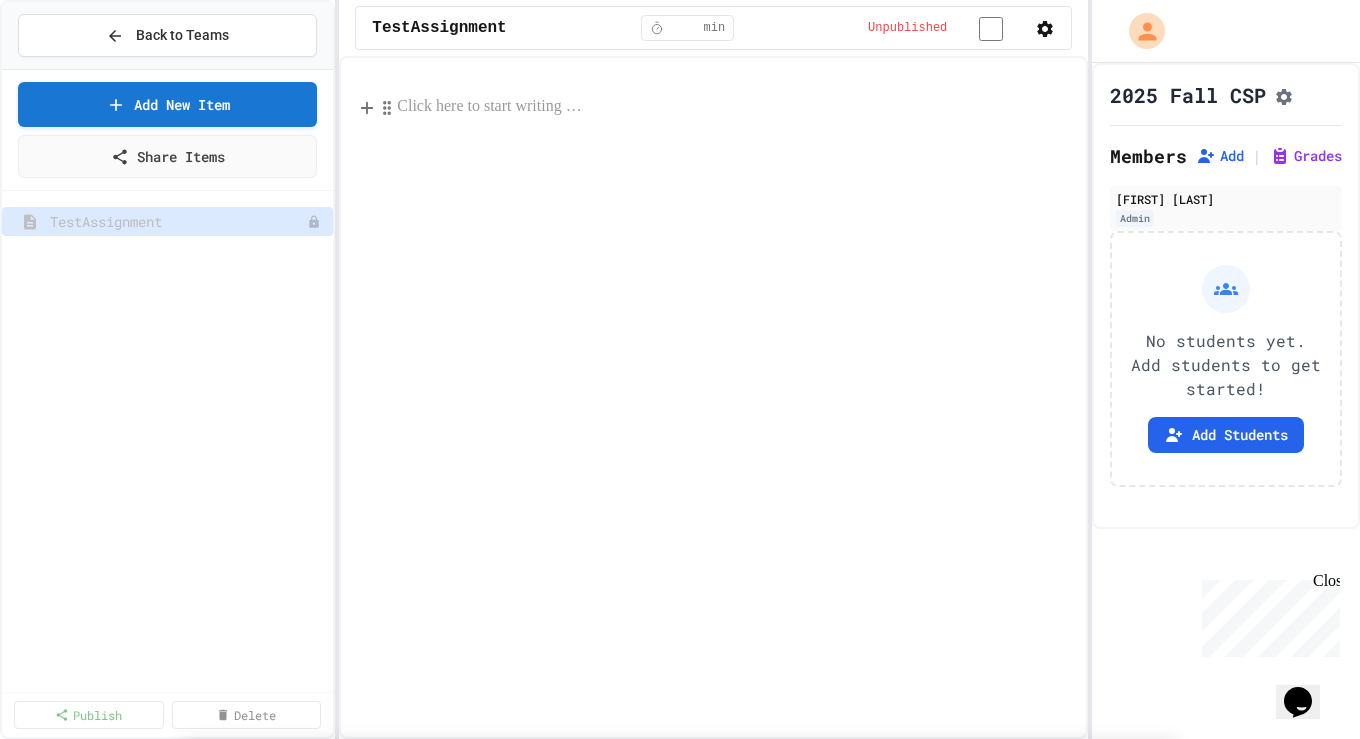 scroll, scrollTop: 0, scrollLeft: 0, axis: both 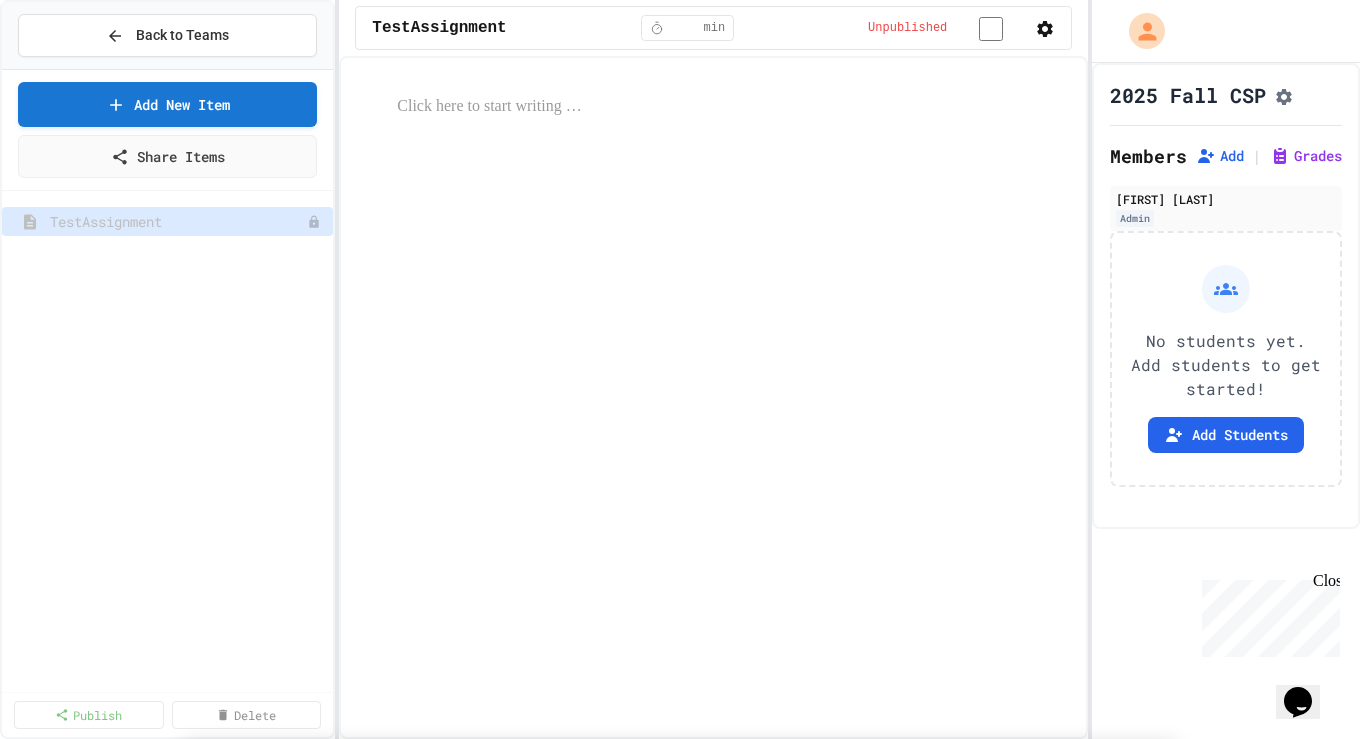 click on "Group Project - Mad Libs" at bounding box center [448, 1126] 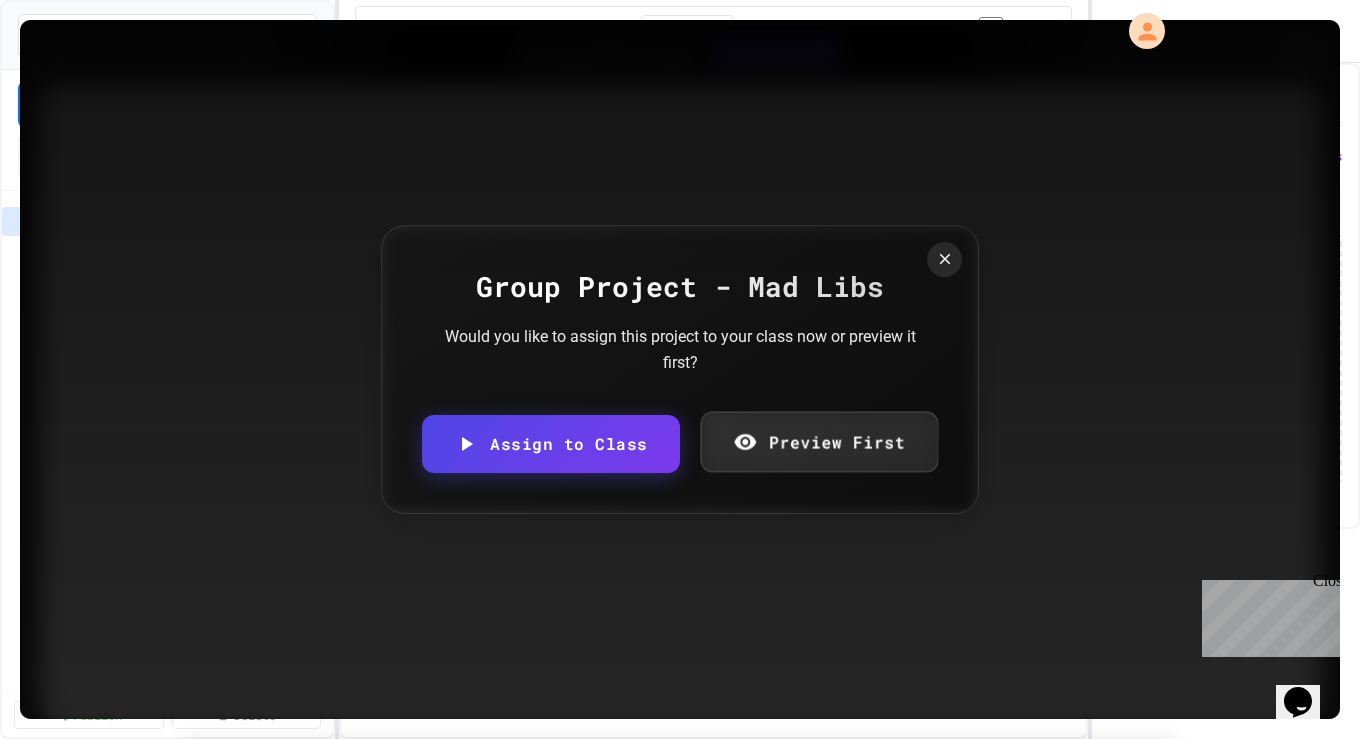 click on "Preview First" at bounding box center [818, 442] 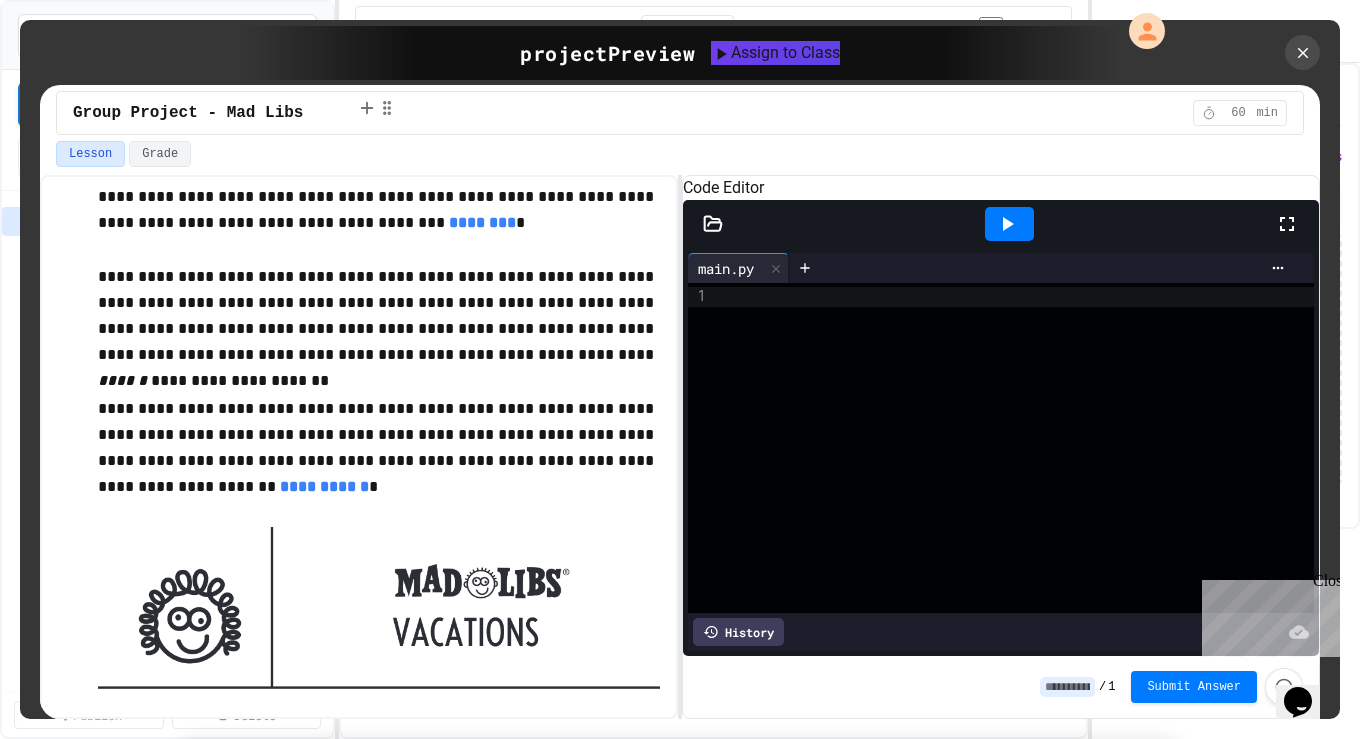 scroll, scrollTop: 172, scrollLeft: 0, axis: vertical 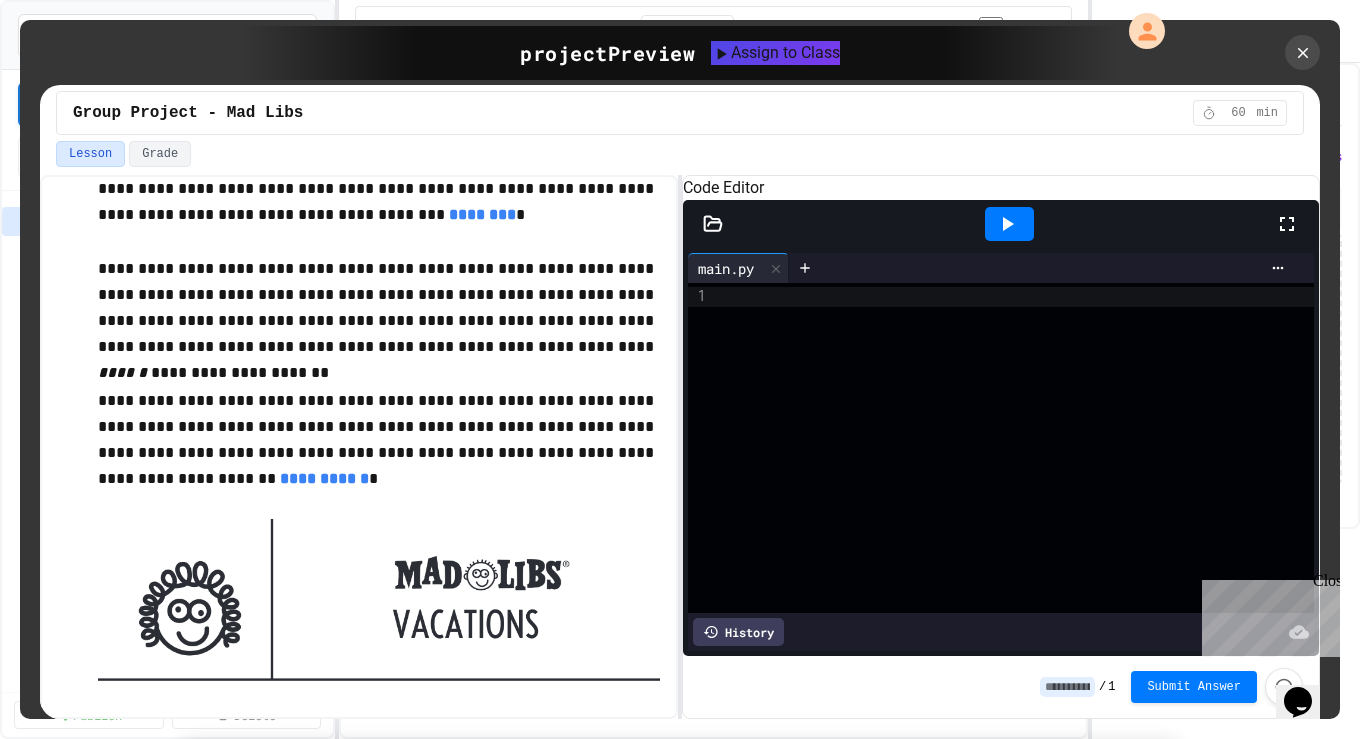 click 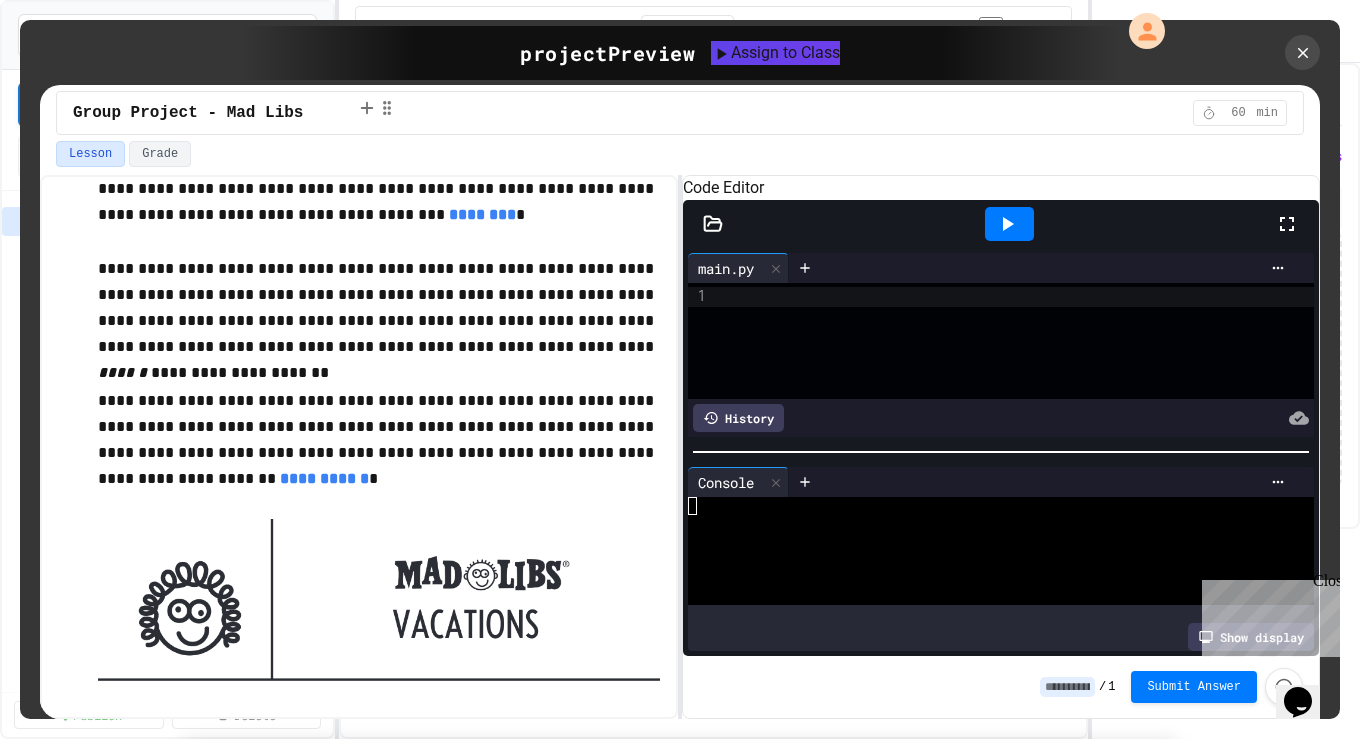 click 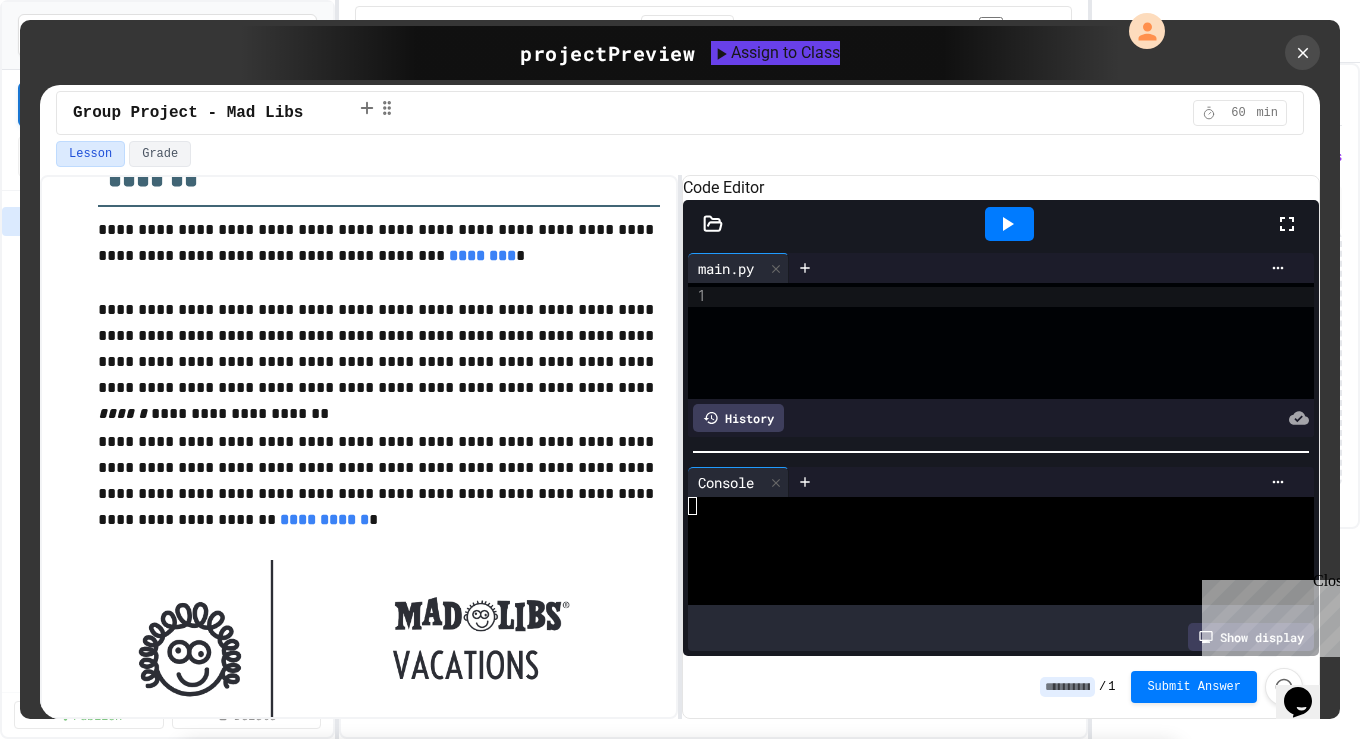 scroll, scrollTop: 121, scrollLeft: 0, axis: vertical 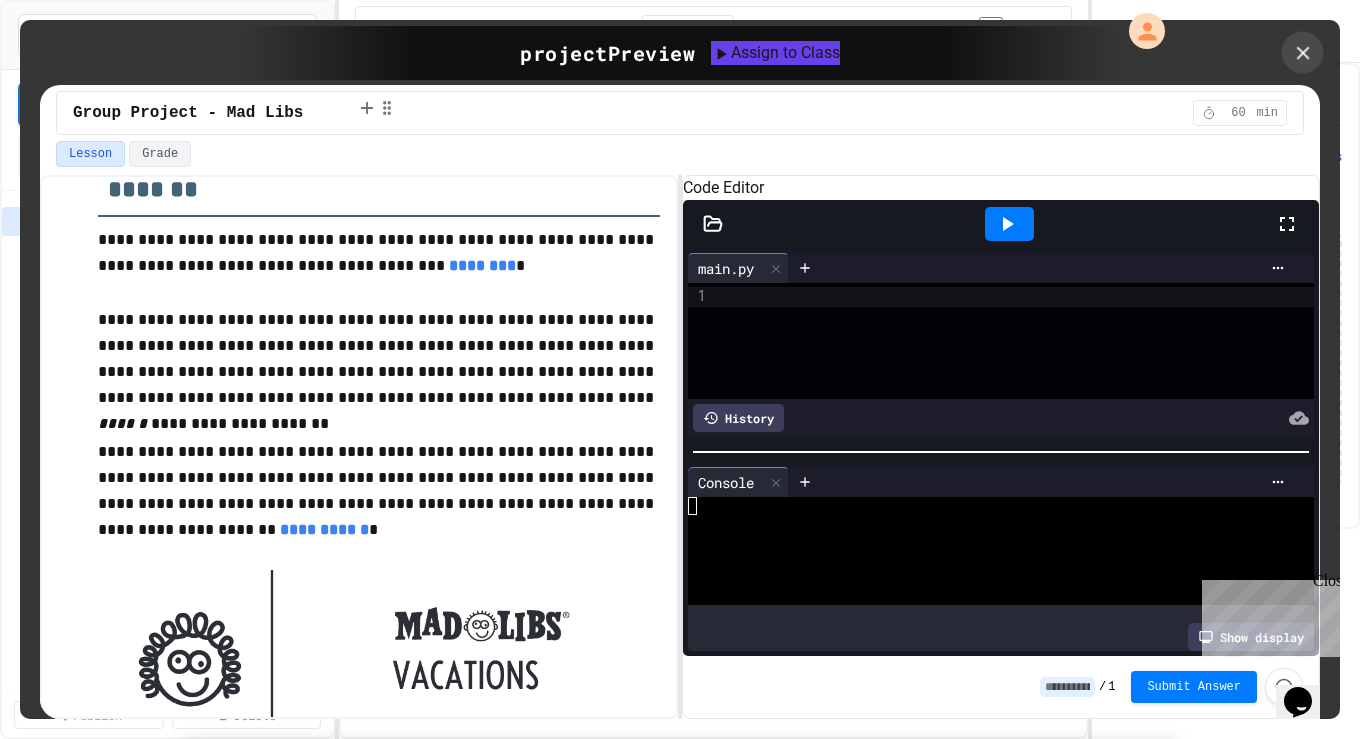 drag, startPoint x: 1300, startPoint y: 53, endPoint x: 1278, endPoint y: 57, distance: 22.36068 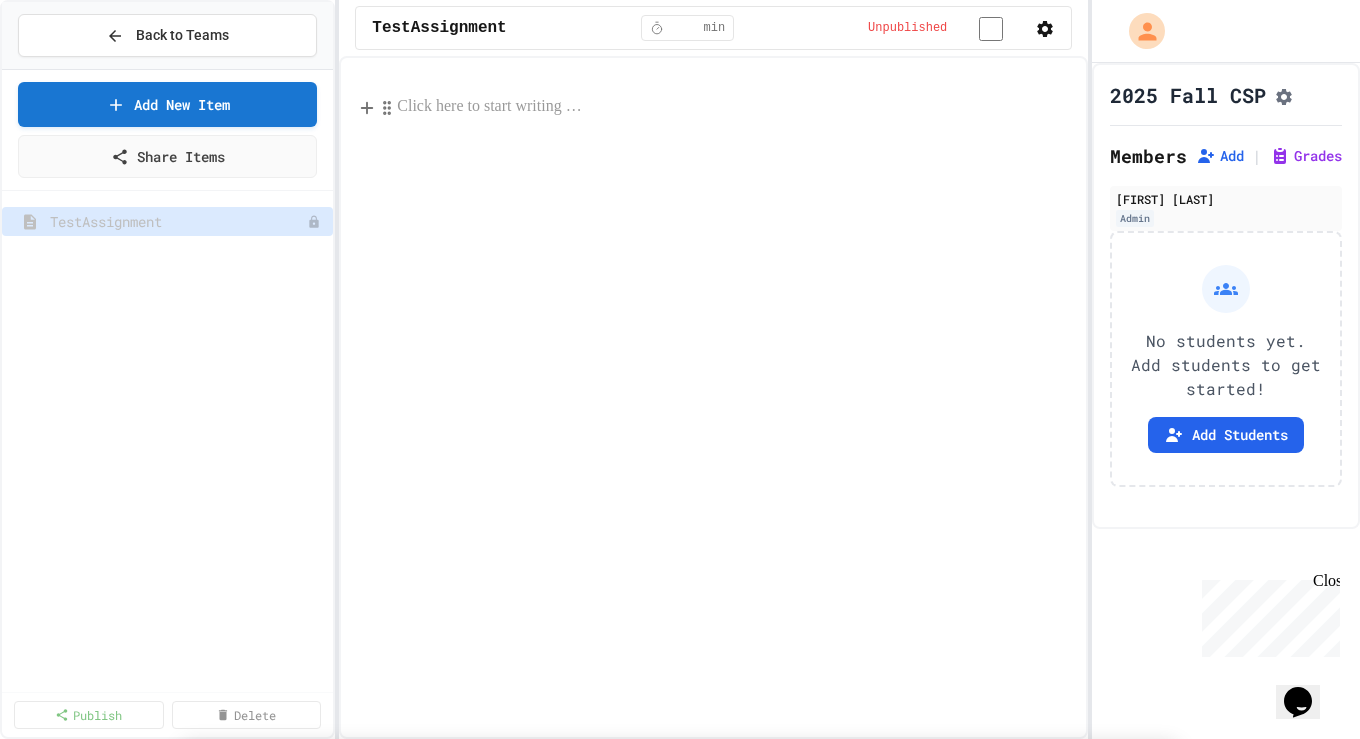 click 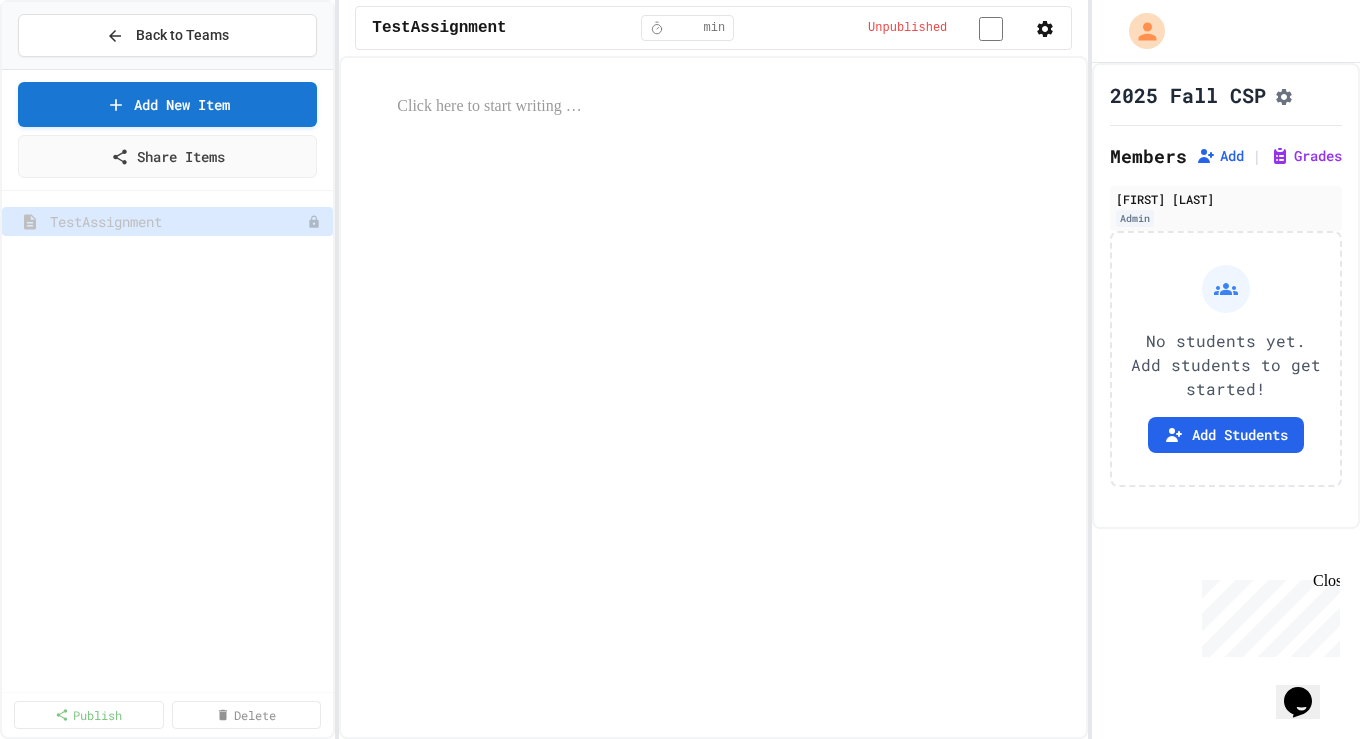 click on "Browse Premade Content" at bounding box center (680, 1048) 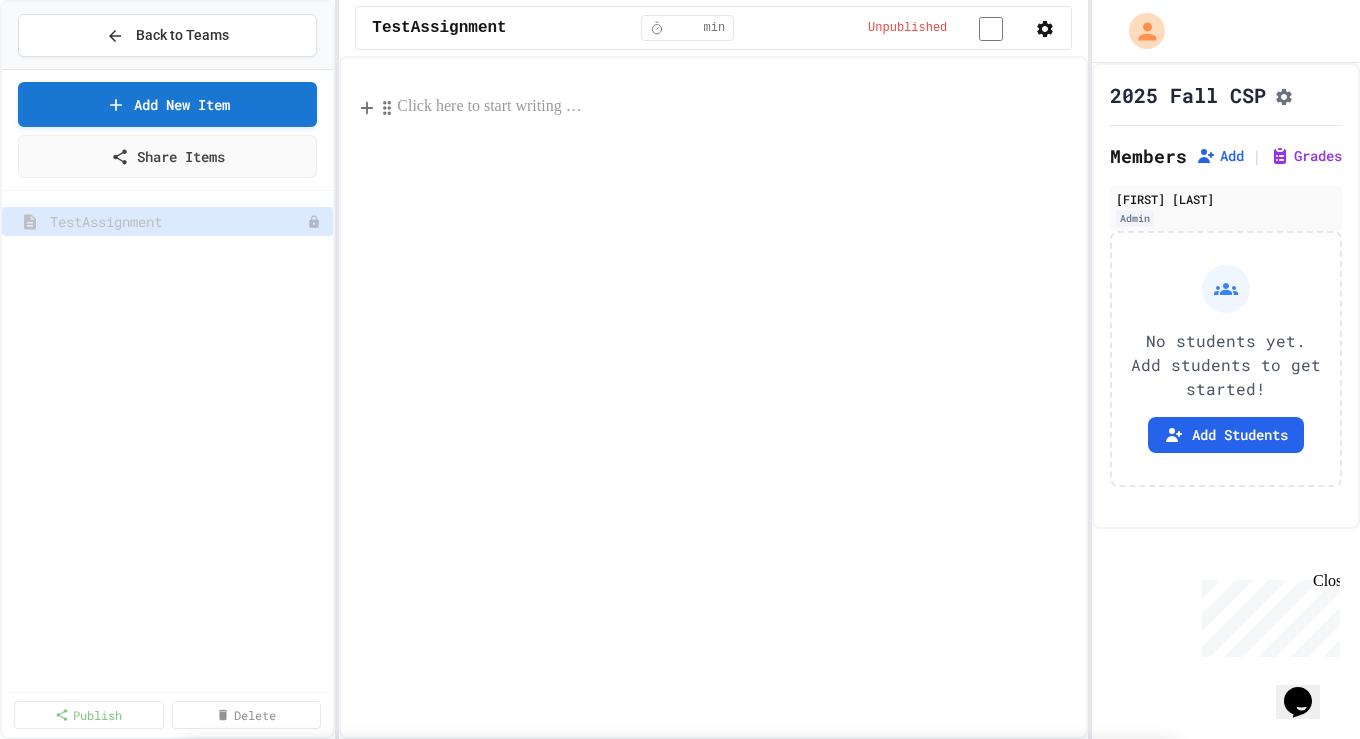 click on "**********" at bounding box center [698, 1032] 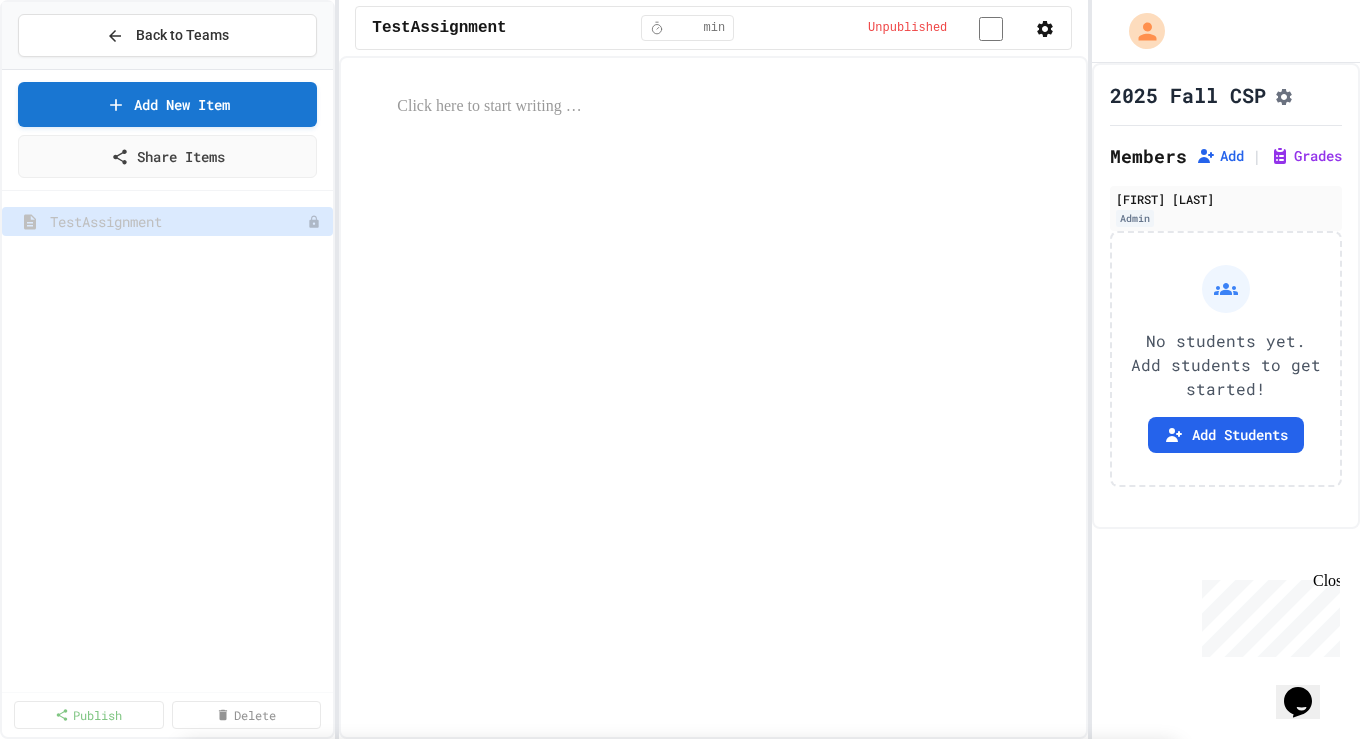 click on "Lessons" at bounding box center (388, 957) 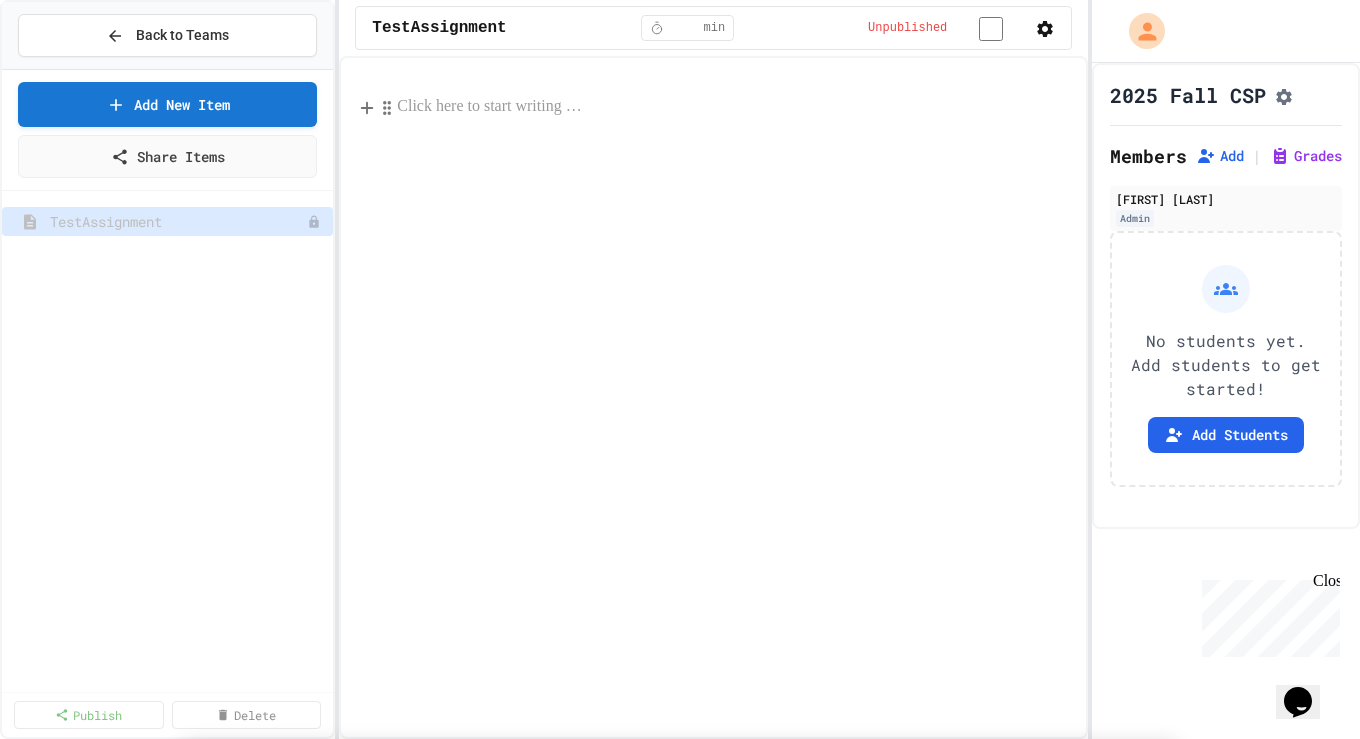scroll, scrollTop: 0, scrollLeft: 0, axis: both 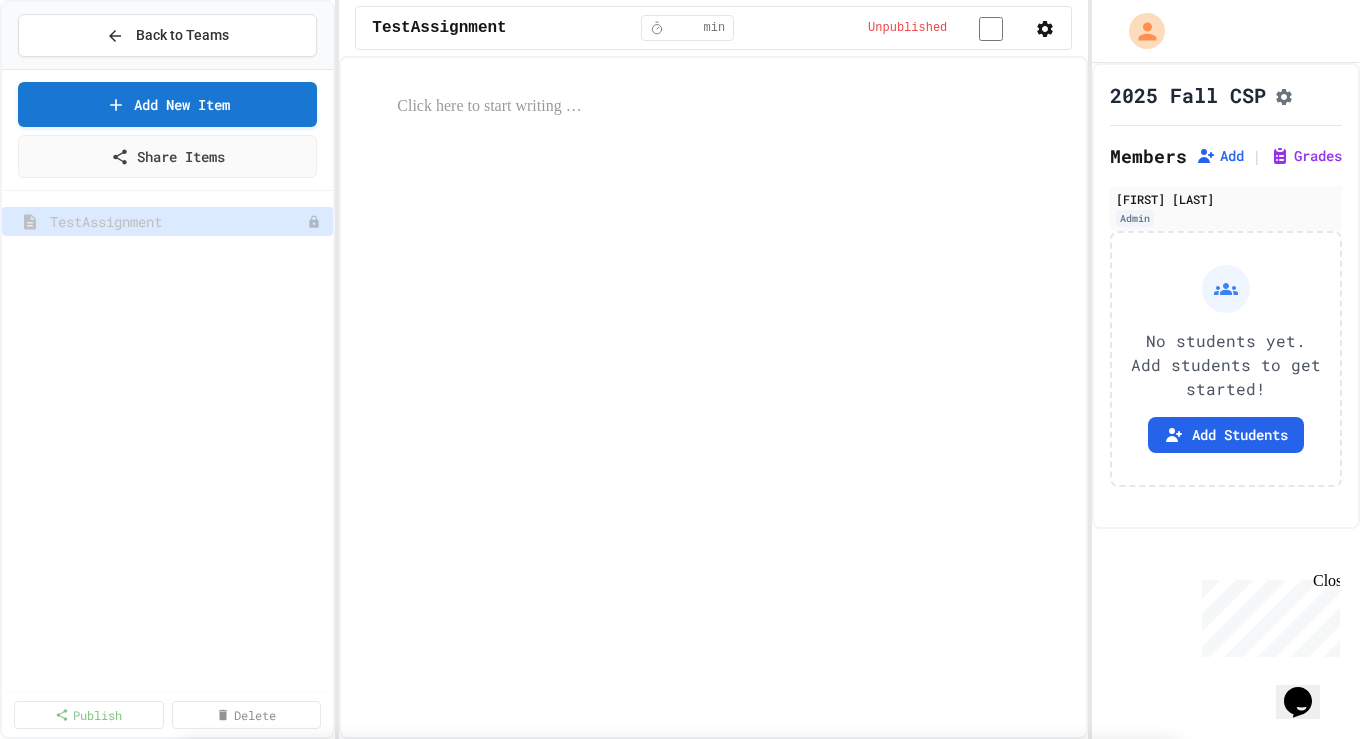 click on "Exercises" at bounding box center [530, 957] 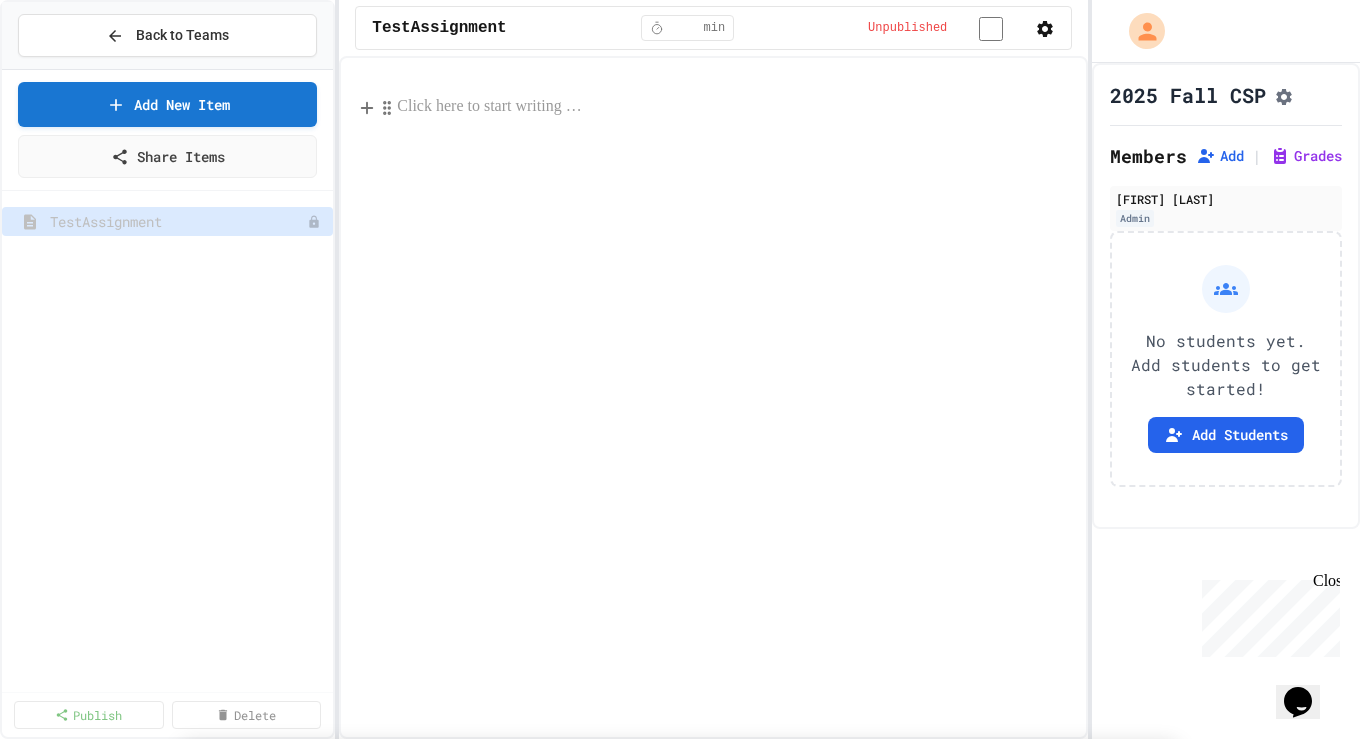 scroll, scrollTop: 0, scrollLeft: 0, axis: both 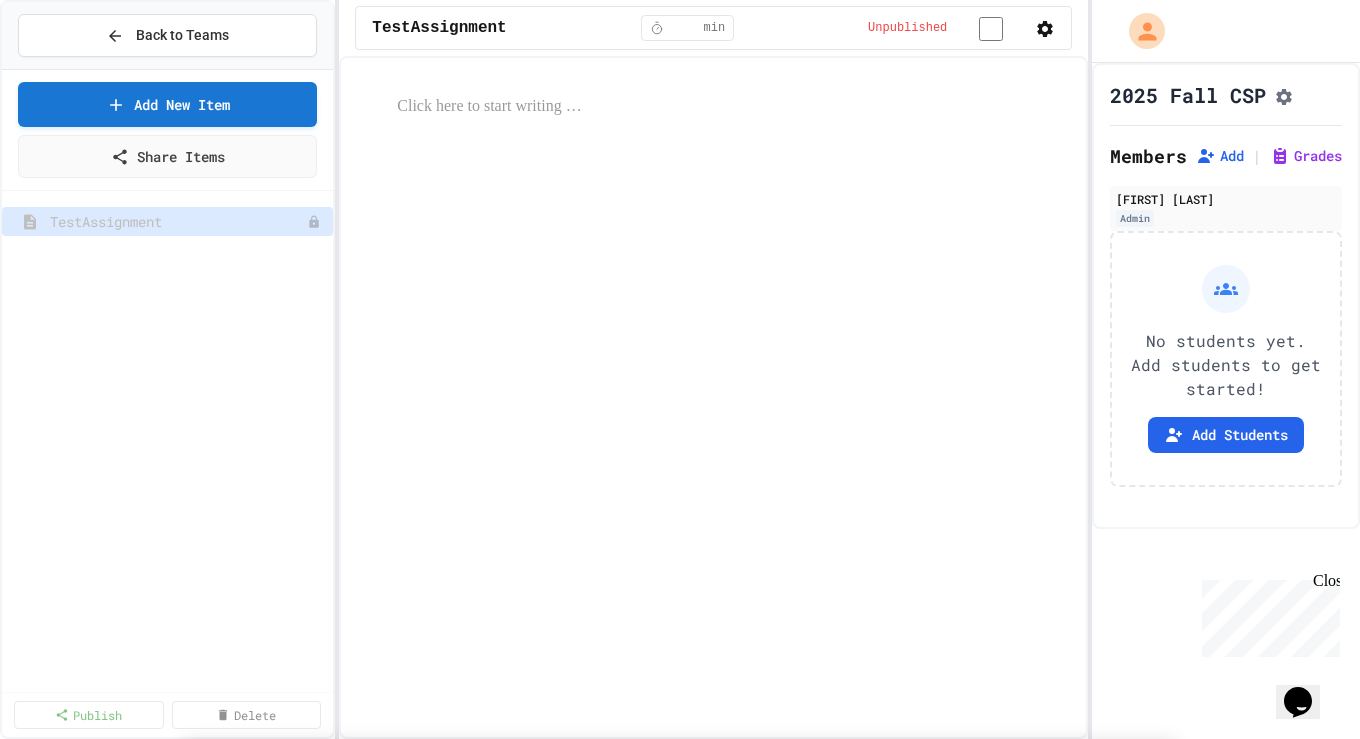 click on "</>" at bounding box center (994, 1092) 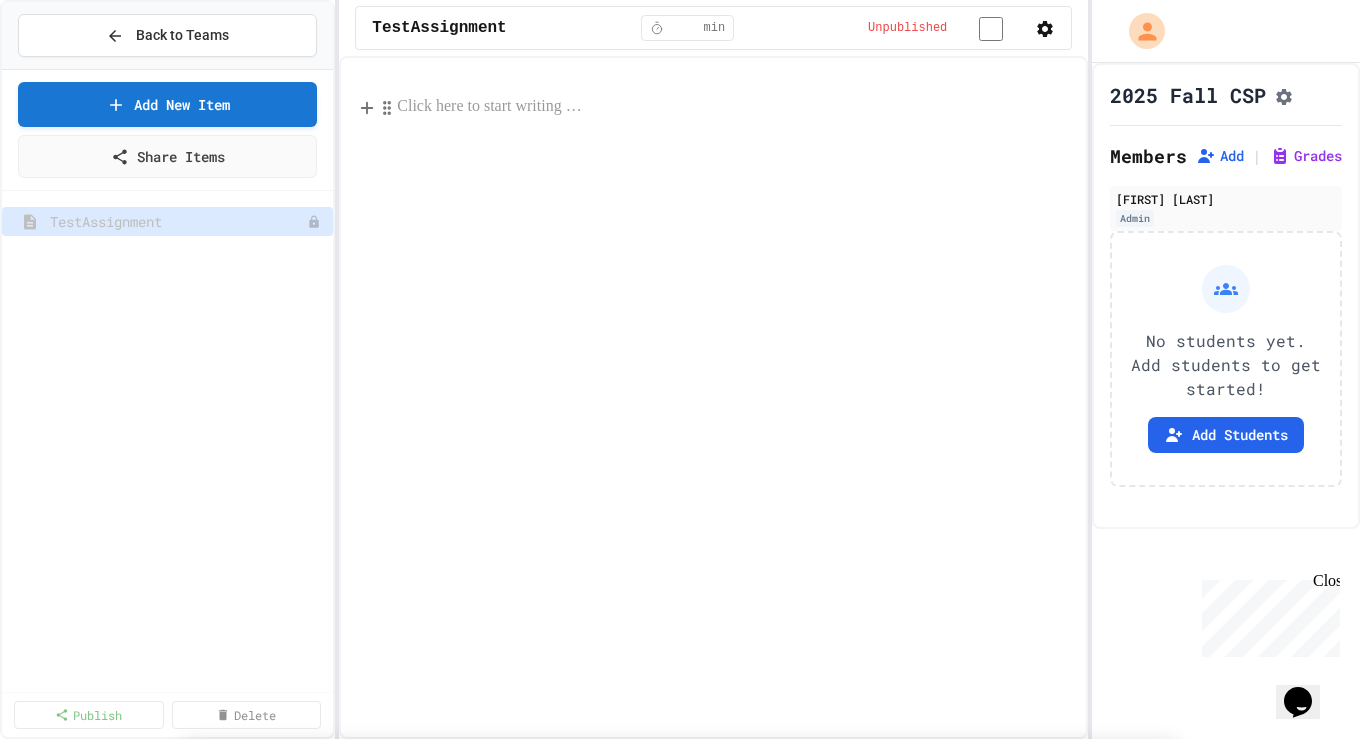 click 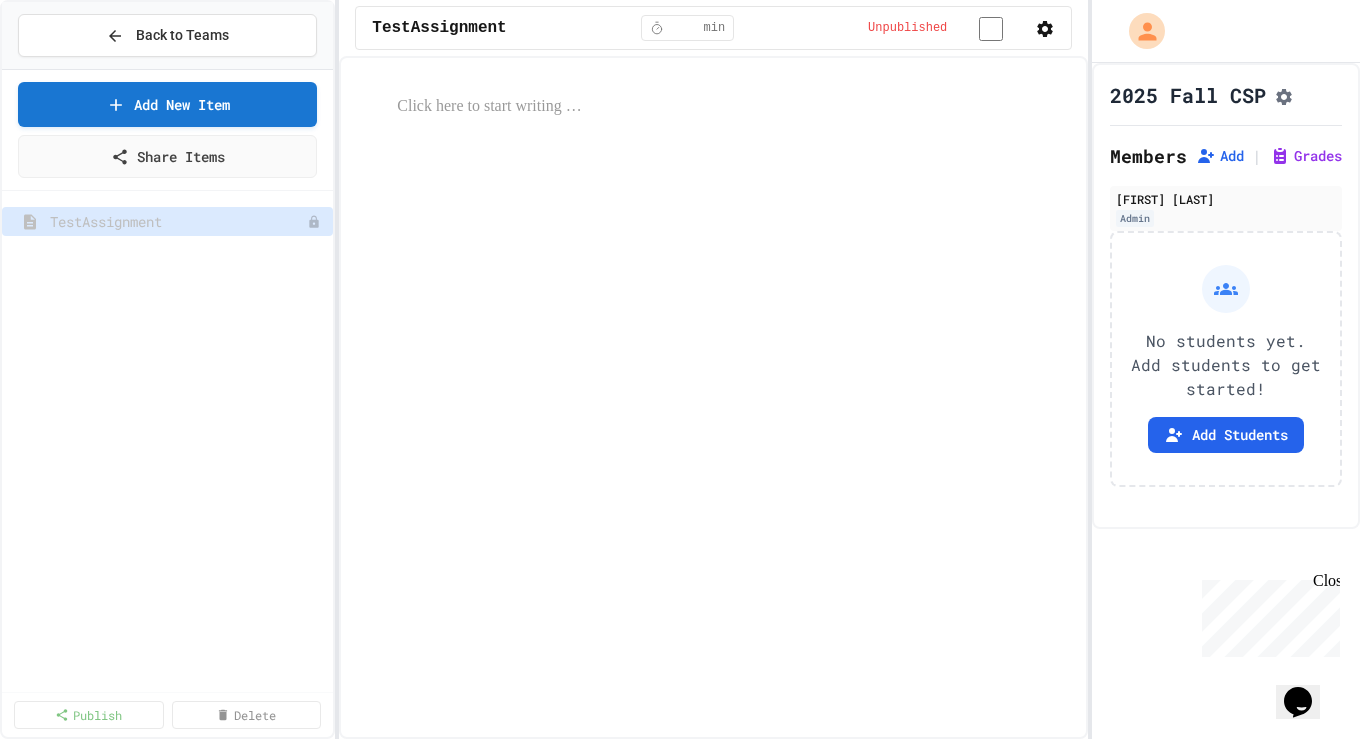 click on "How would you like to create your content? Create Manually Use the traditional method to create content from scratch Browse Premade Content Cancel" at bounding box center [680, 952] 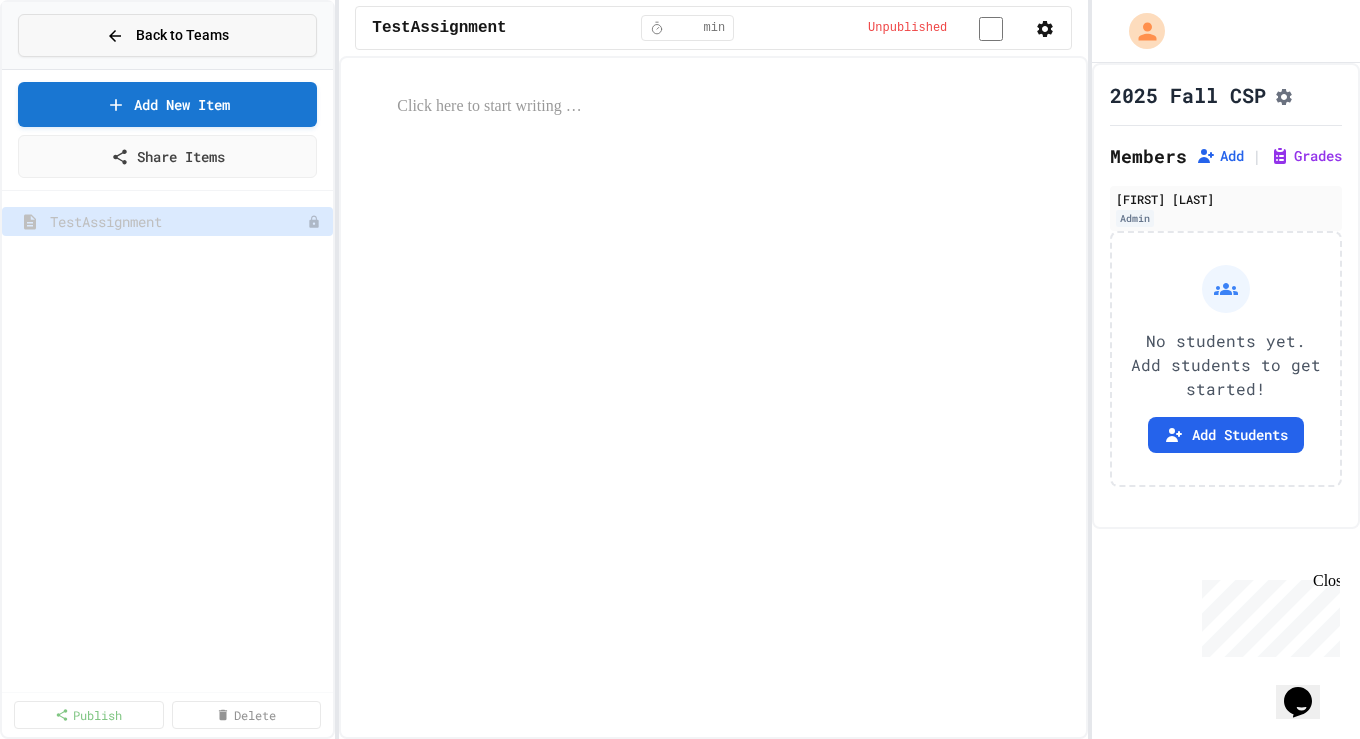 click on "Back to Teams" at bounding box center [182, 35] 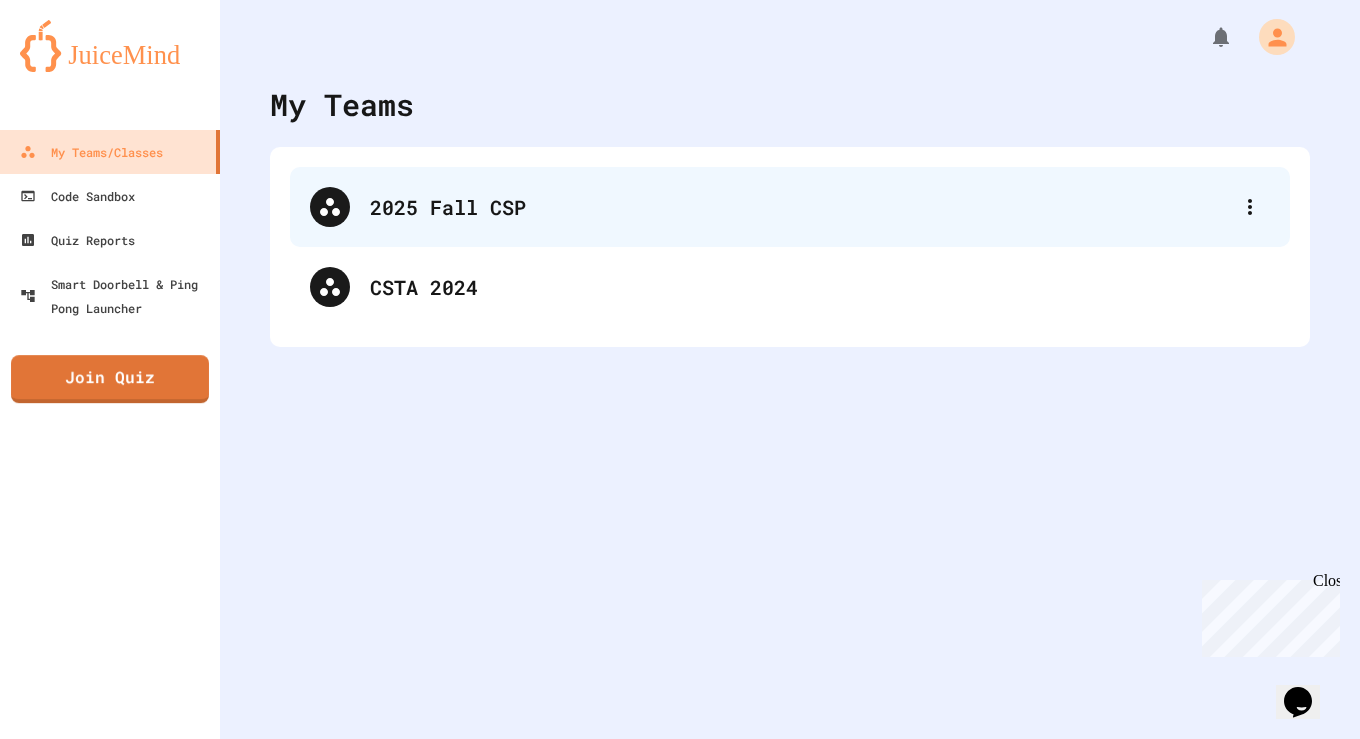 click on "2025 Fall CSP" at bounding box center [800, 207] 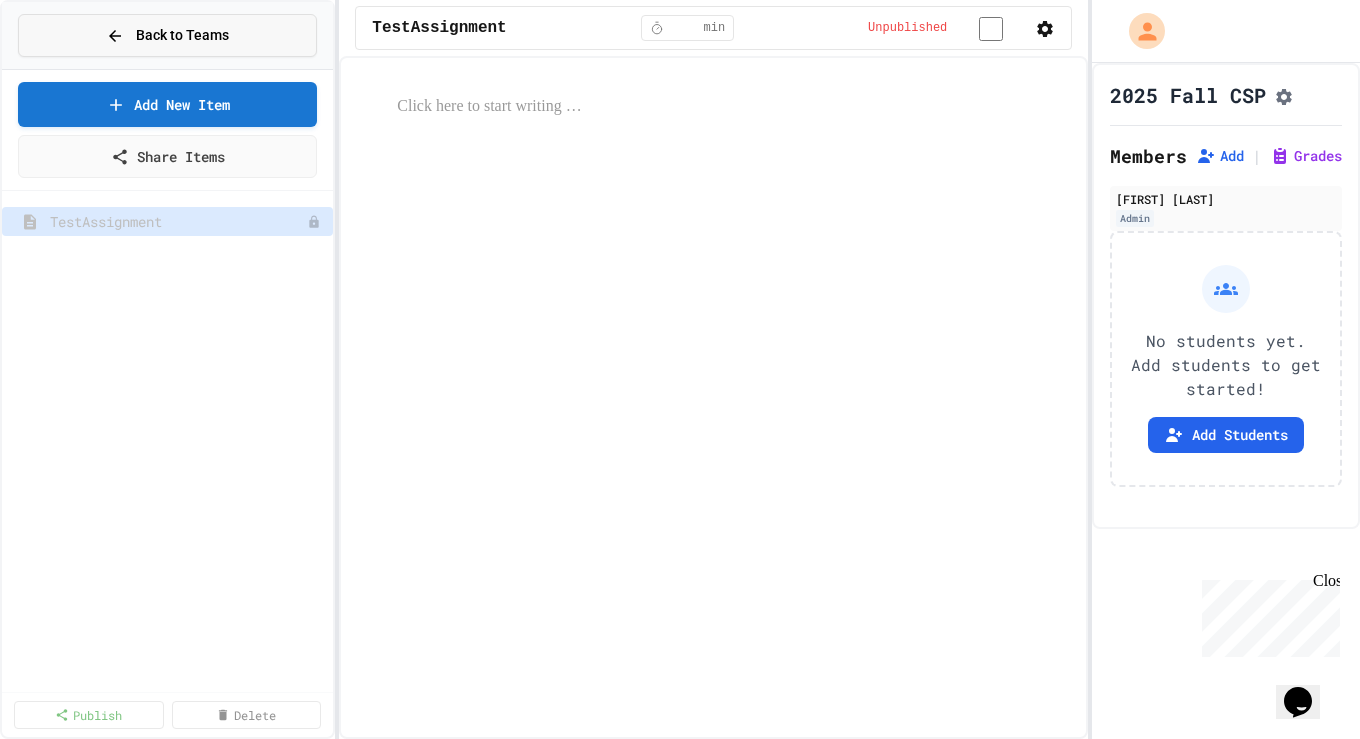 click on "Back to Teams" at bounding box center [167, 35] 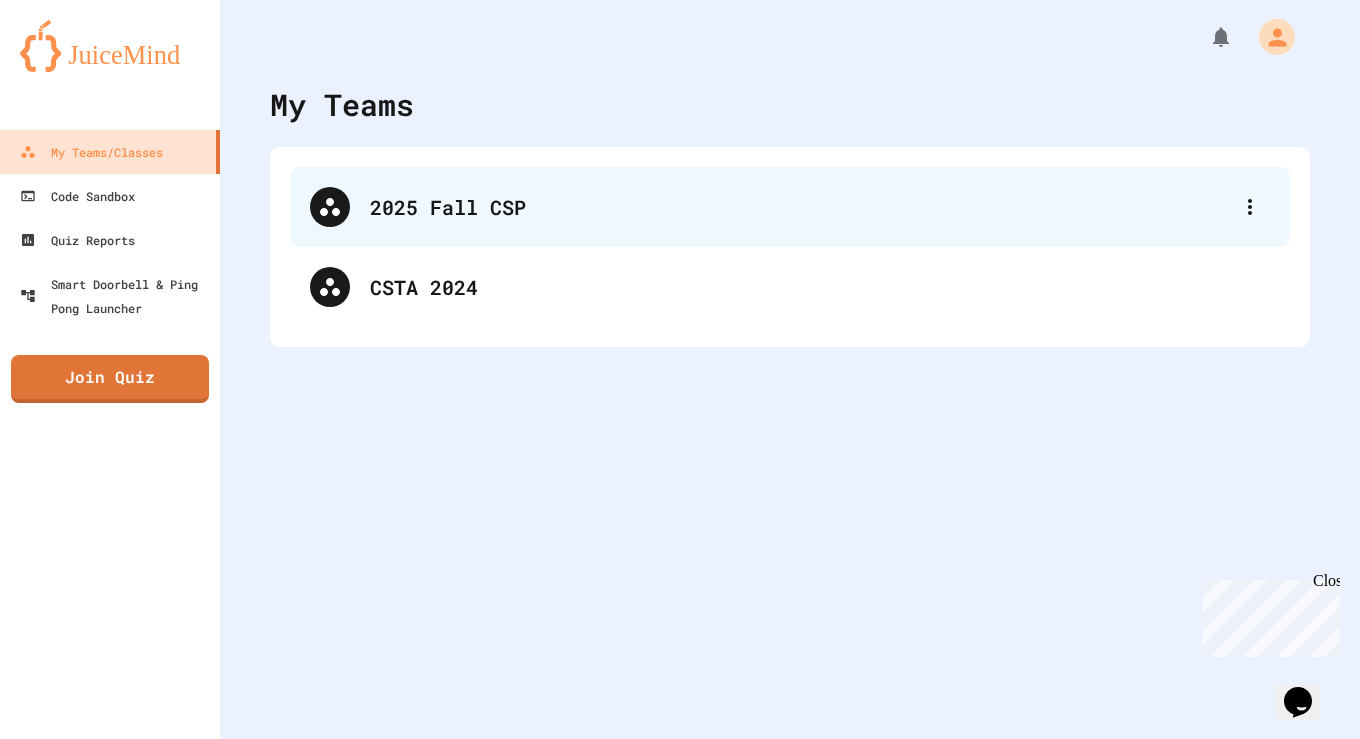 click on "2025 Fall CSP" at bounding box center (800, 207) 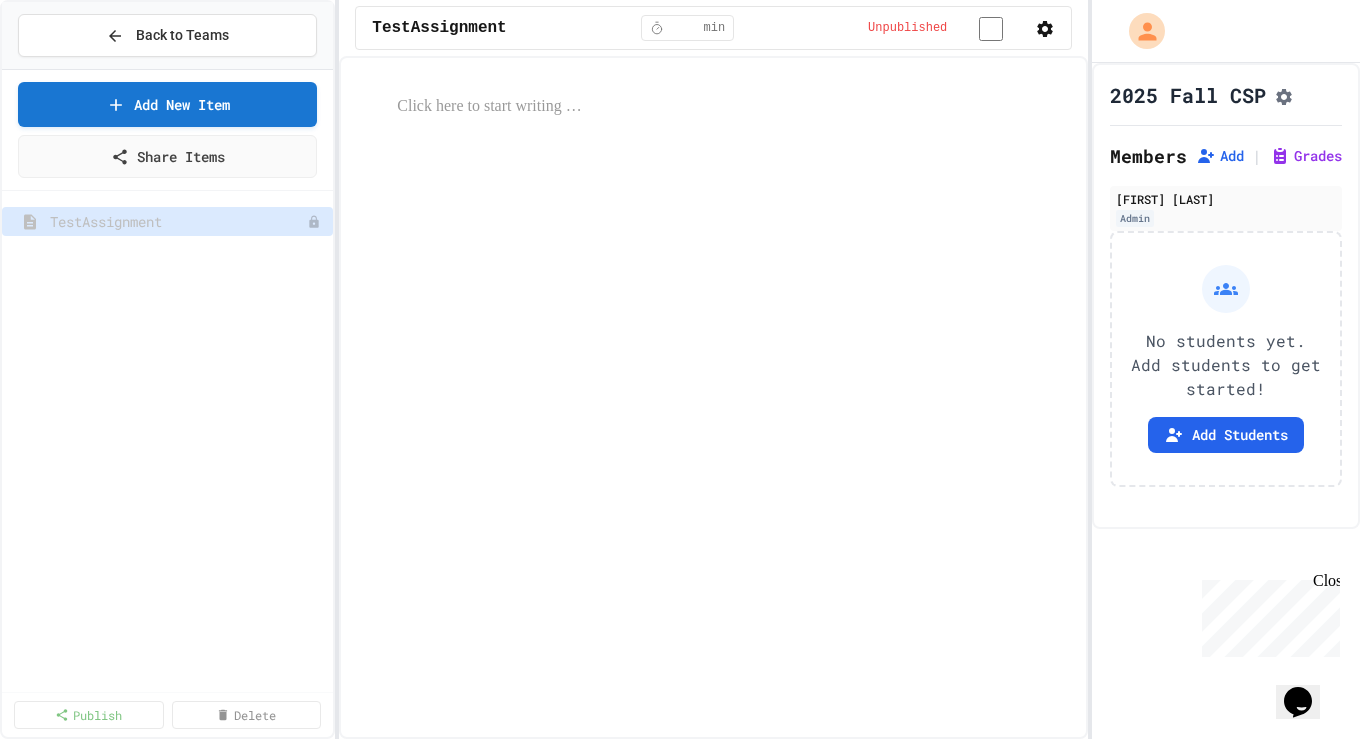 click at bounding box center (1045, 28) 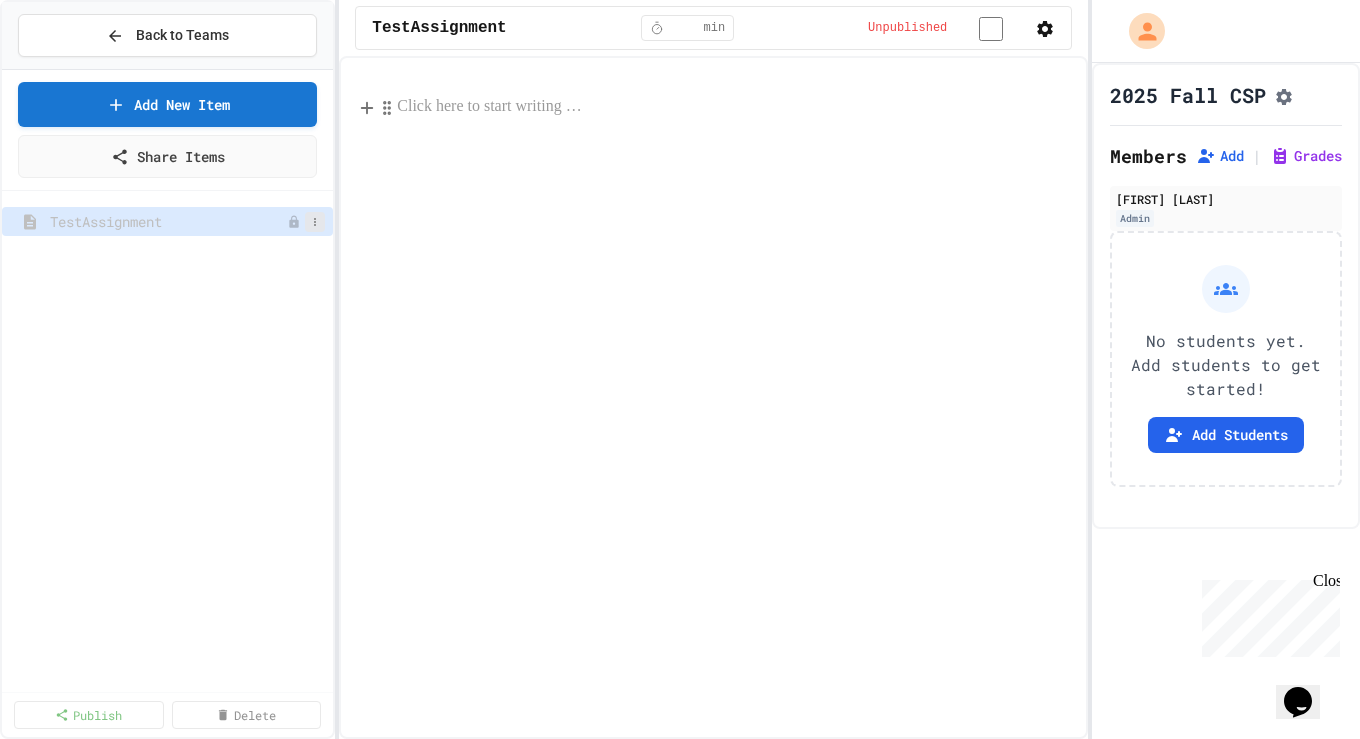 click 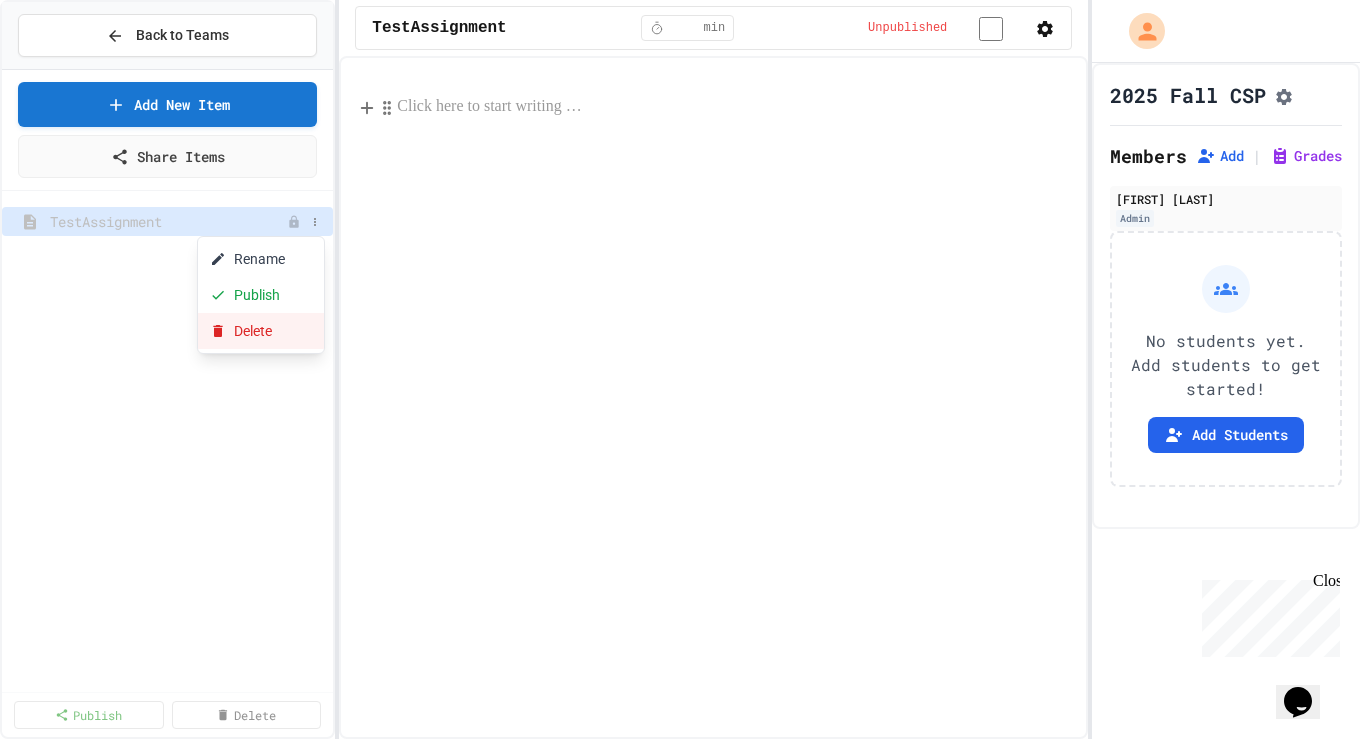 click on "Delete" at bounding box center [261, 331] 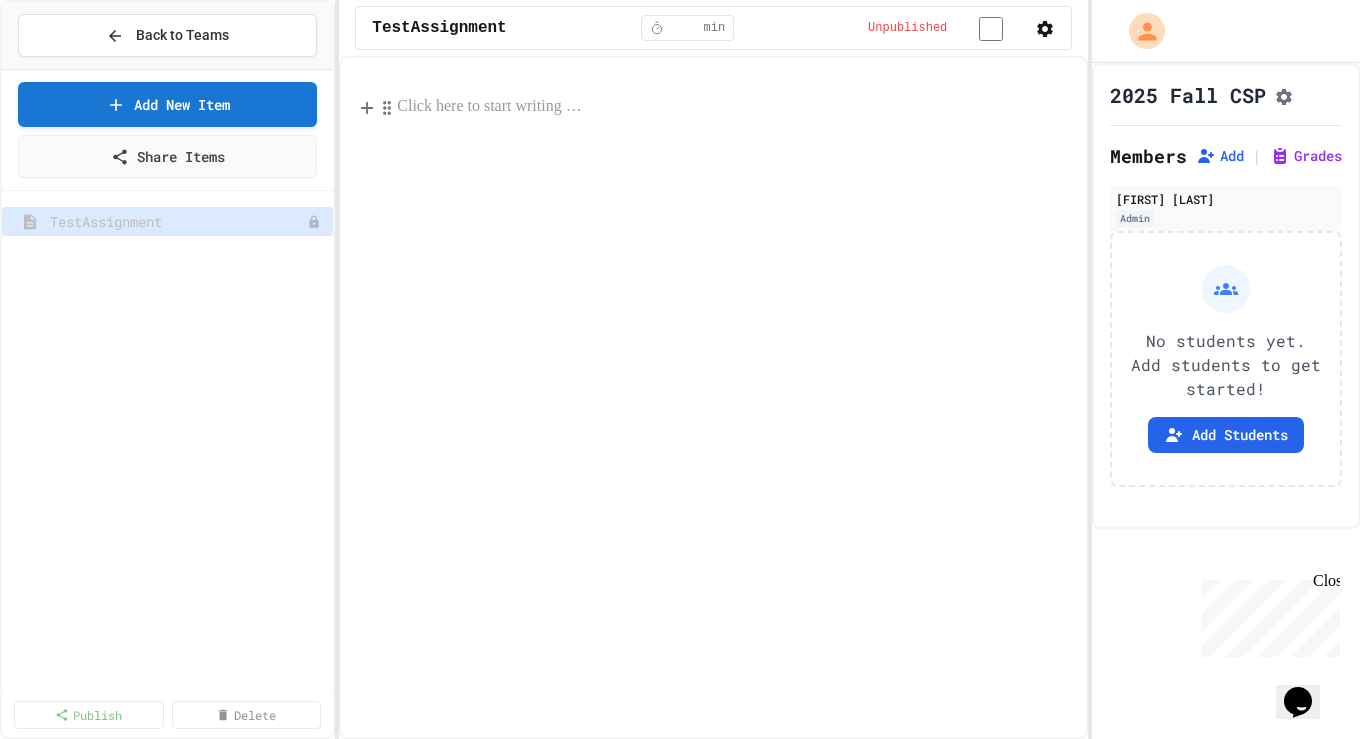 click on "Delete" at bounding box center [730, 889] 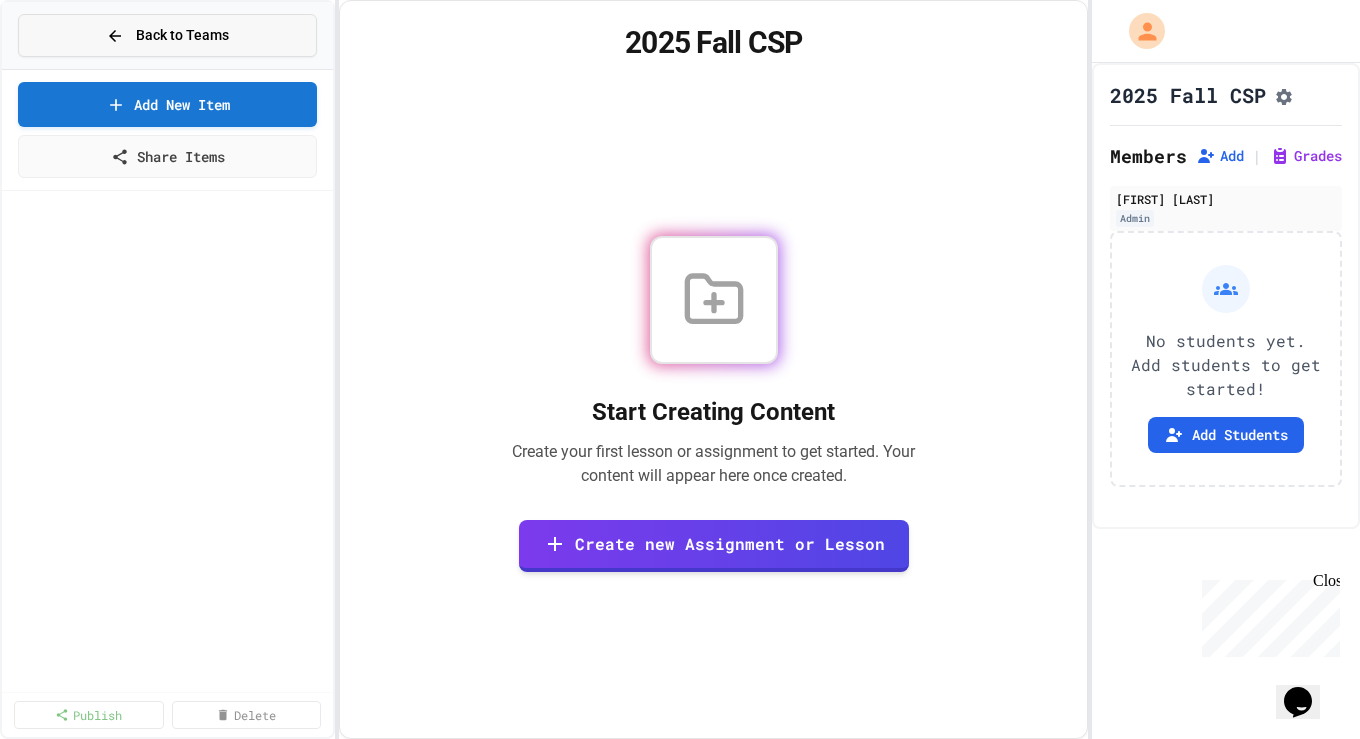 click on "Back to Teams" at bounding box center (167, 35) 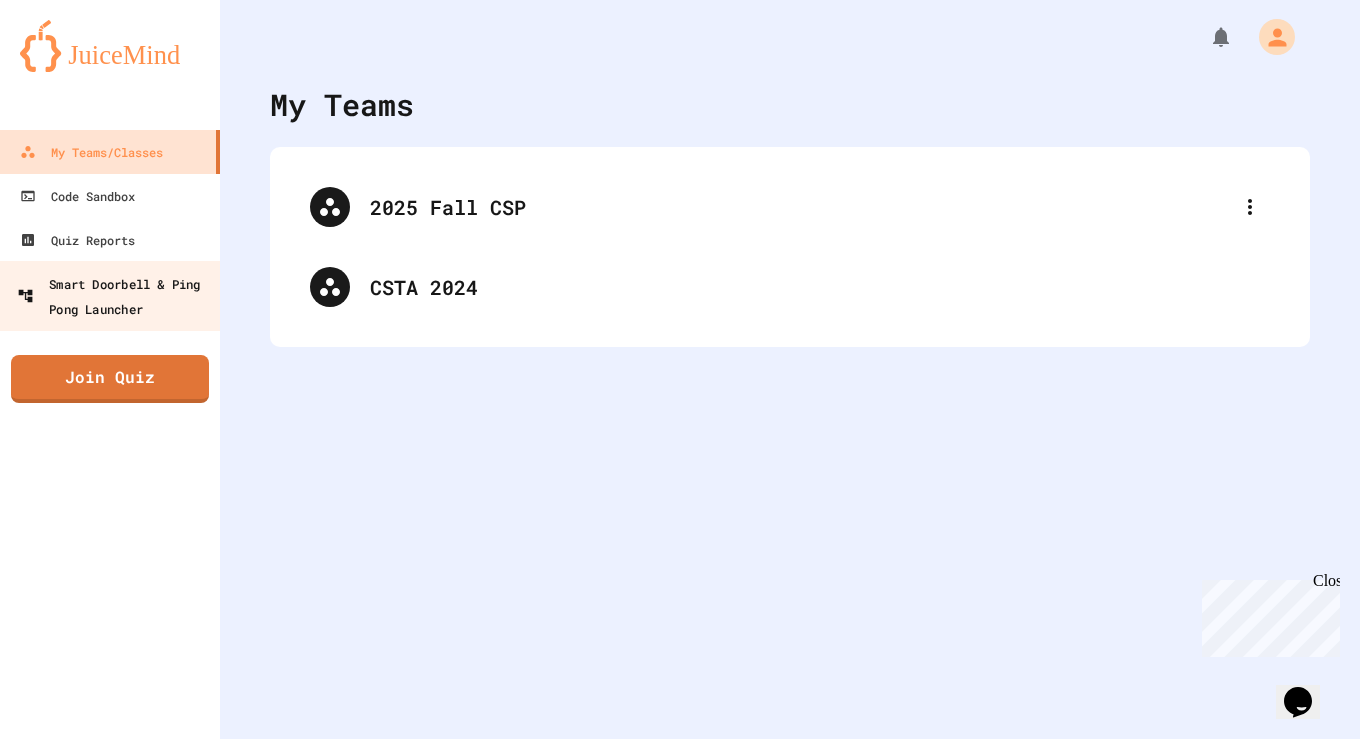 click on "Smart Doorbell & Ping Pong Launcher" at bounding box center (116, 295) 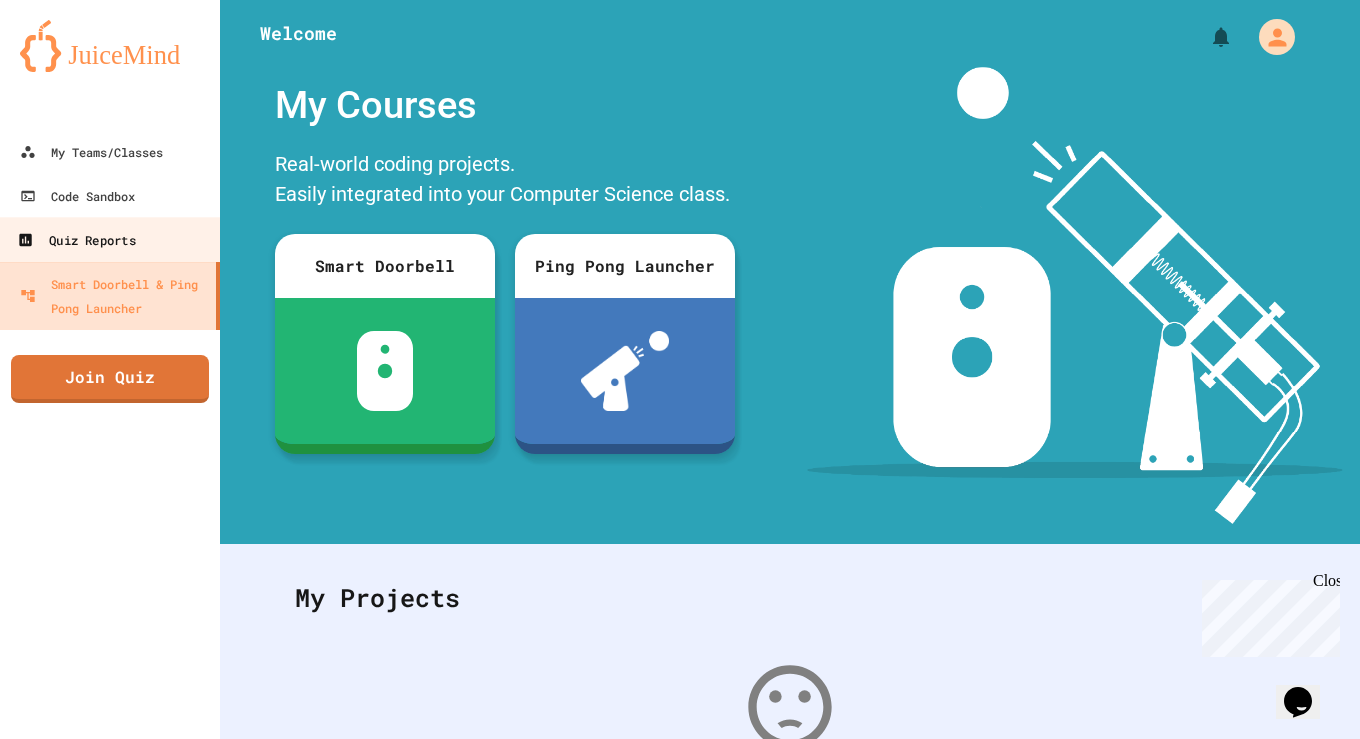click on "Quiz Reports" at bounding box center [76, 240] 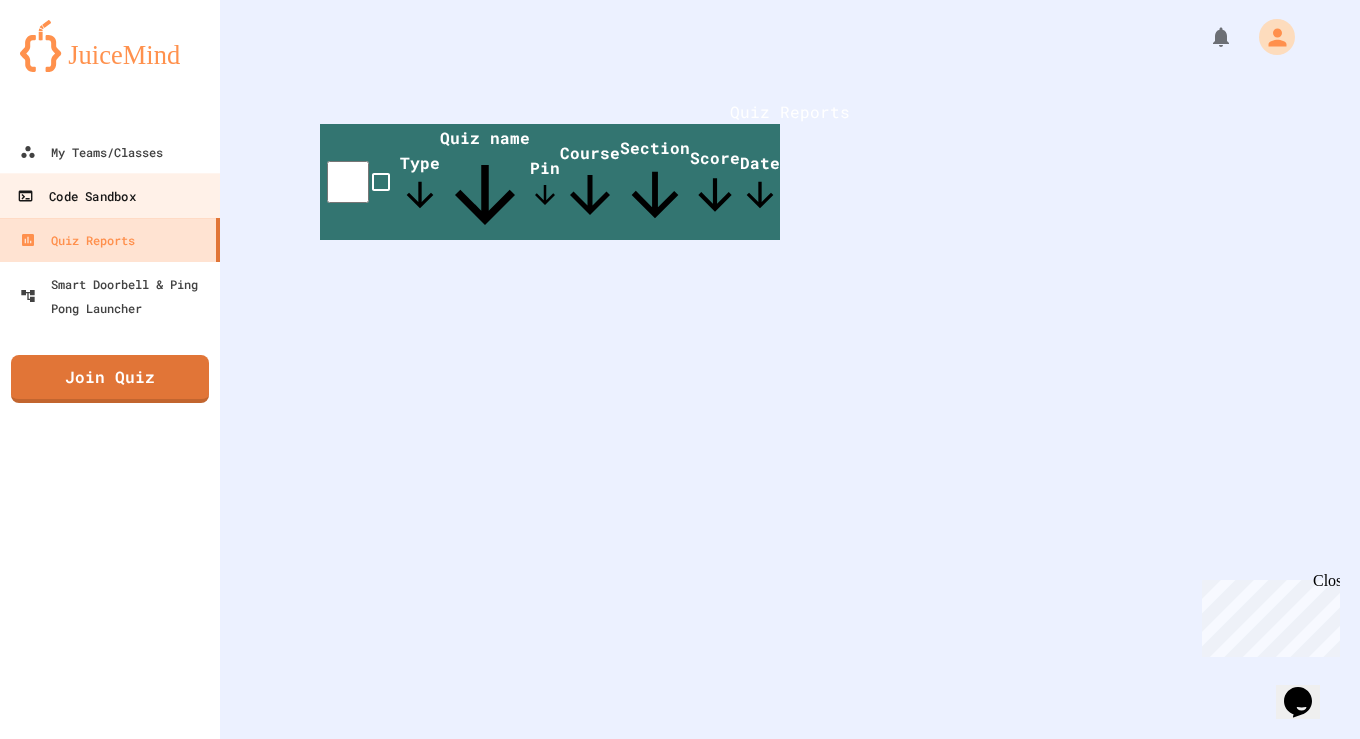 click on "Code Sandbox" at bounding box center (76, 196) 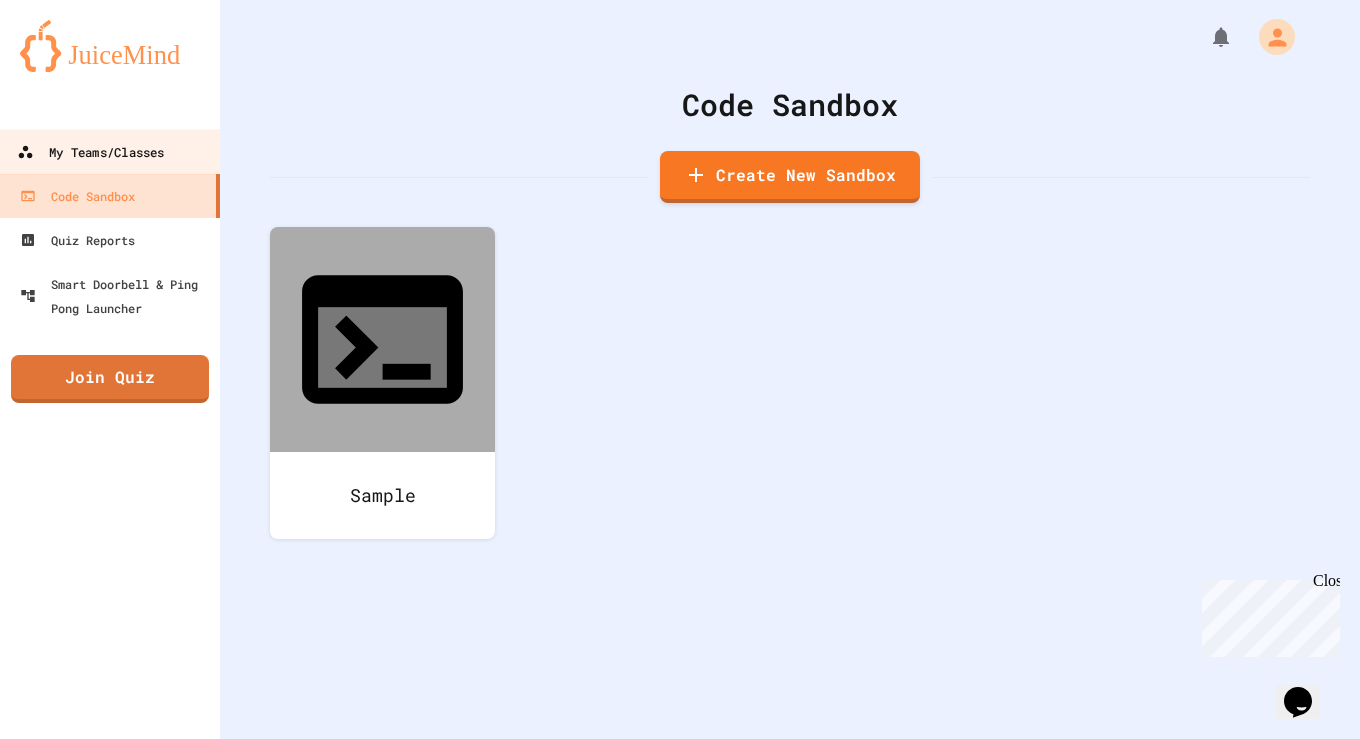 click on "My Teams/Classes" at bounding box center (90, 152) 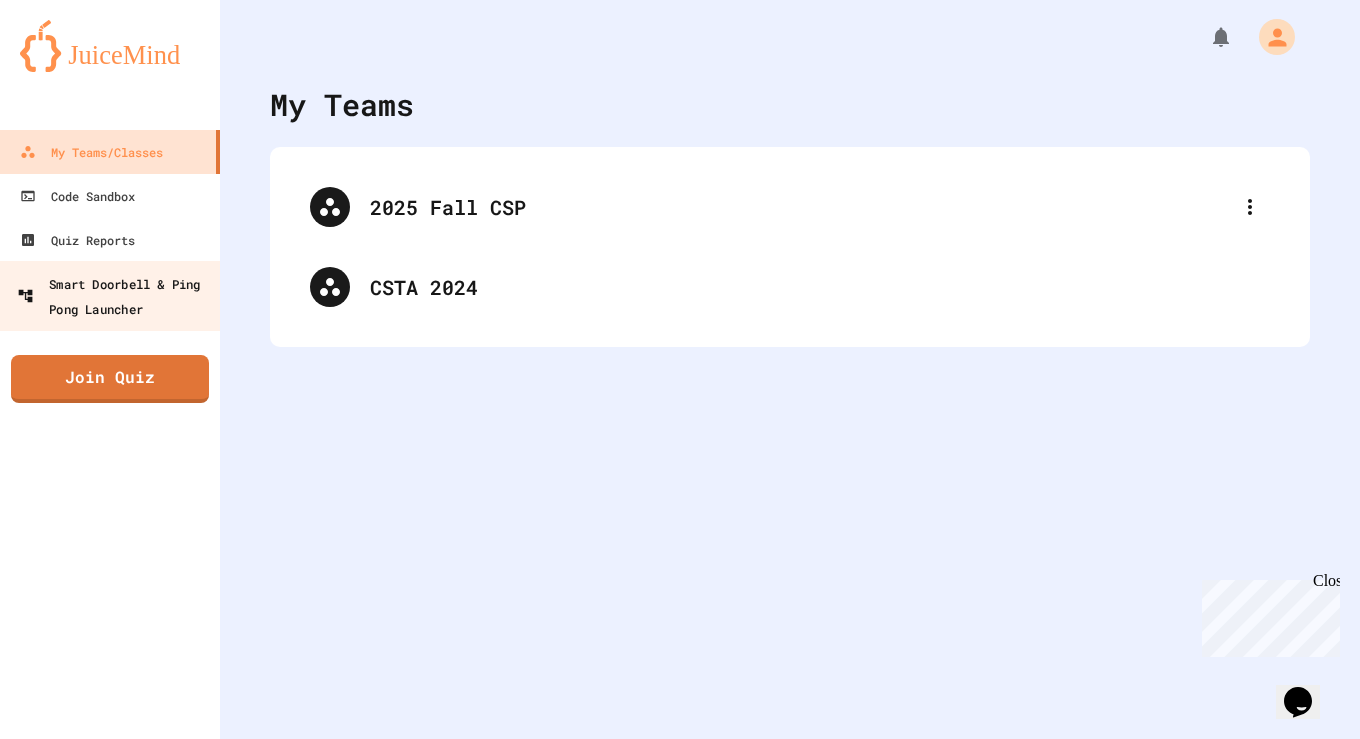 click on "Smart Doorbell & Ping Pong Launcher" at bounding box center (116, 295) 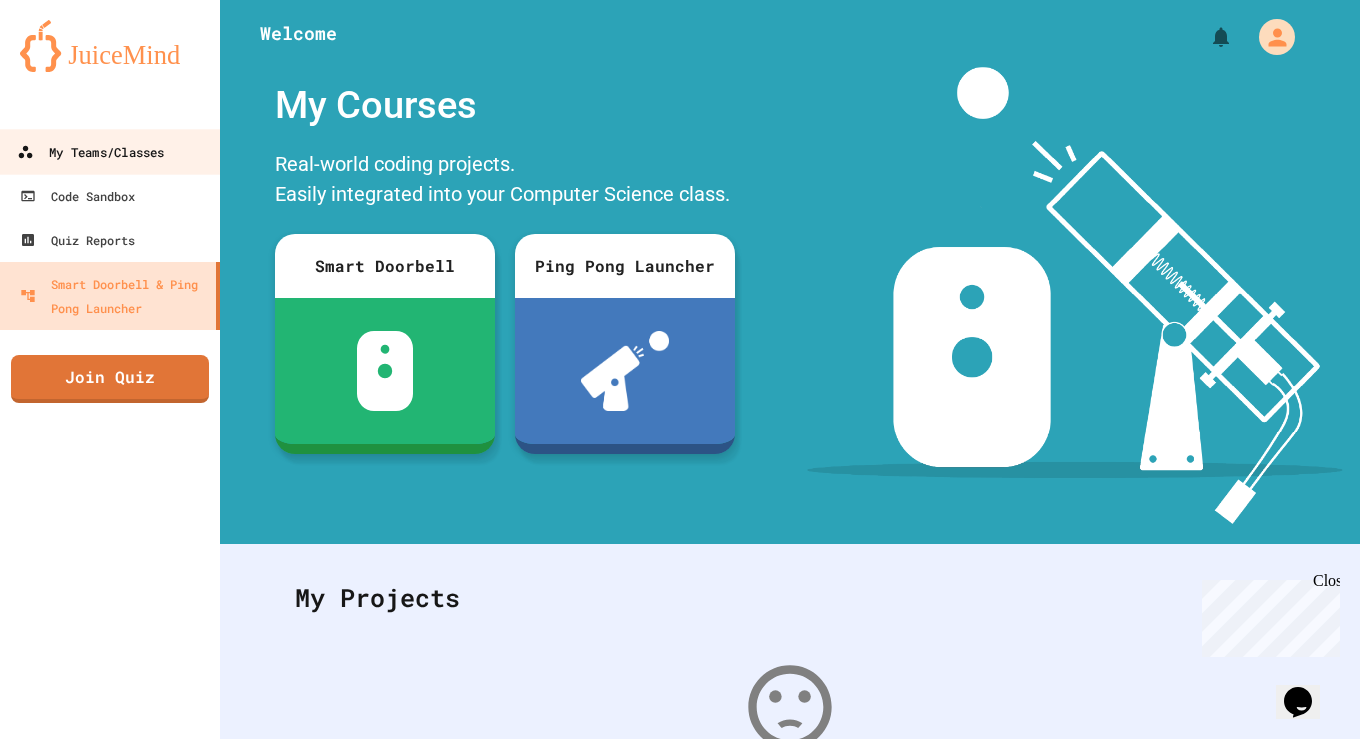 click on "My Teams/Classes" at bounding box center [90, 152] 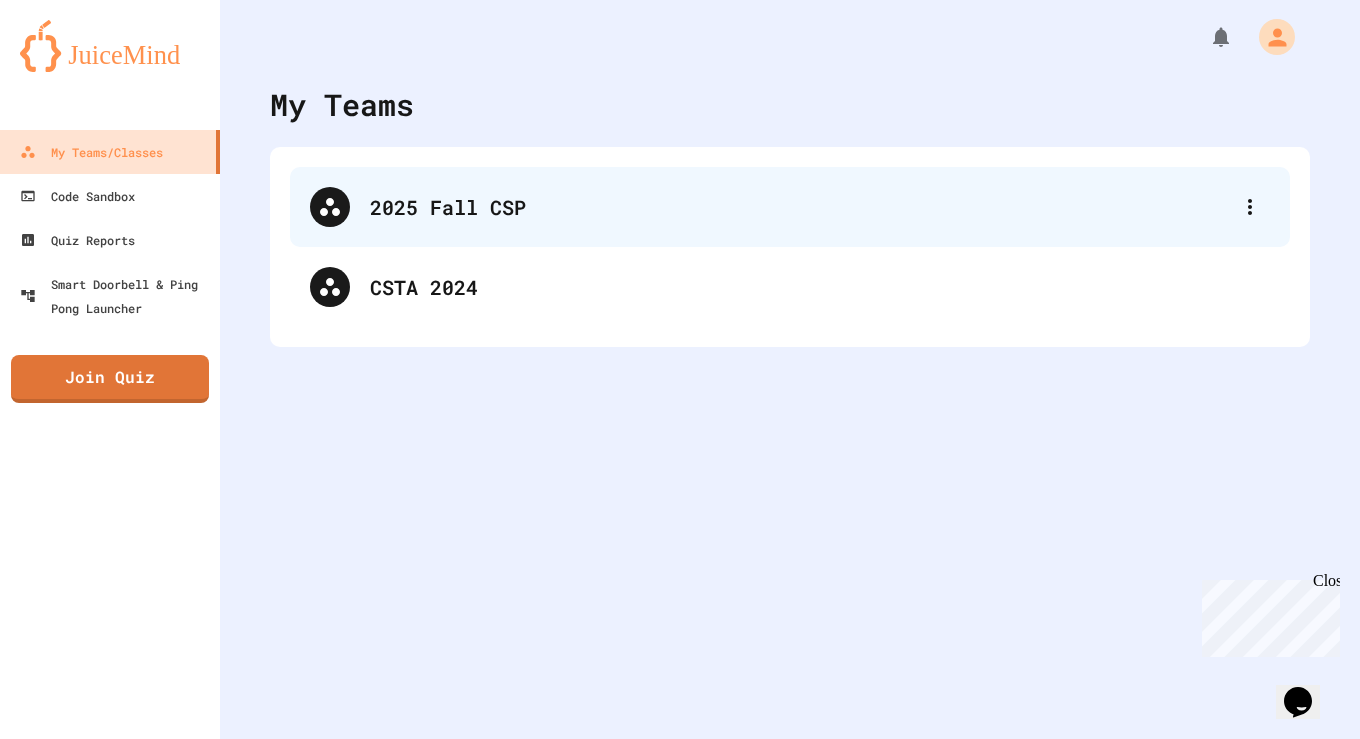 click on "2025 Fall CSP" at bounding box center (800, 207) 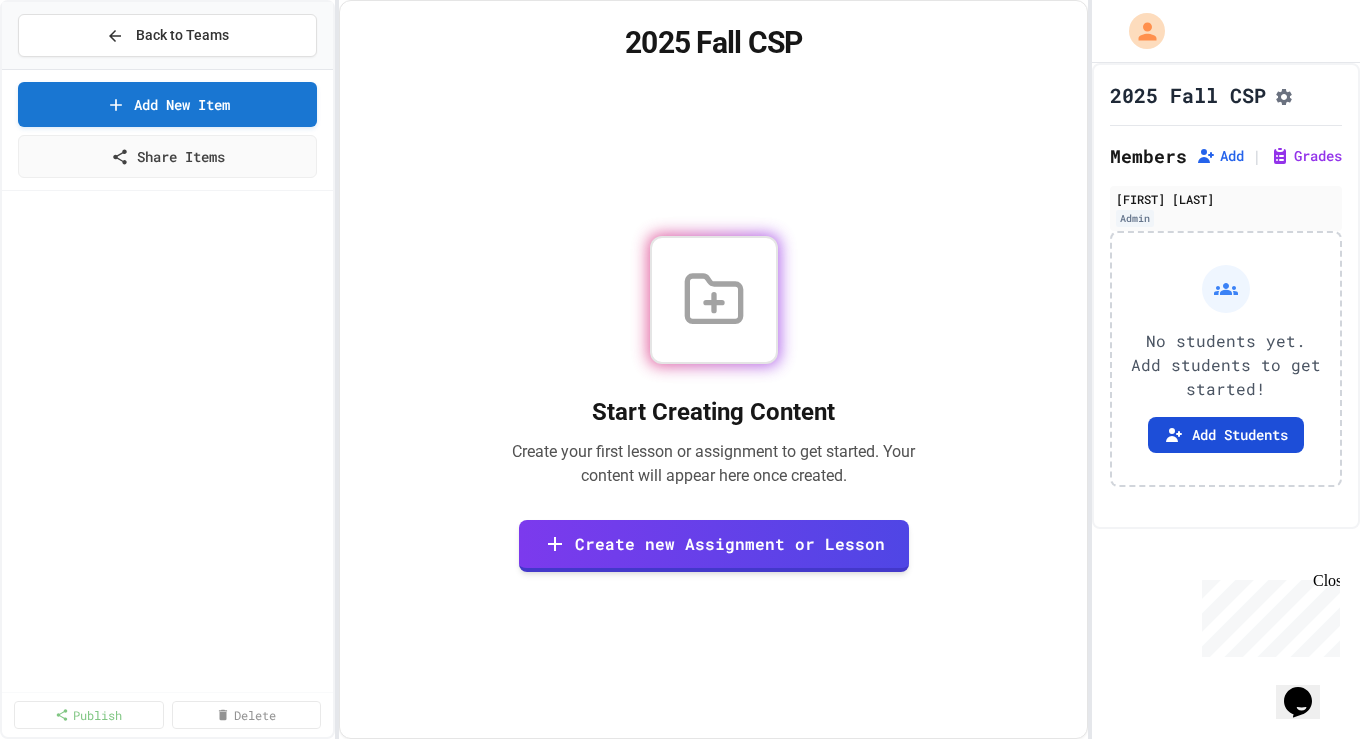 click on "Add Students" at bounding box center [1226, 435] 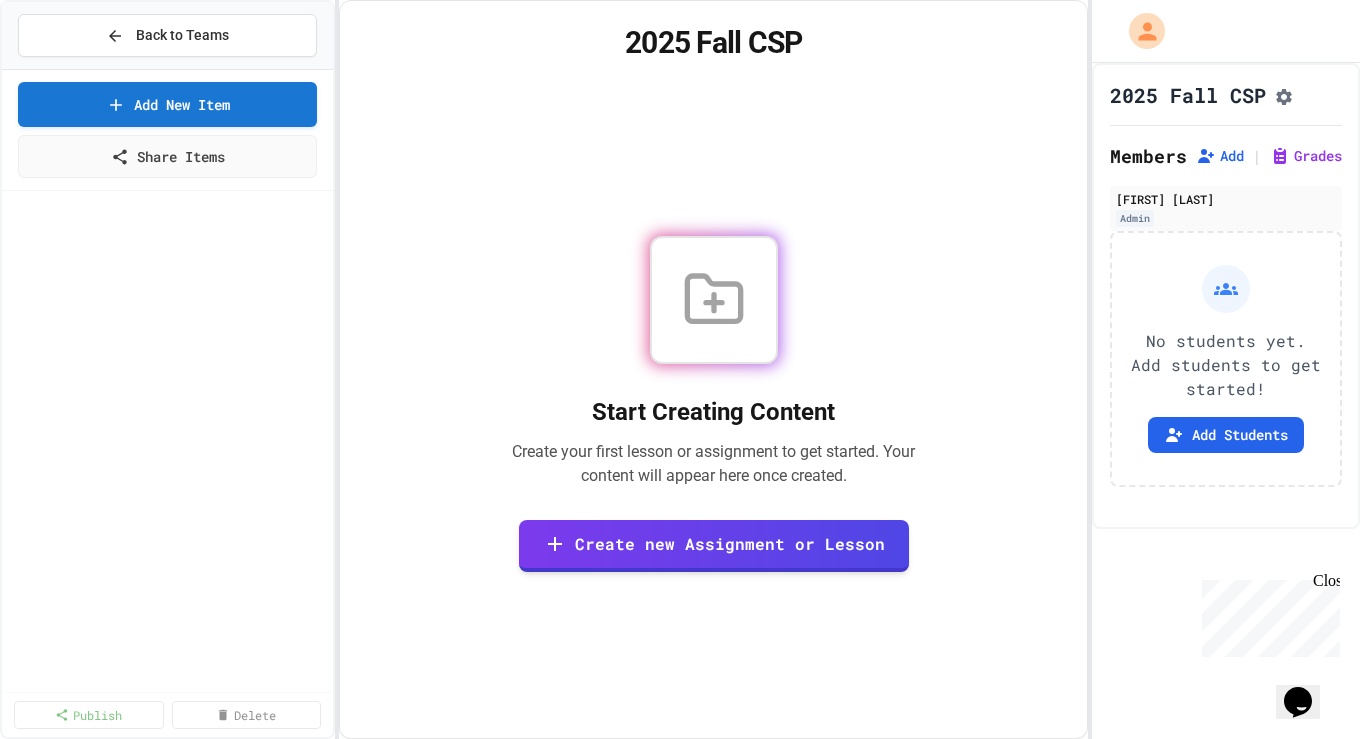 click on "Copy" at bounding box center [886, 856] 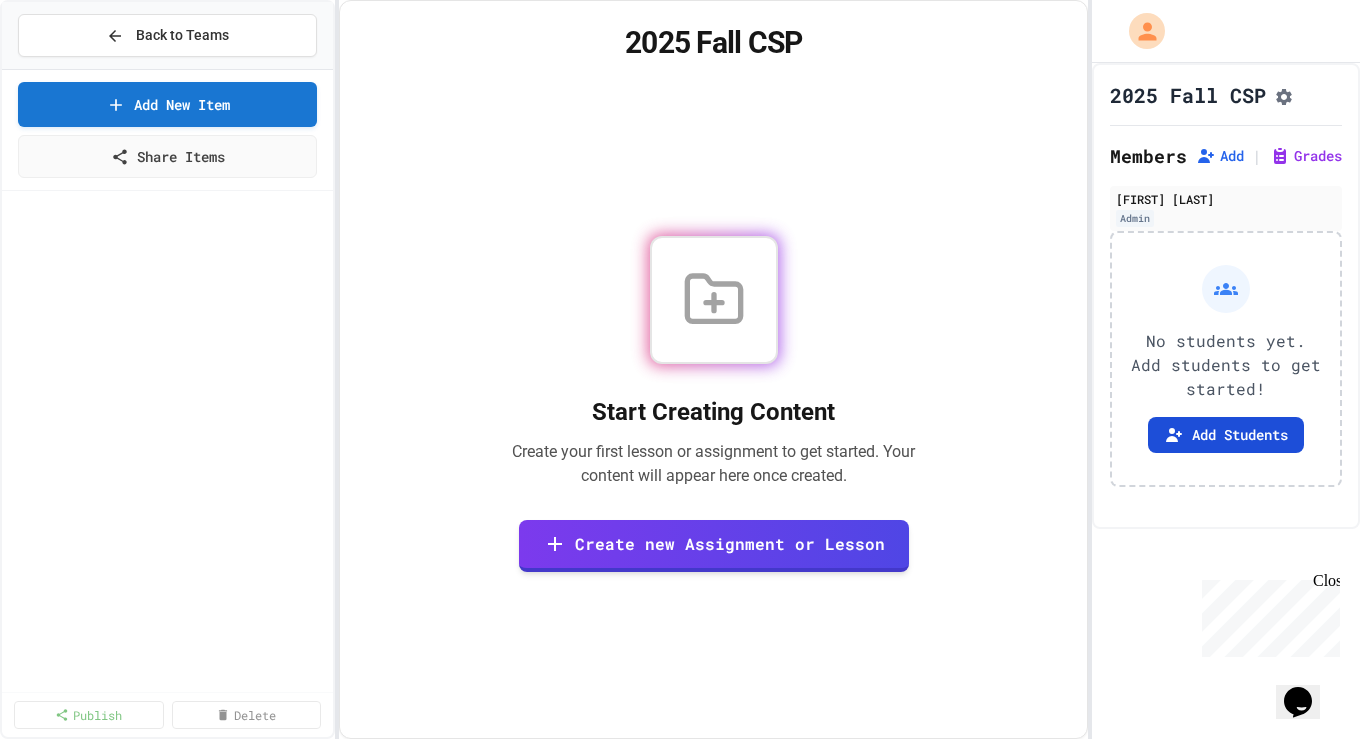 click on "Add Students" at bounding box center (1226, 435) 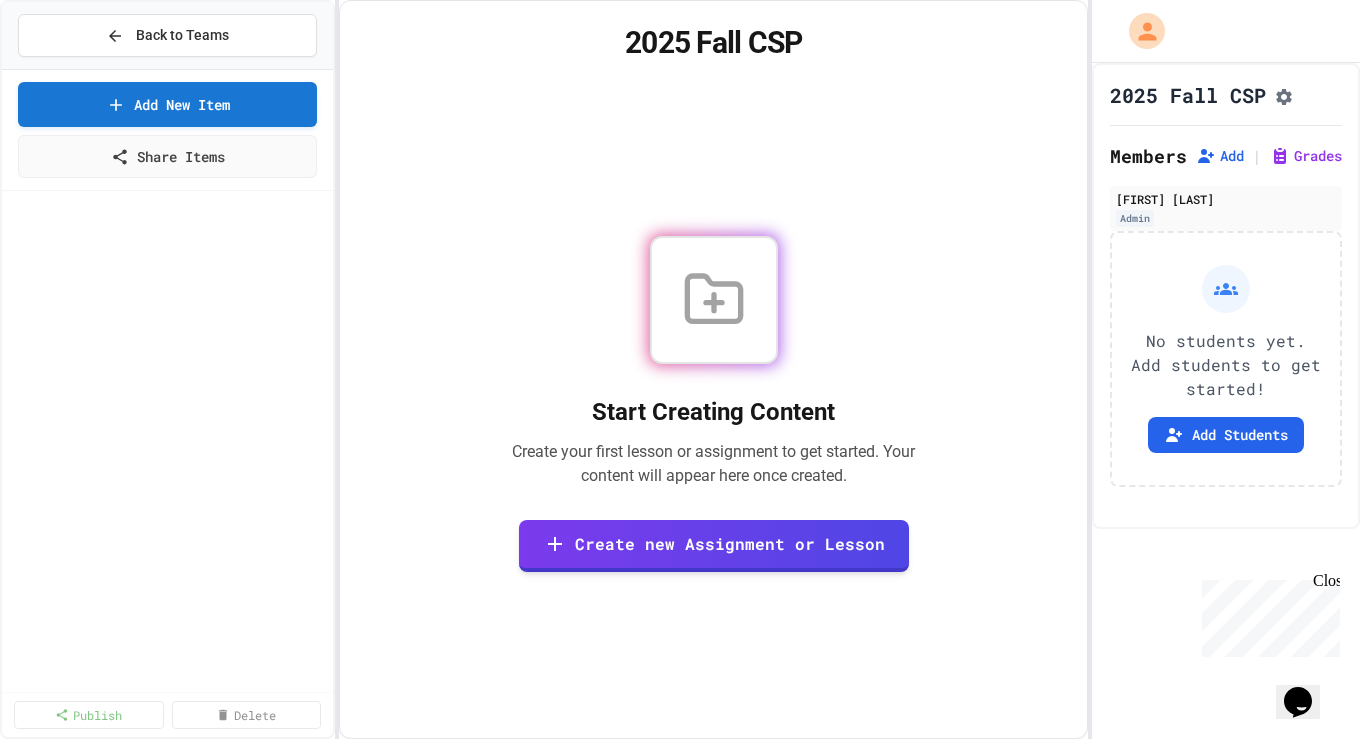 click on "Copy" at bounding box center (885, 855) 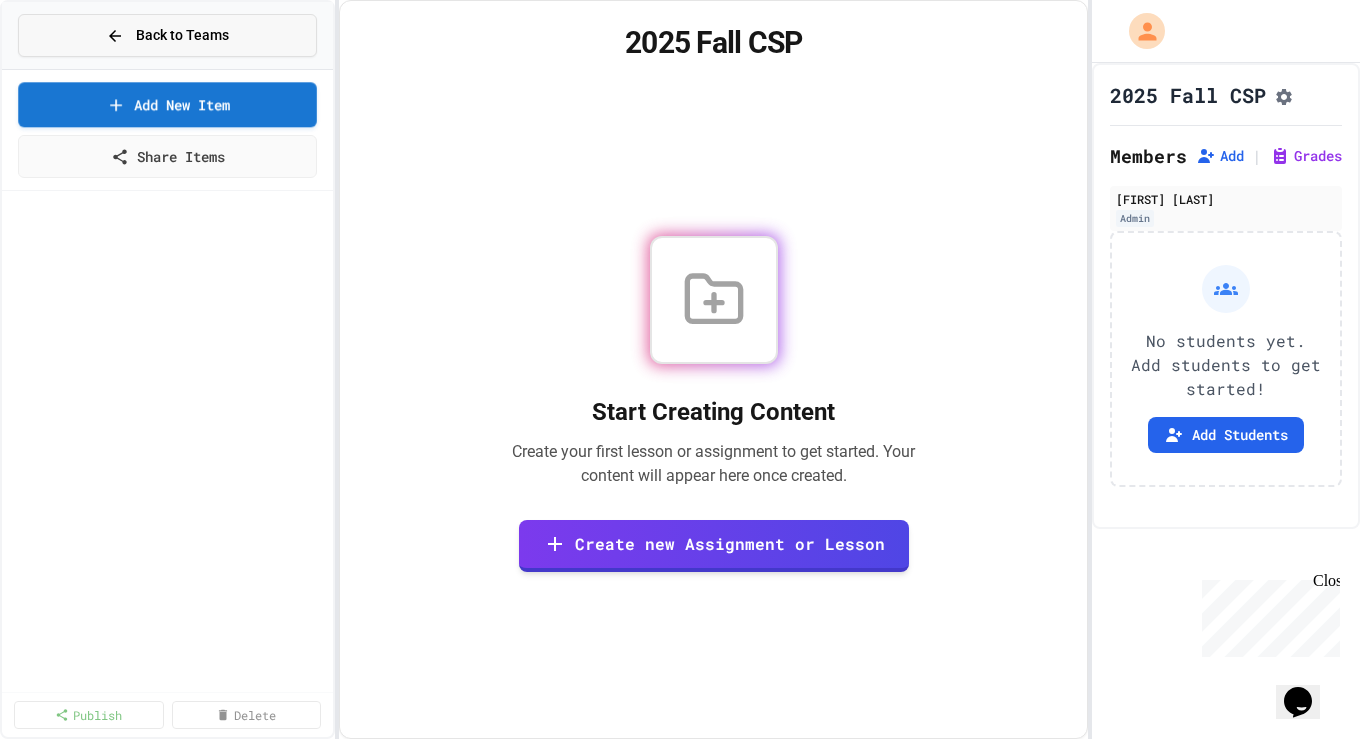 click on "Back to Teams" at bounding box center (182, 35) 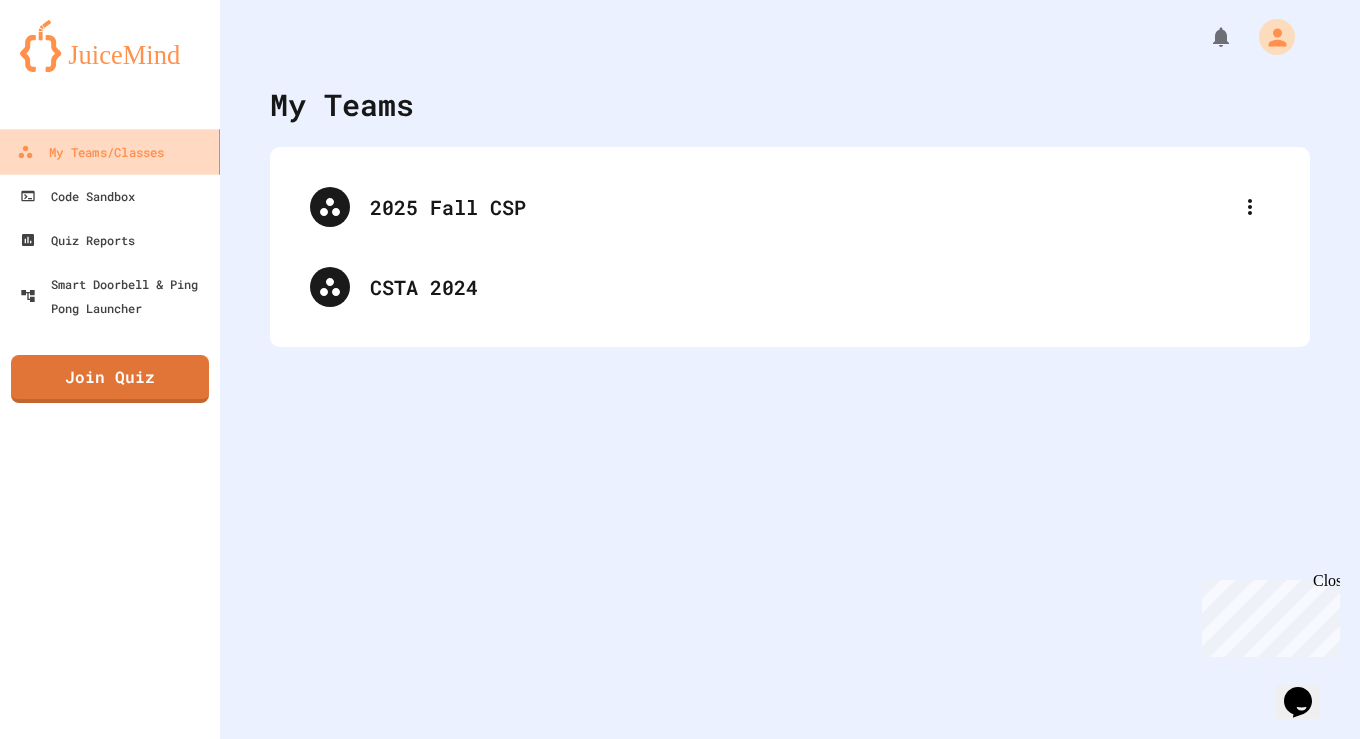 click on "My Teams/Classes" at bounding box center (90, 152) 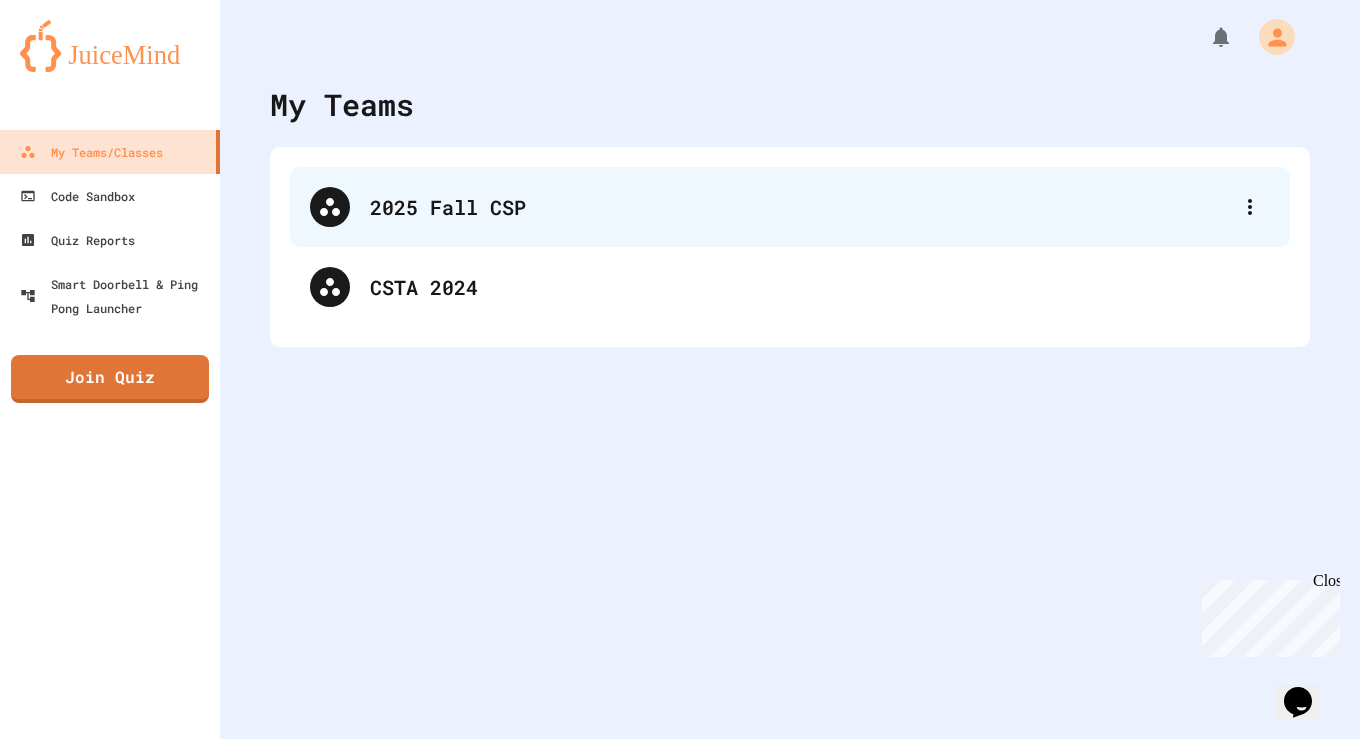 click on "2025 Fall CSP" at bounding box center [790, 207] 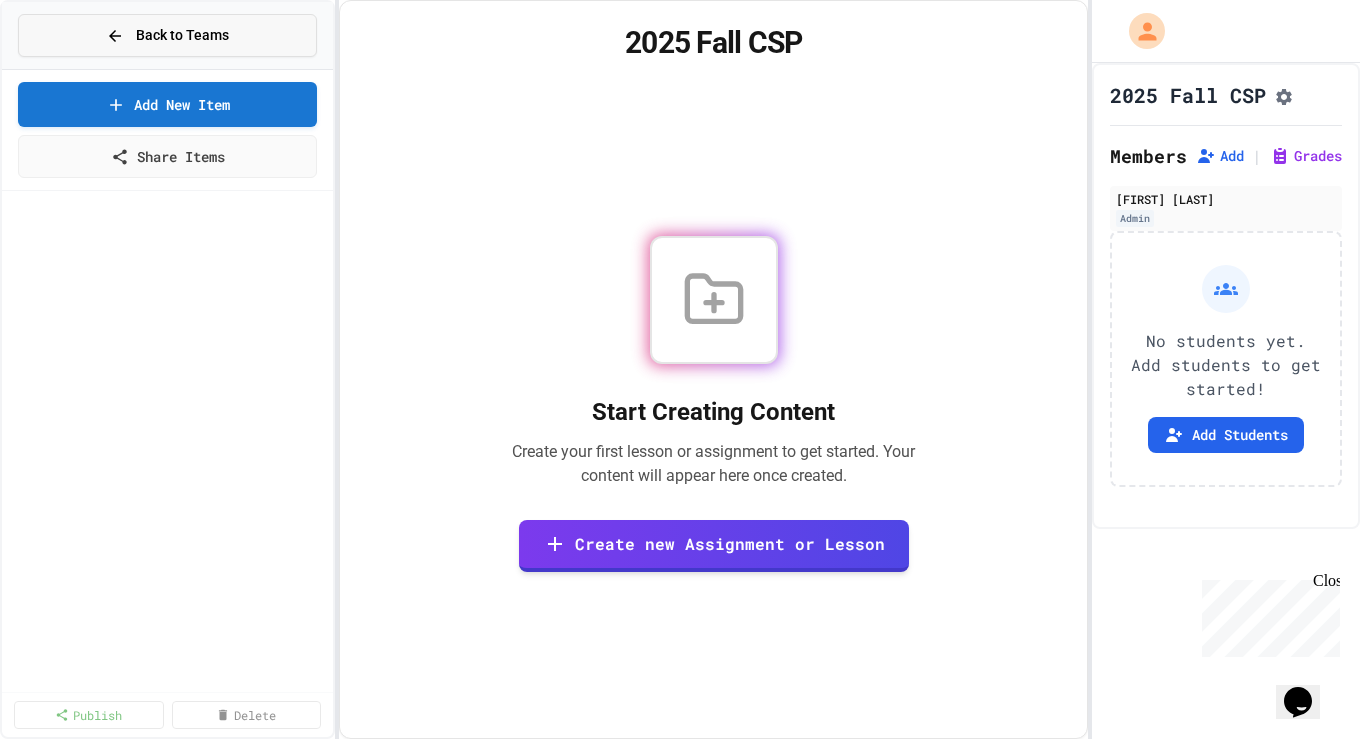click on "Back to Teams" at bounding box center [167, 35] 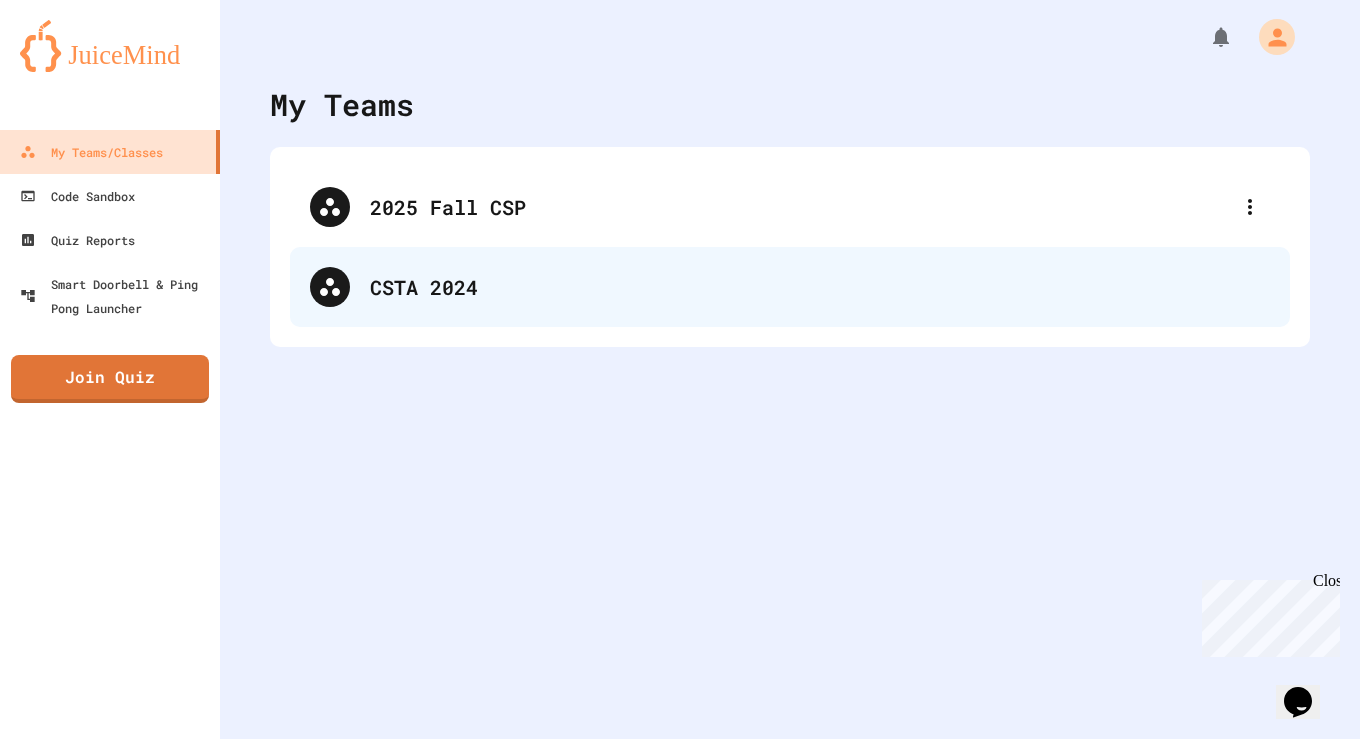 click on "CSTA 2024" at bounding box center (820, 287) 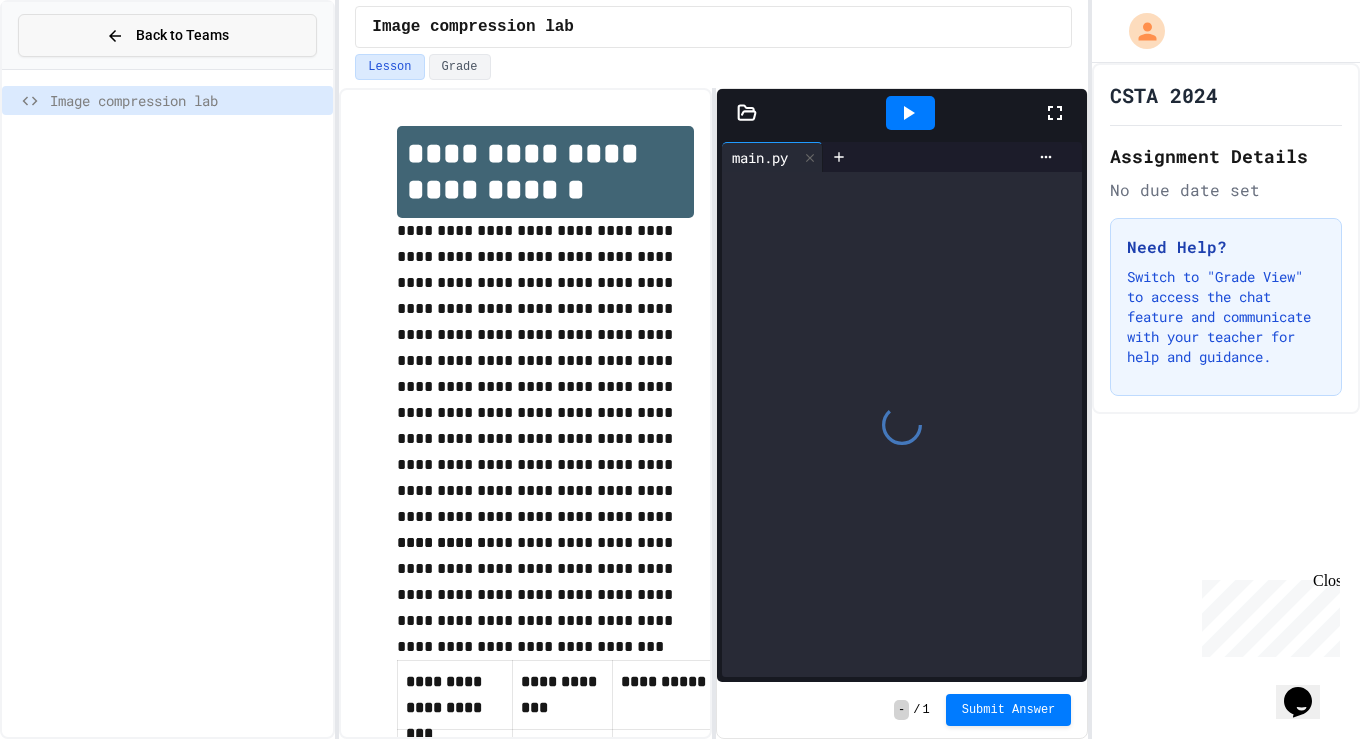 click on "Back to Teams" at bounding box center (167, 35) 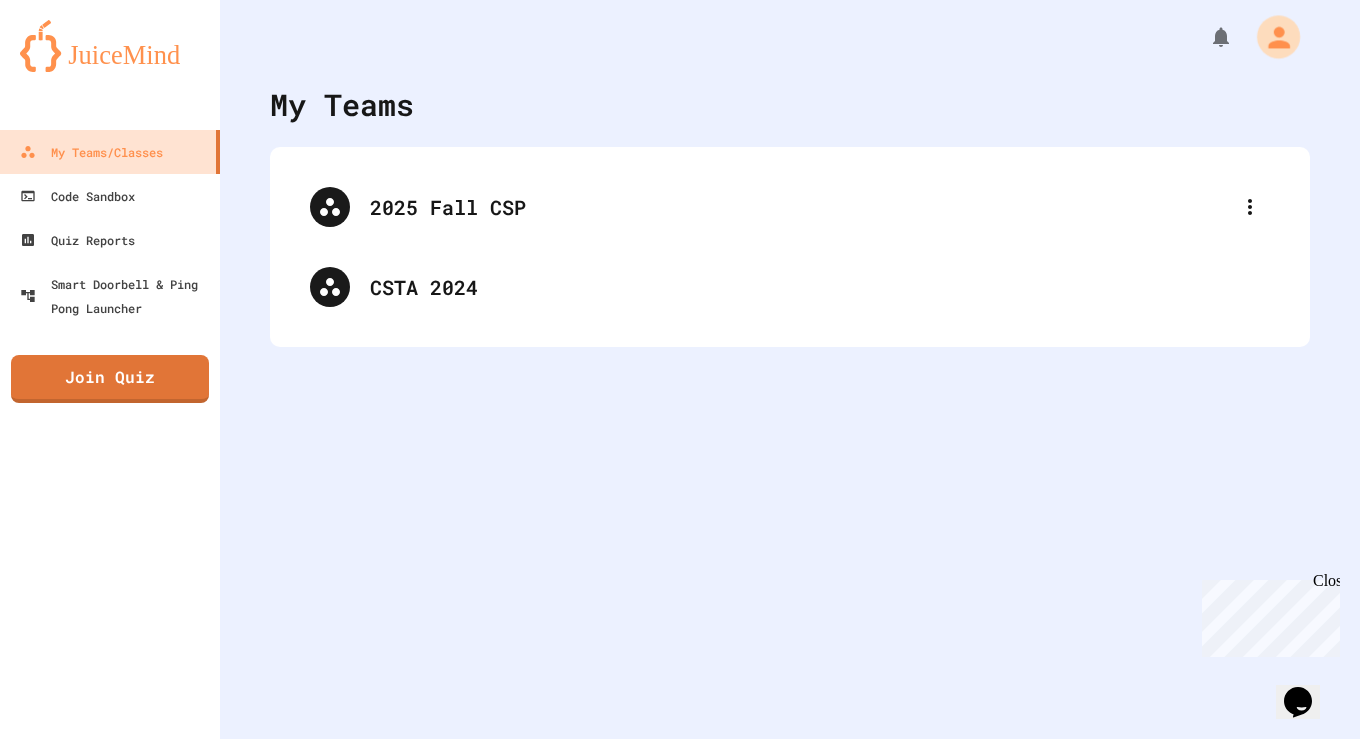 click 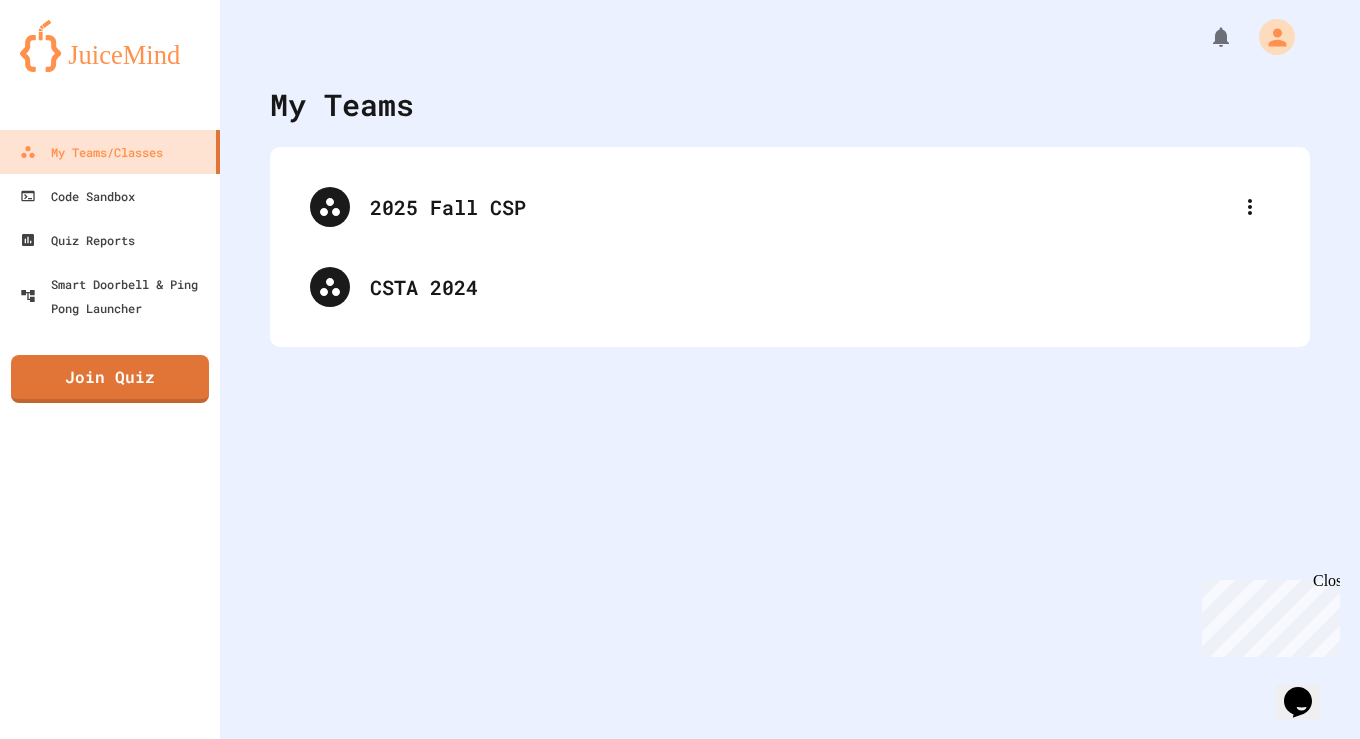 click at bounding box center [680, 937] 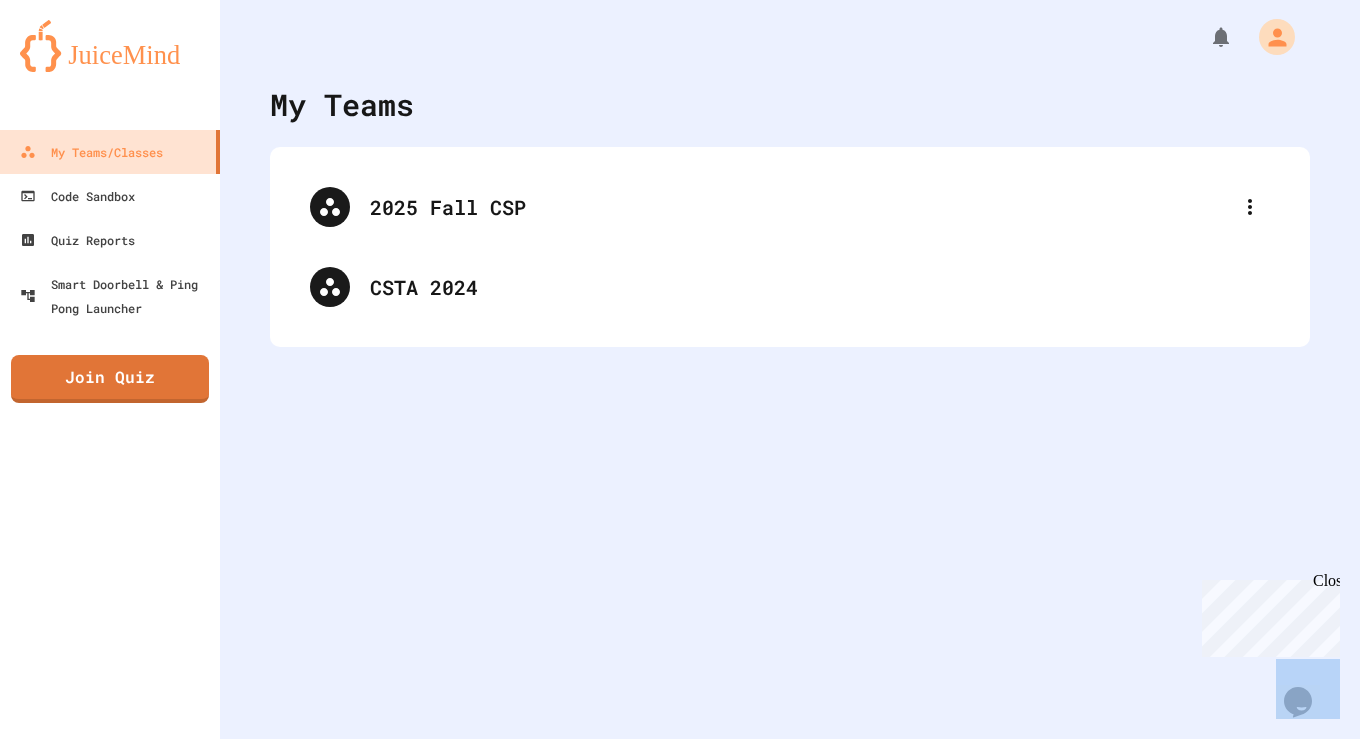 click on "My Teams 2025 Fall CSP CSTA 2024" at bounding box center [790, 369] 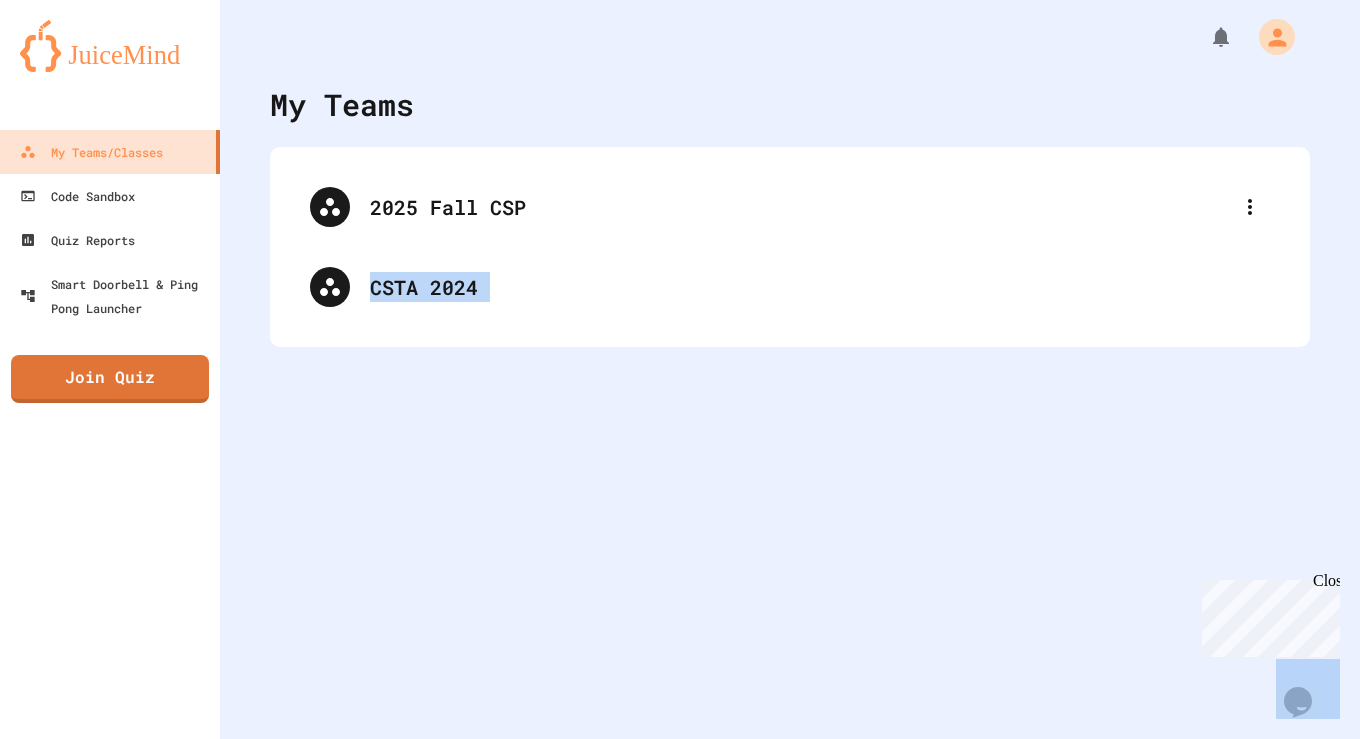click on "My Teams 2025 Fall CSP CSTA 2024" at bounding box center [790, 369] 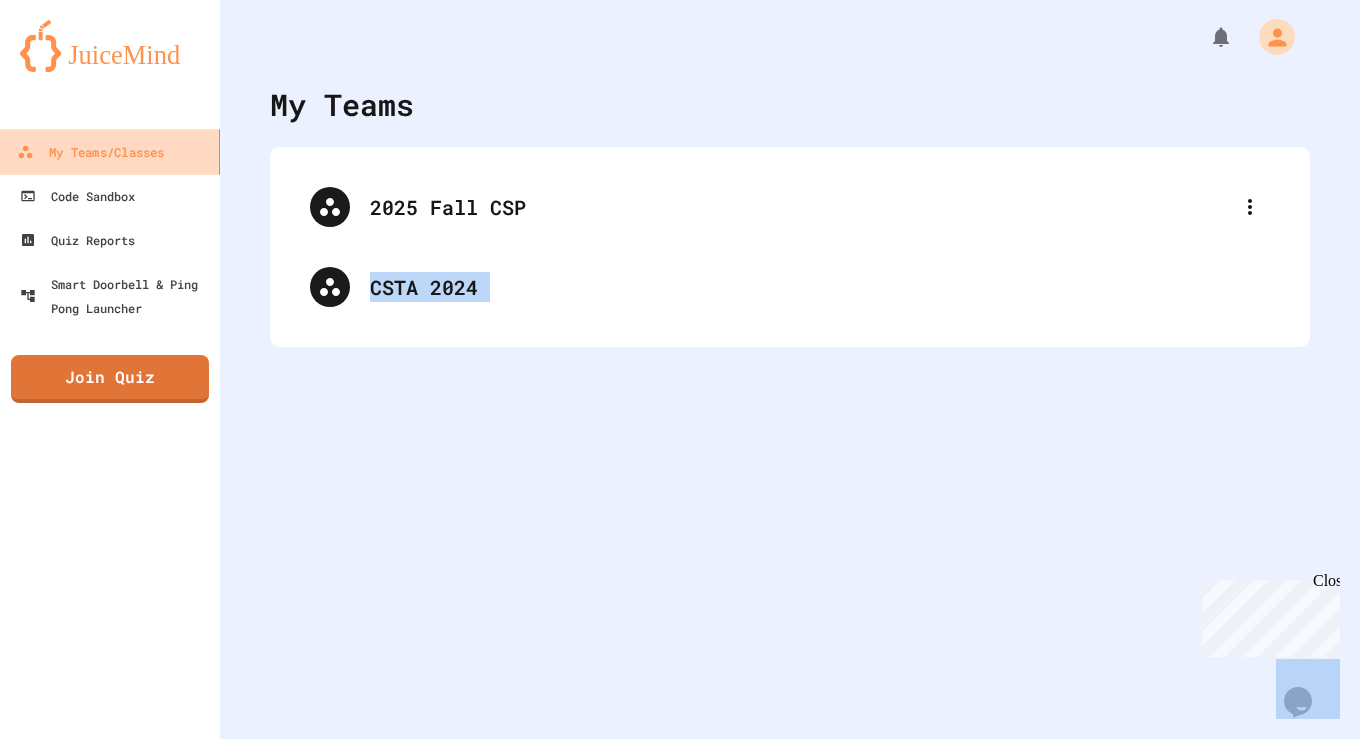 click on "My Teams/Classes" at bounding box center [90, 152] 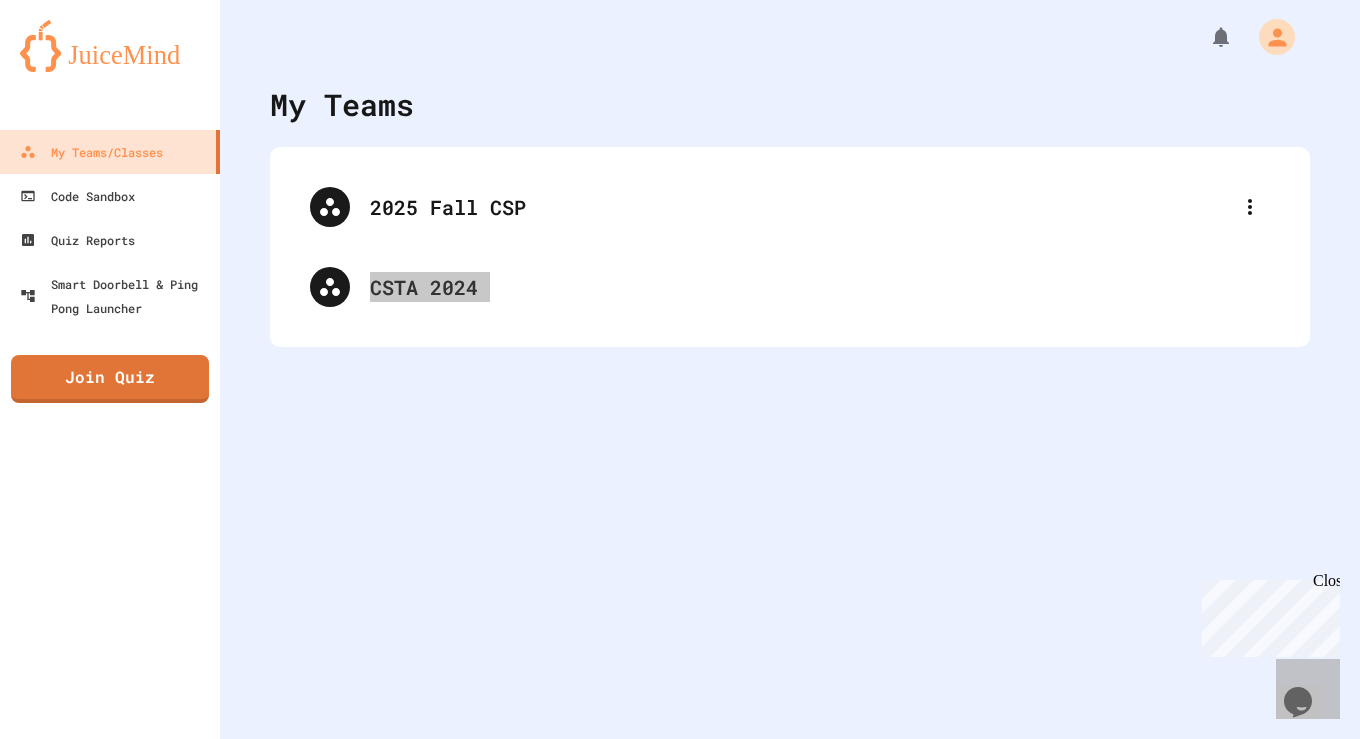click on "Close" at bounding box center (1325, 584) 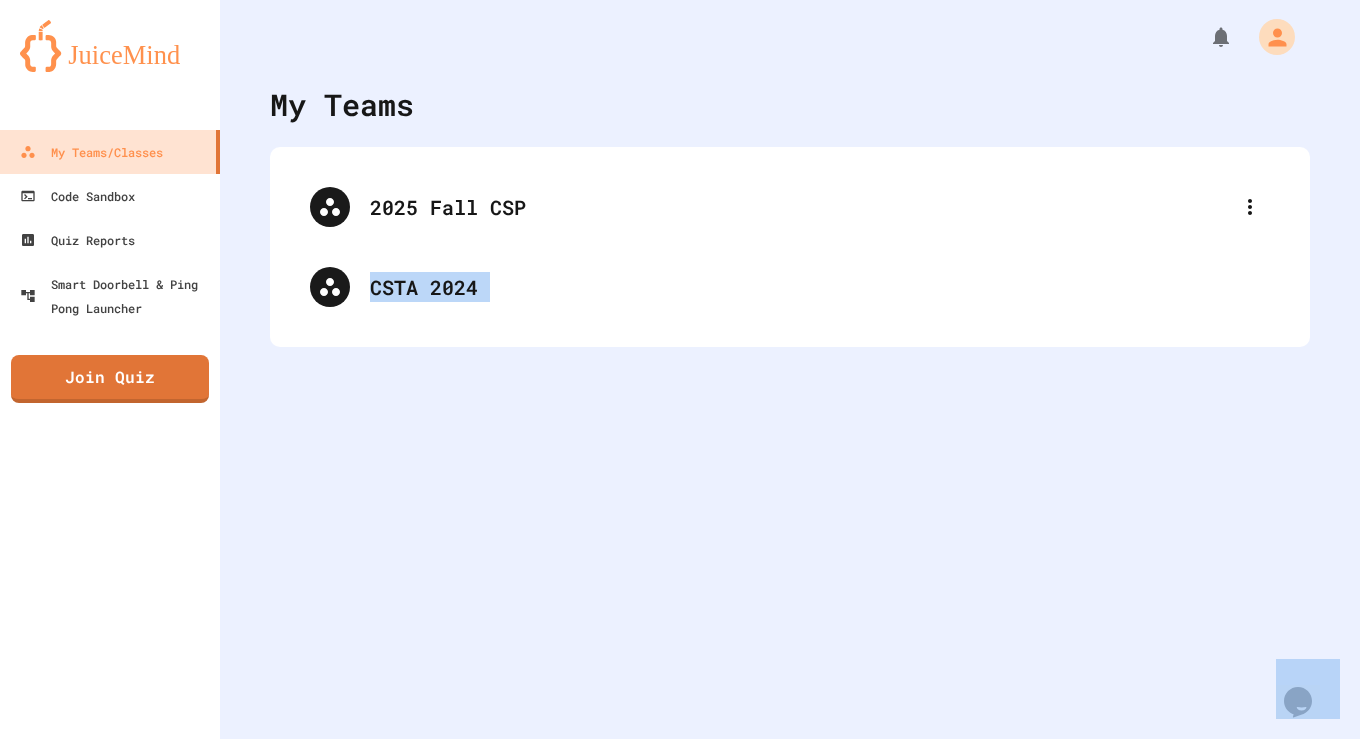click on "My Teams 2025 Fall CSP CSTA 2024" at bounding box center (790, 369) 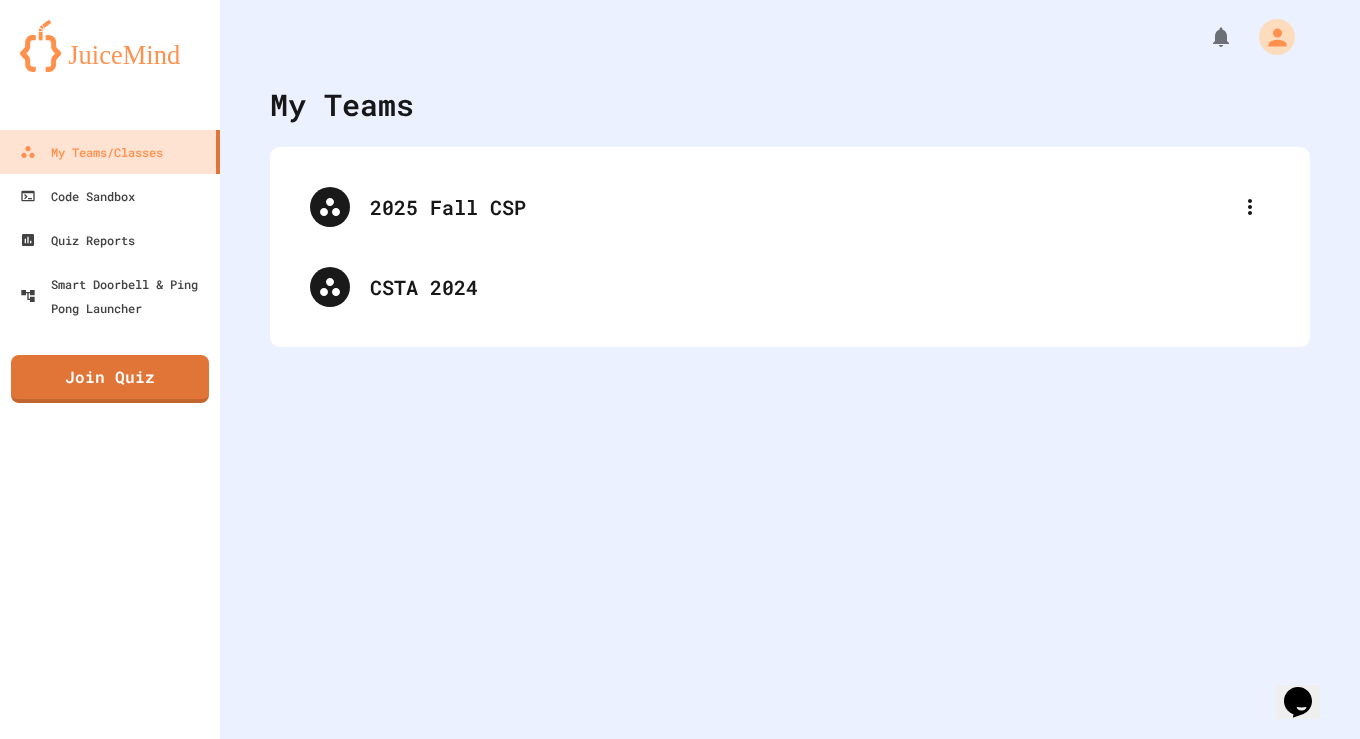 click on "My Teams 2025 Fall CSP CSTA 2024" at bounding box center [790, 369] 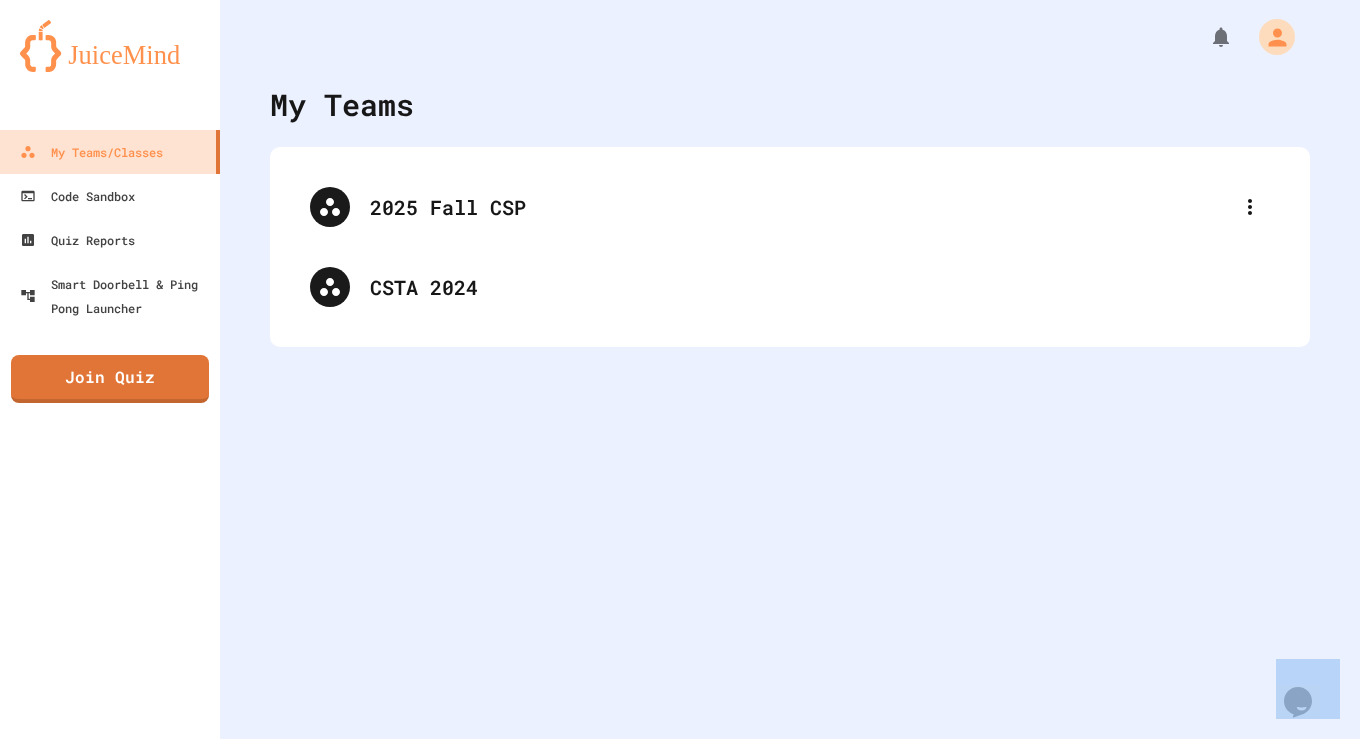 click on "My Teams 2025 Fall CSP CSTA 2024" at bounding box center (790, 369) 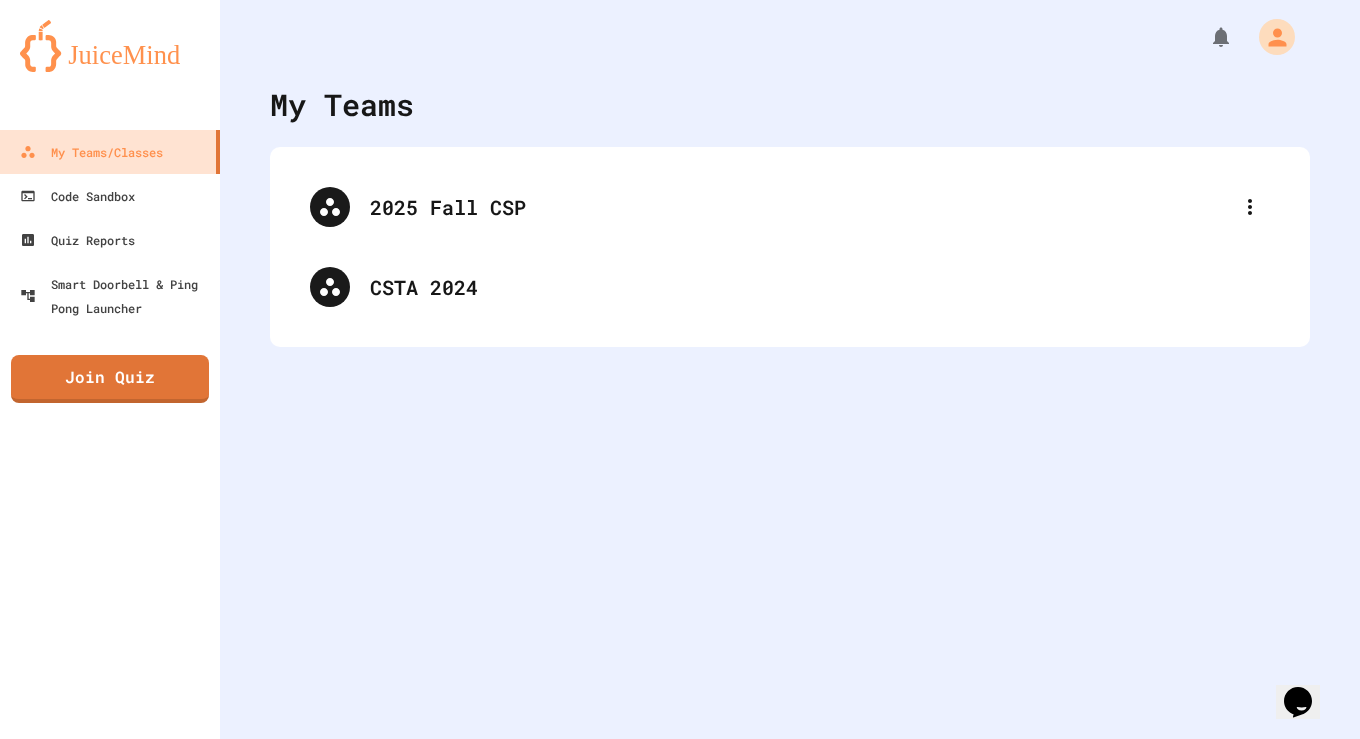 click on "My Teams" at bounding box center [790, 104] 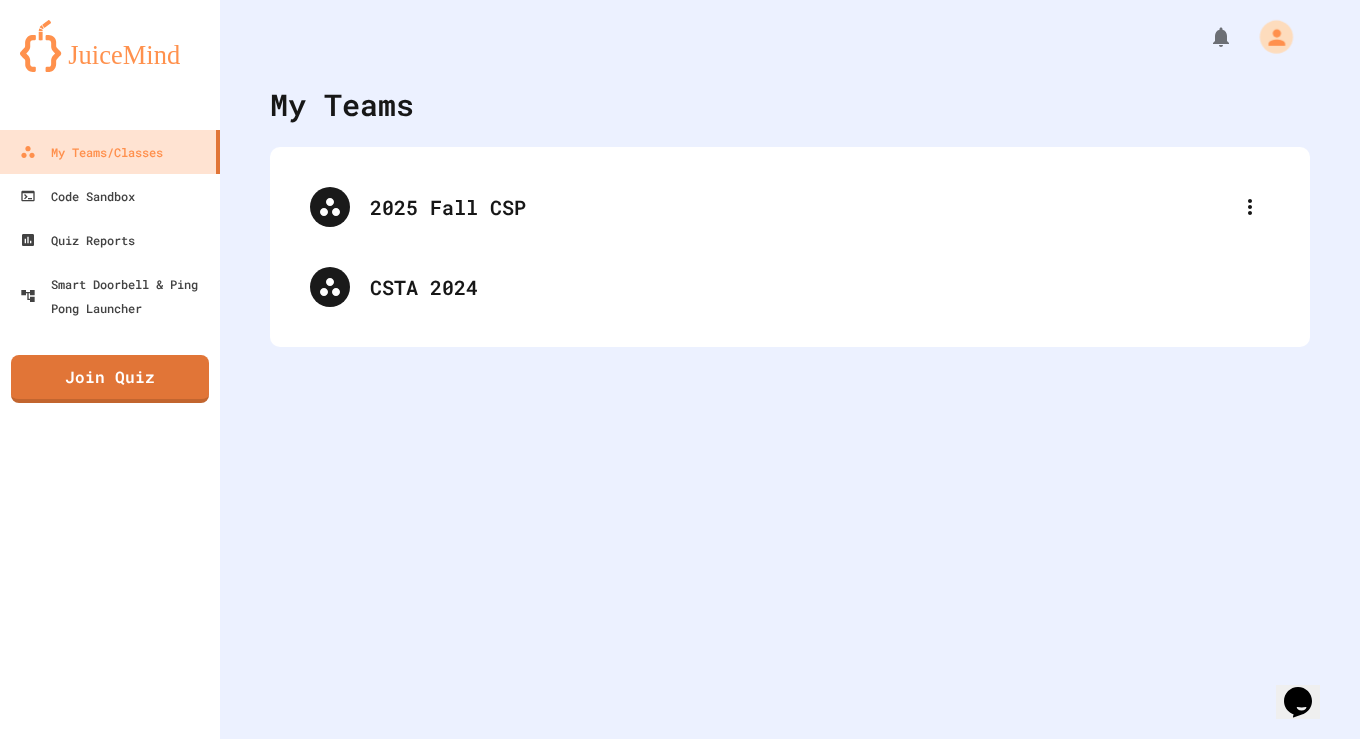 click on "My Teams 2025 Fall CSP CSTA 2024" at bounding box center [790, 369] 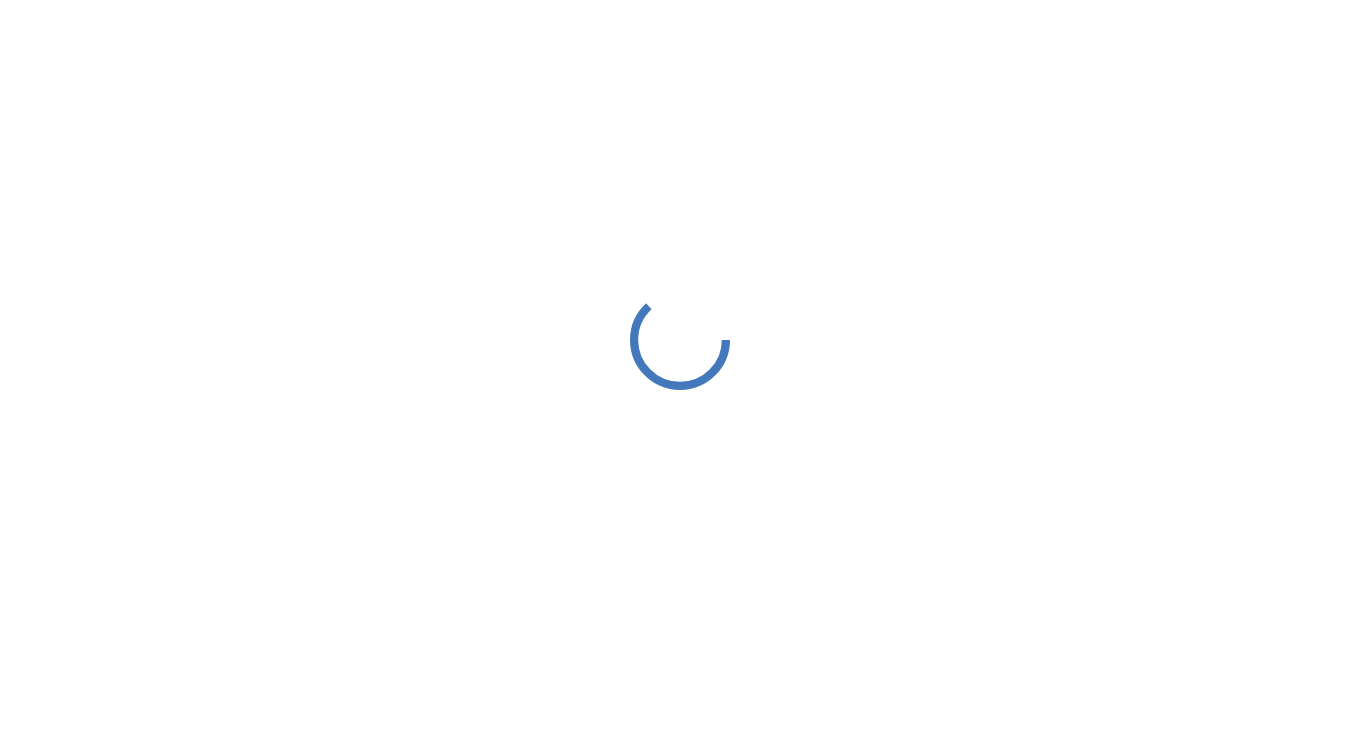 scroll, scrollTop: 0, scrollLeft: 0, axis: both 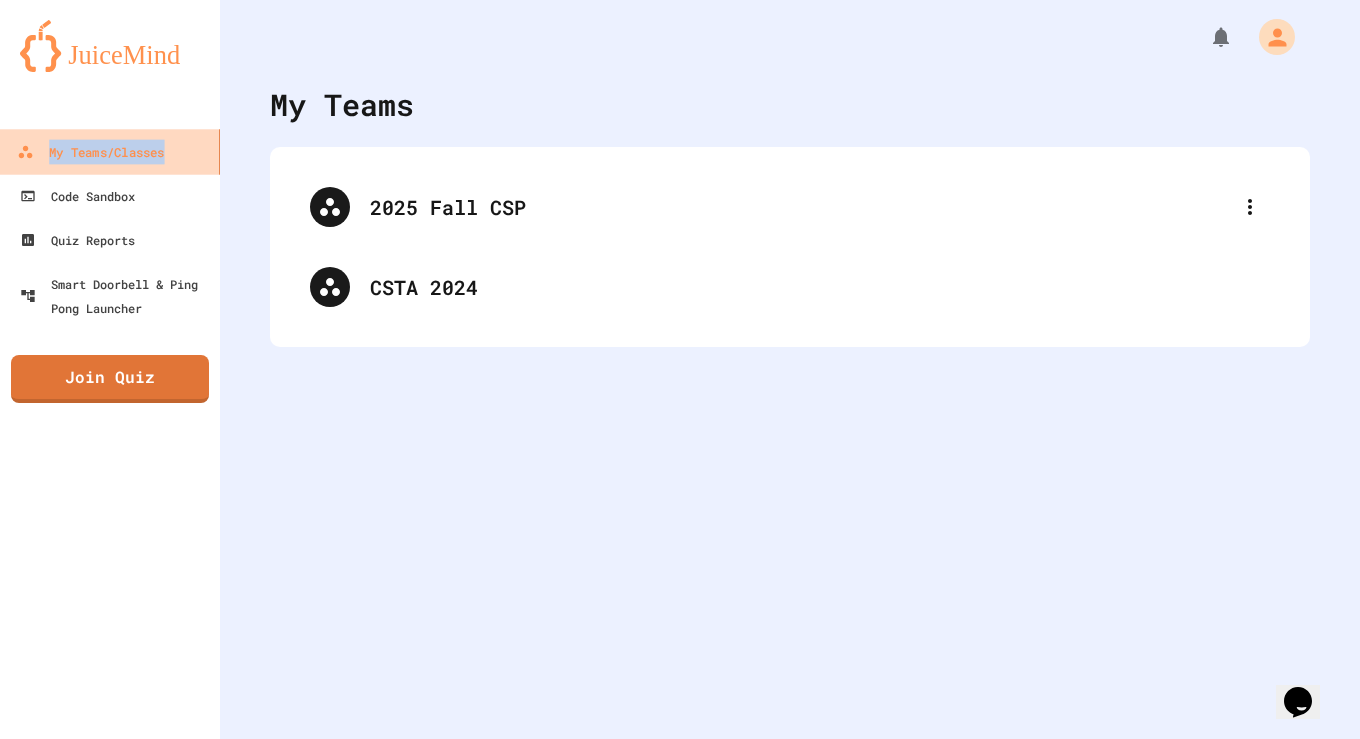 click on "My Teams/Classes" at bounding box center [90, 152] 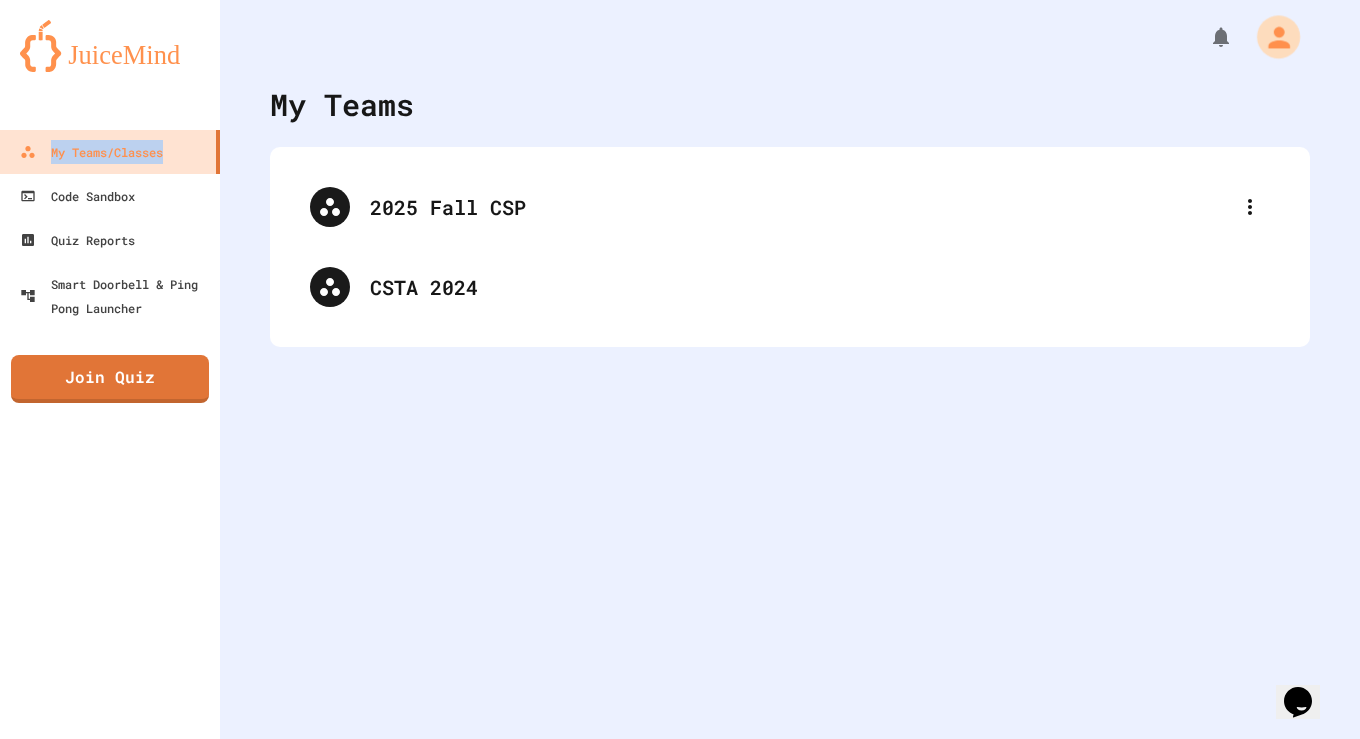 click 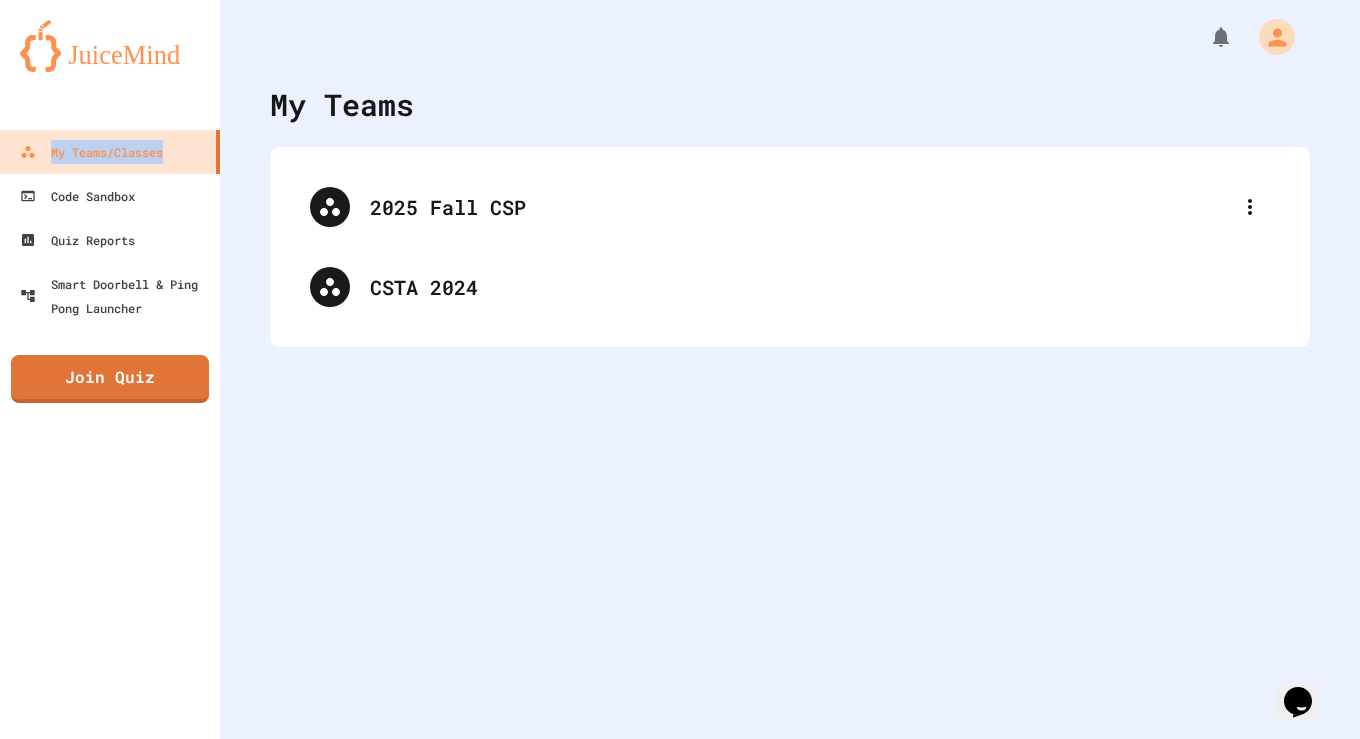 click on "Logout" at bounding box center [680, 1895] 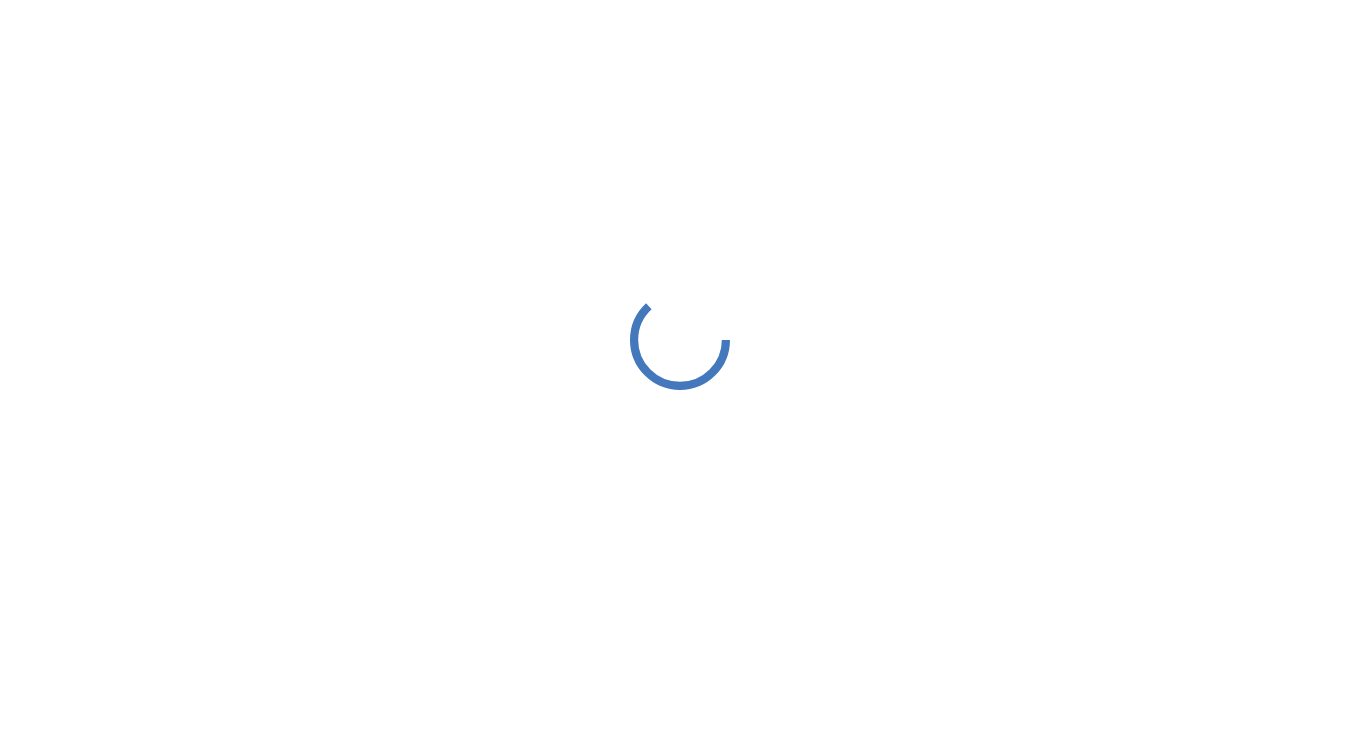 scroll, scrollTop: 0, scrollLeft: 0, axis: both 